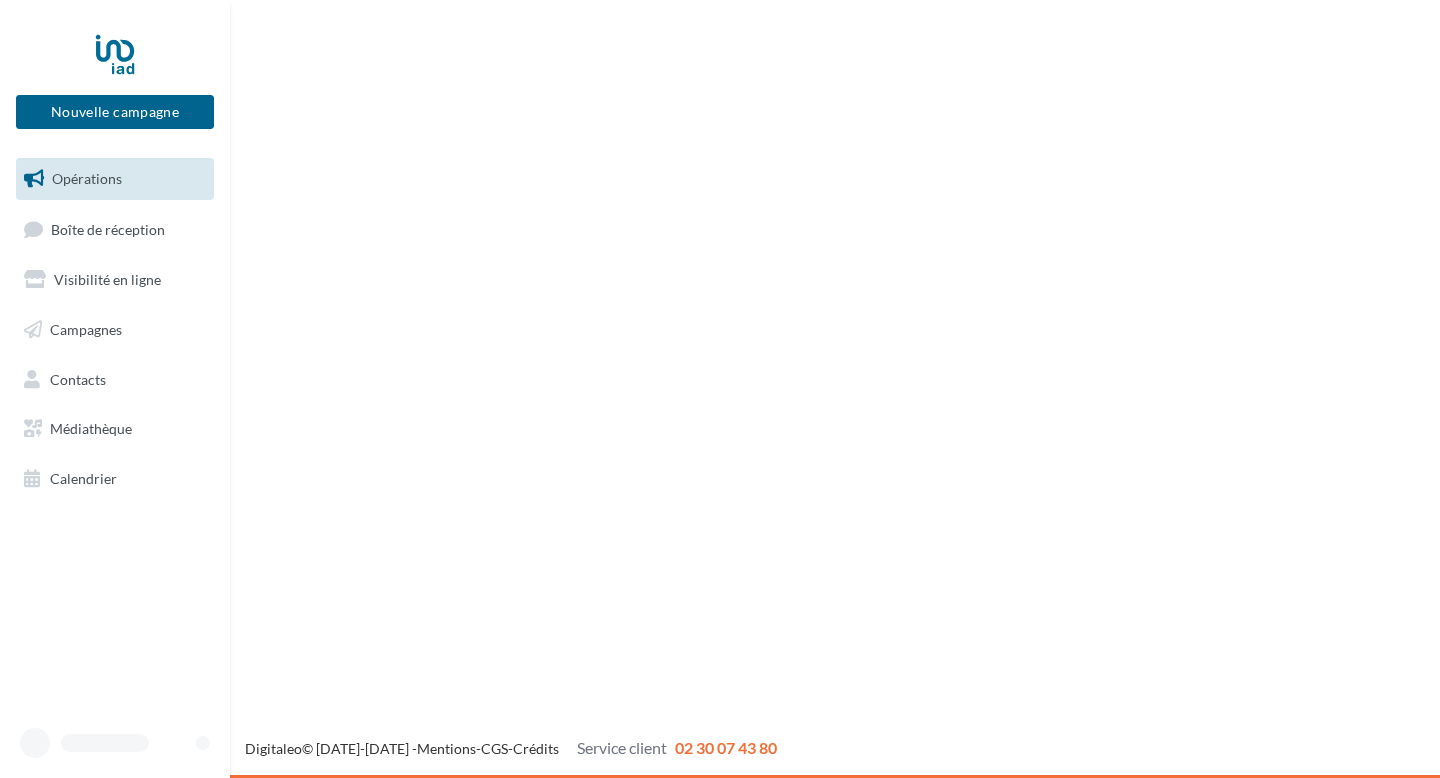 scroll, scrollTop: 0, scrollLeft: 0, axis: both 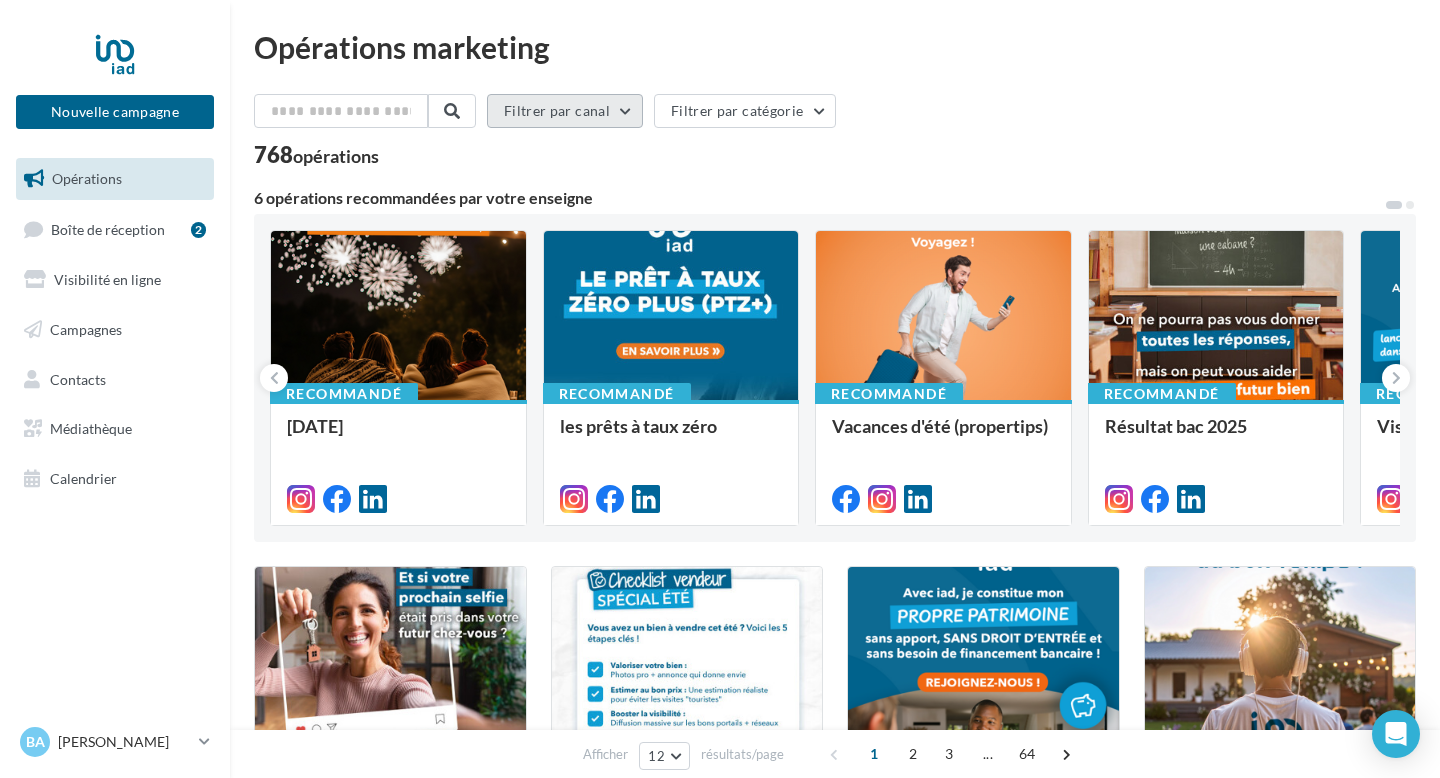 click on "Filtrer par canal" at bounding box center (565, 111) 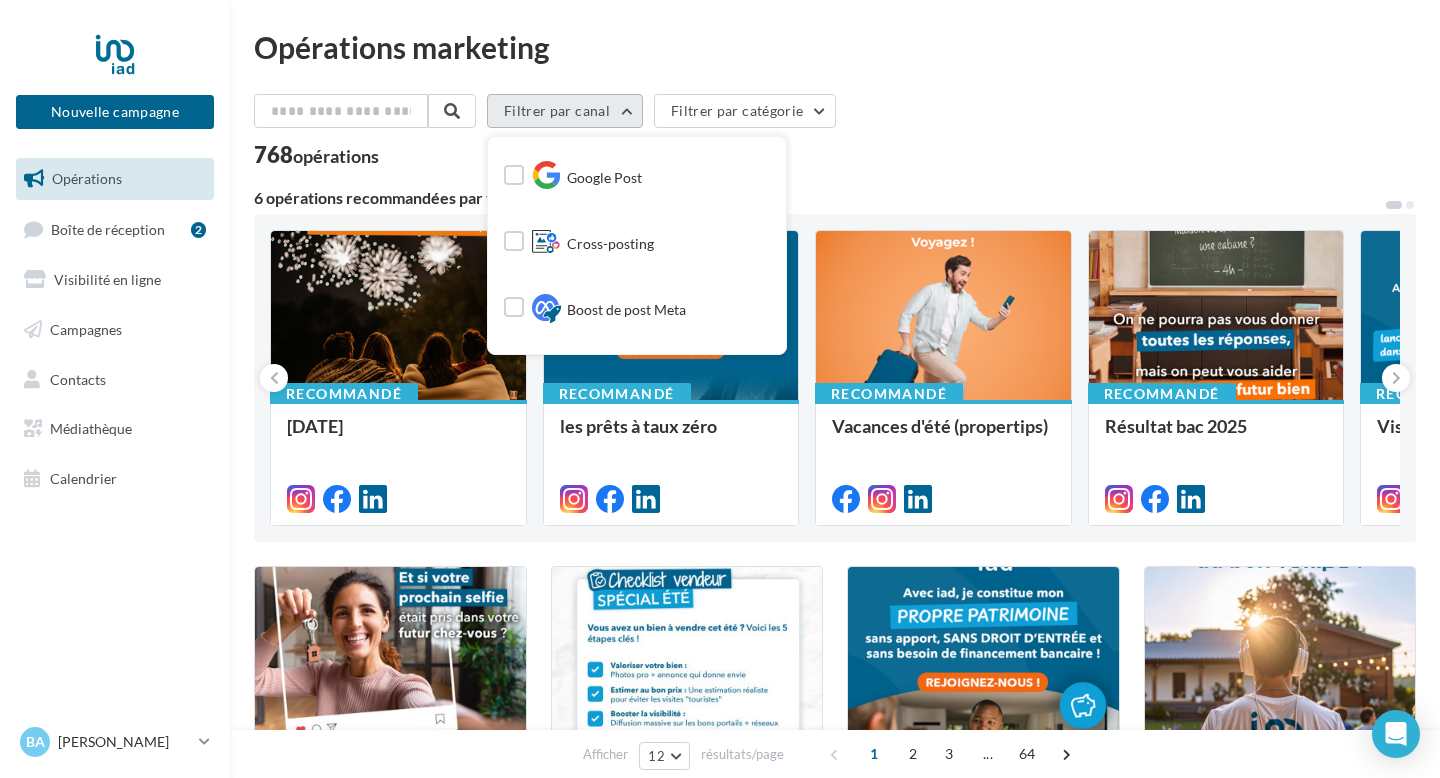 scroll, scrollTop: 248, scrollLeft: 0, axis: vertical 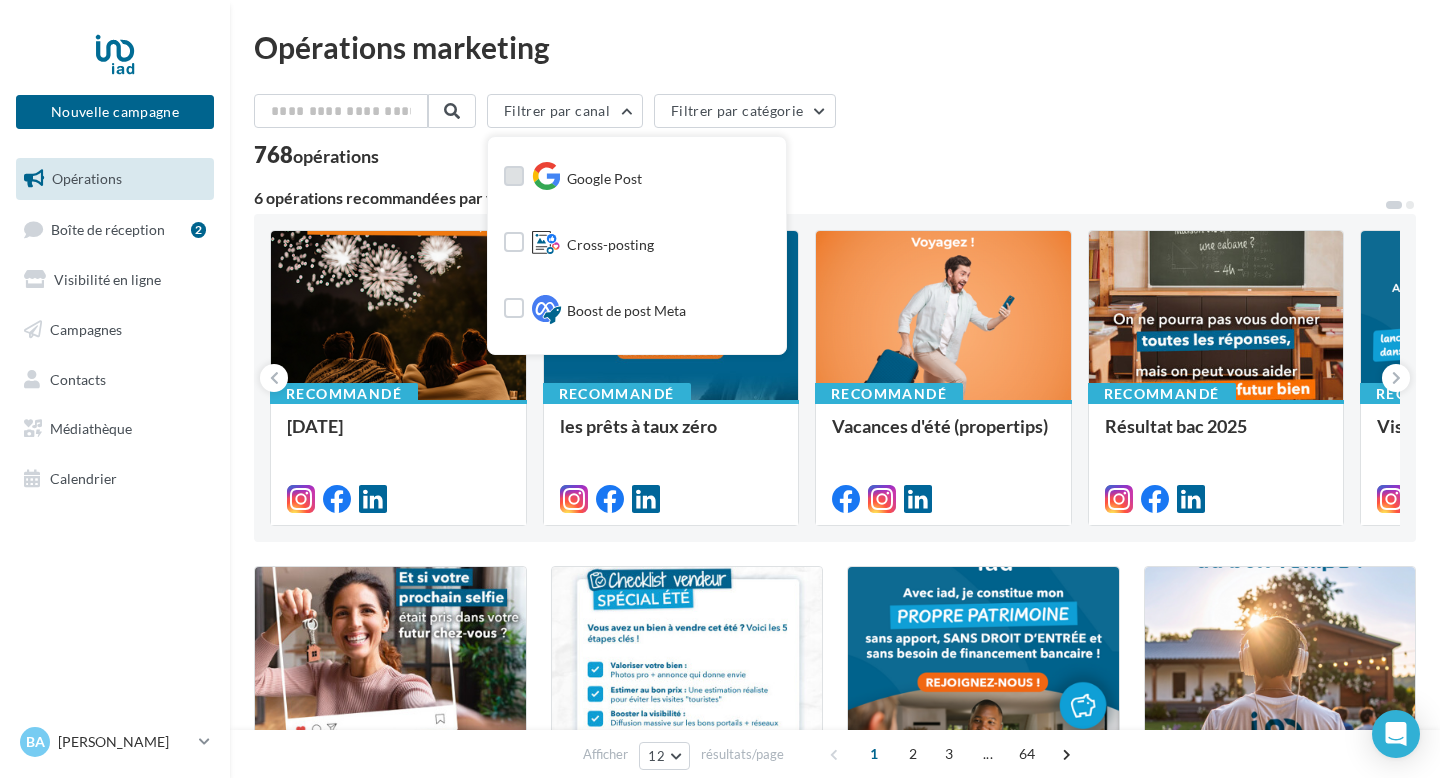 click at bounding box center (514, 176) 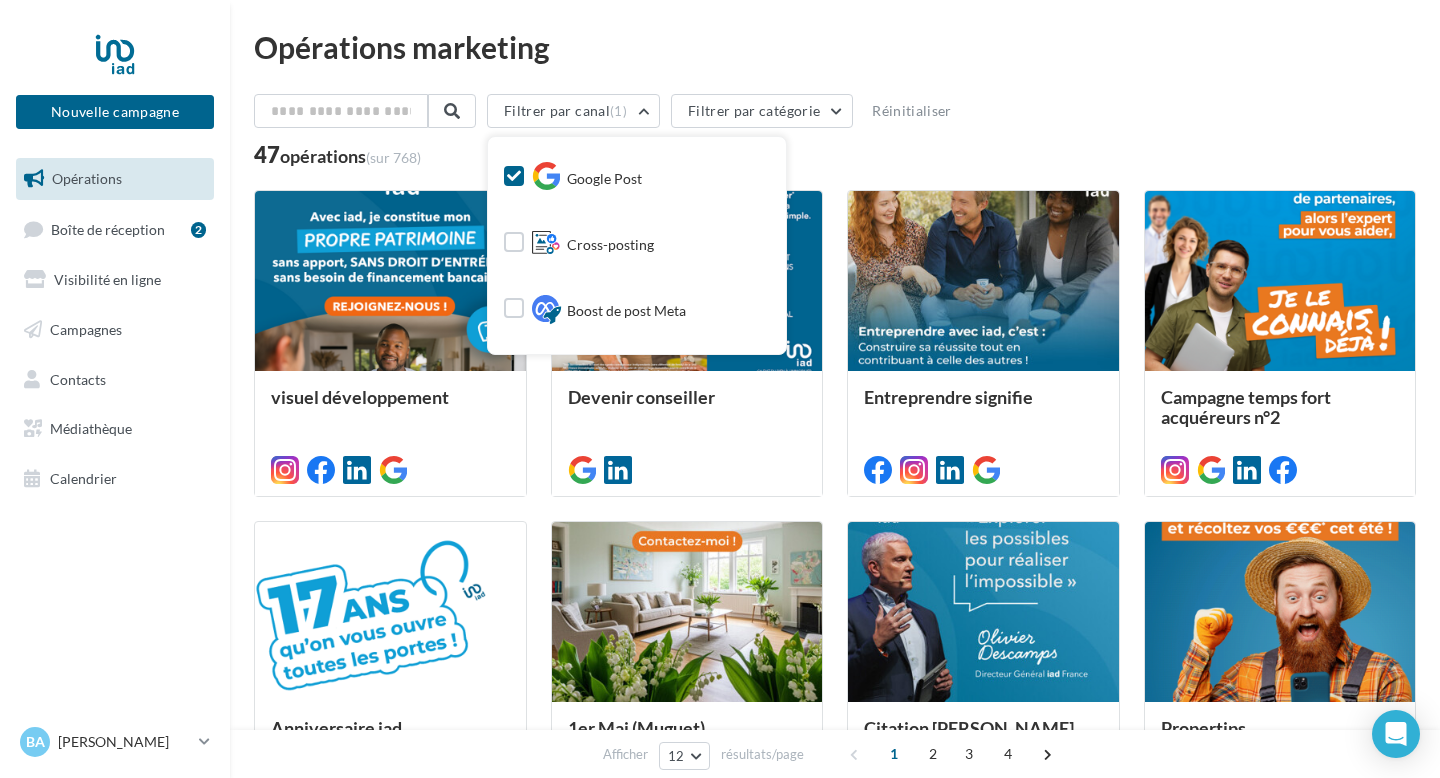 click on "Nouvelle campagne
Nouvelle campagne
Opérations
Boîte de réception
2
Visibilité en ligne
Campagnes
Contacts
Médiathèque
Calendrier" at bounding box center [115, 389] 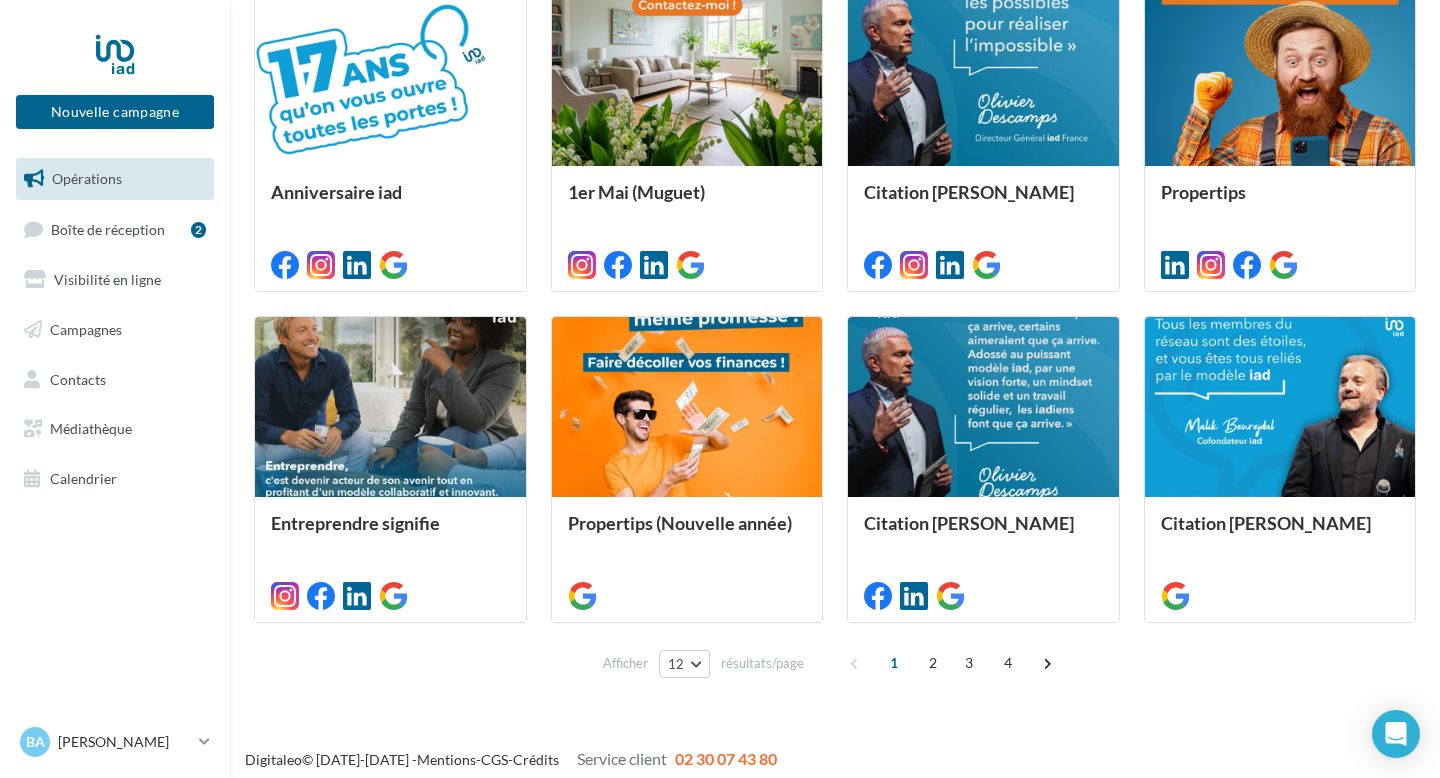 scroll, scrollTop: 547, scrollLeft: 0, axis: vertical 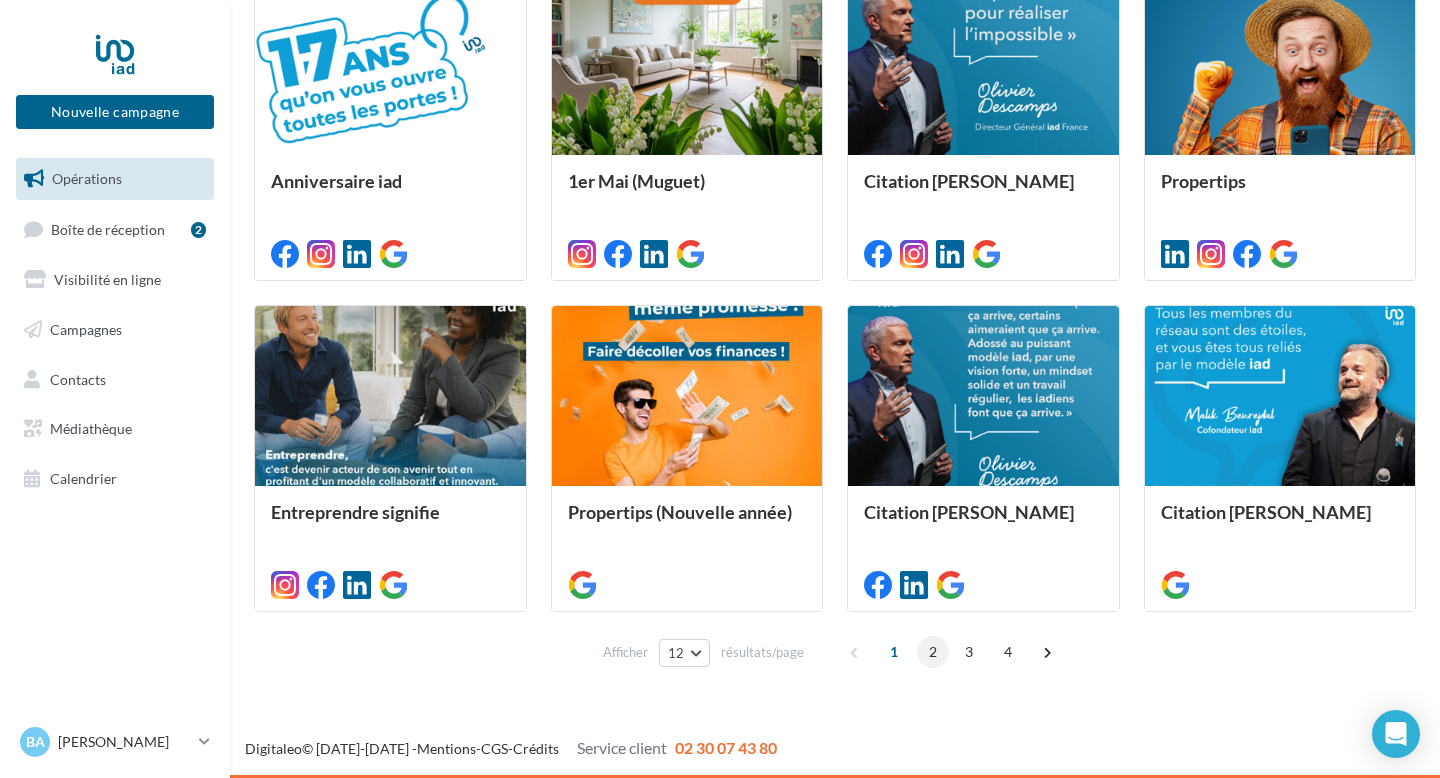 click on "2" at bounding box center [933, 652] 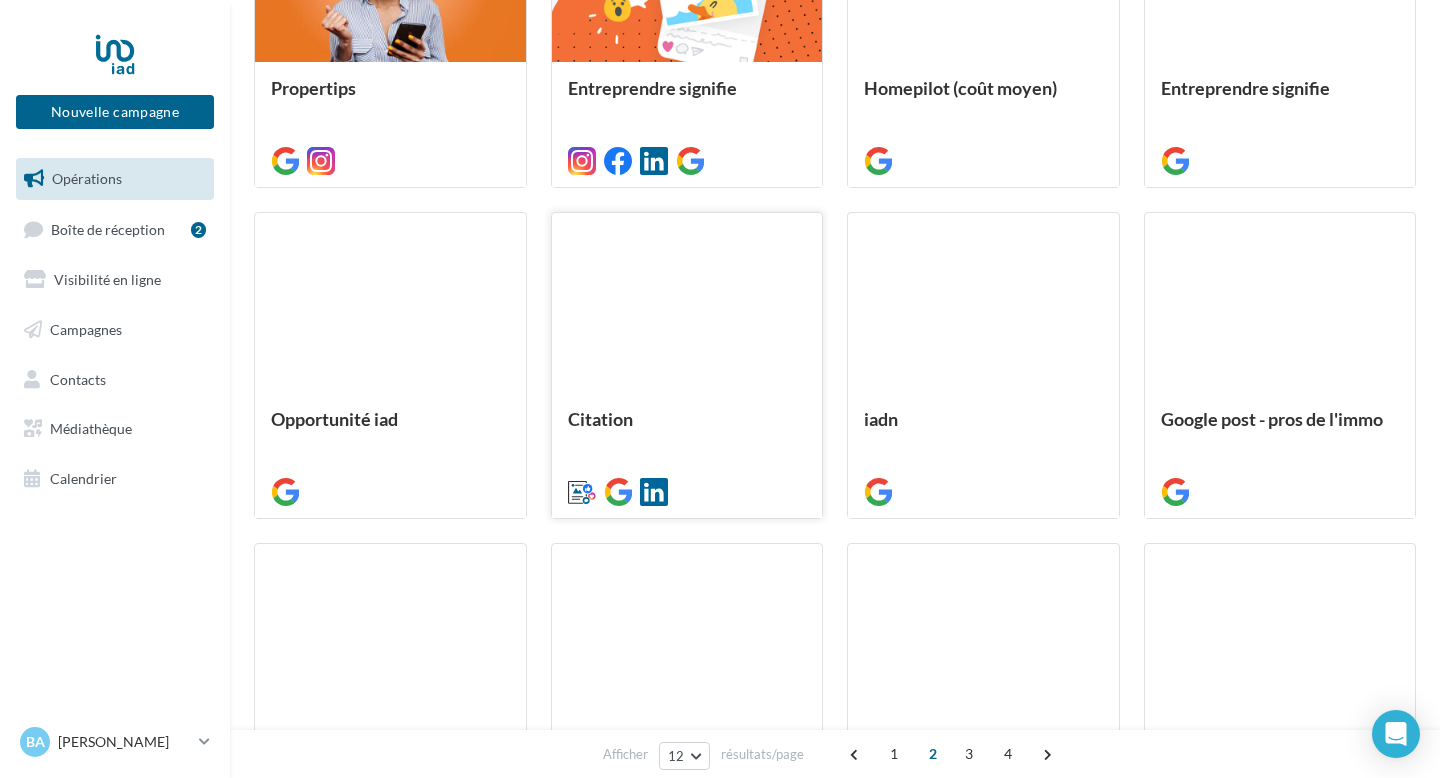 scroll, scrollTop: 314, scrollLeft: 0, axis: vertical 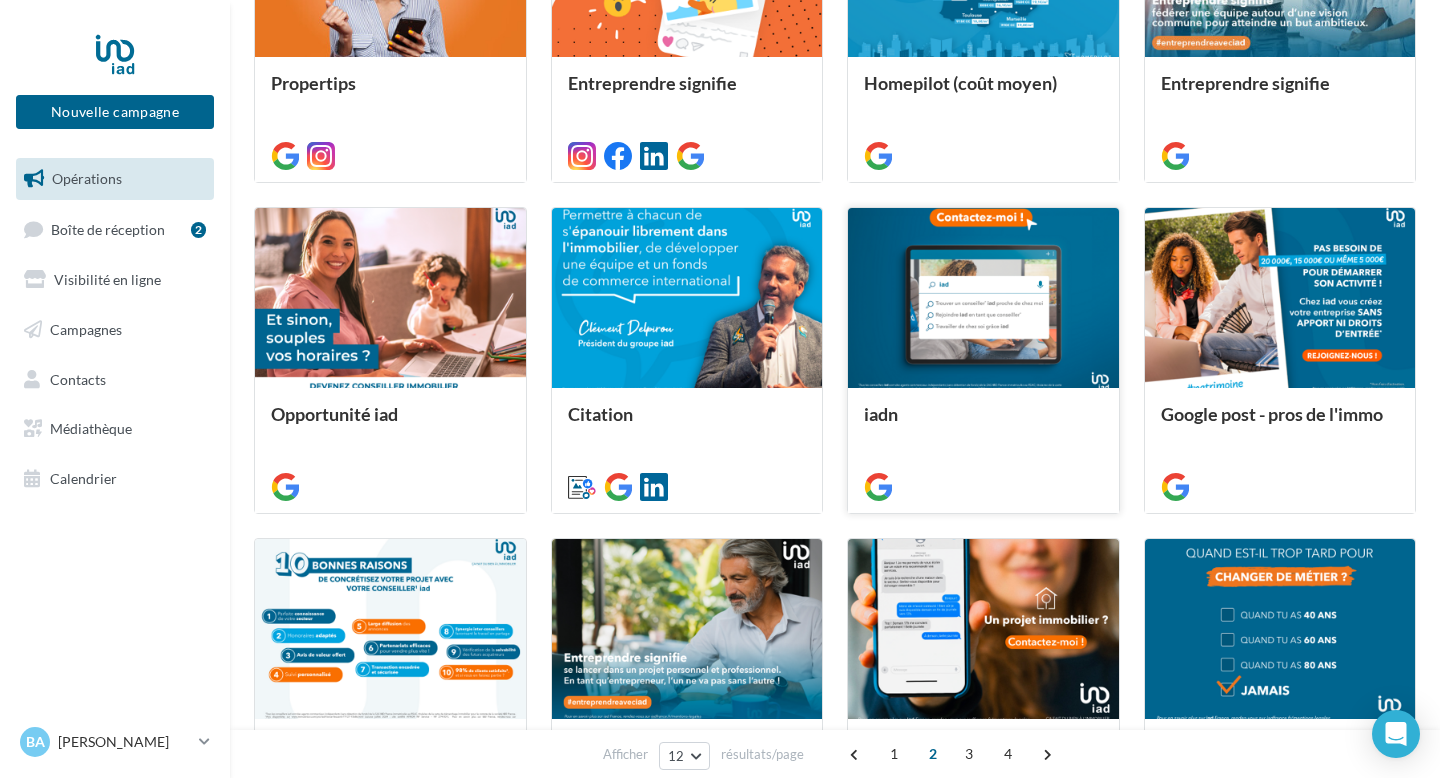 click at bounding box center [983, 299] 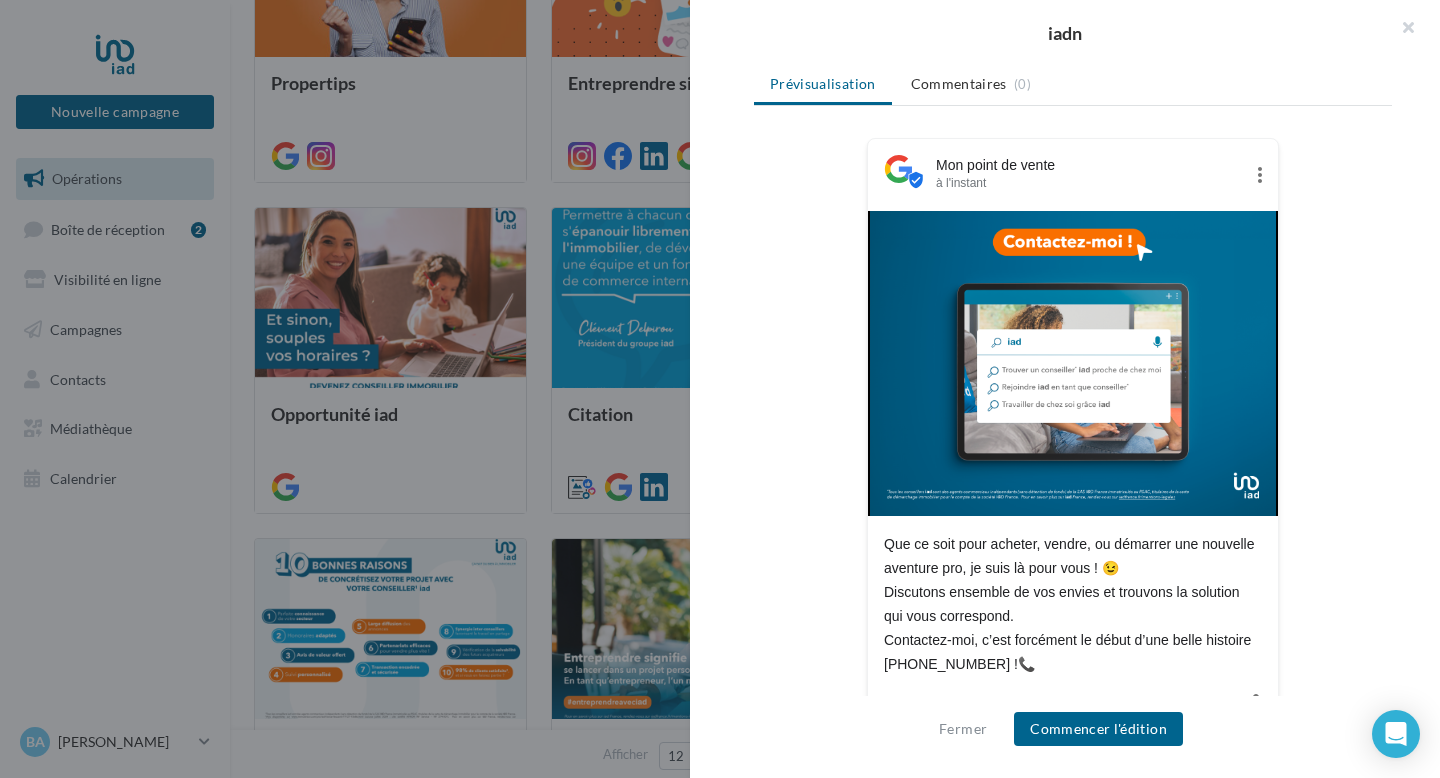 scroll, scrollTop: 293, scrollLeft: 0, axis: vertical 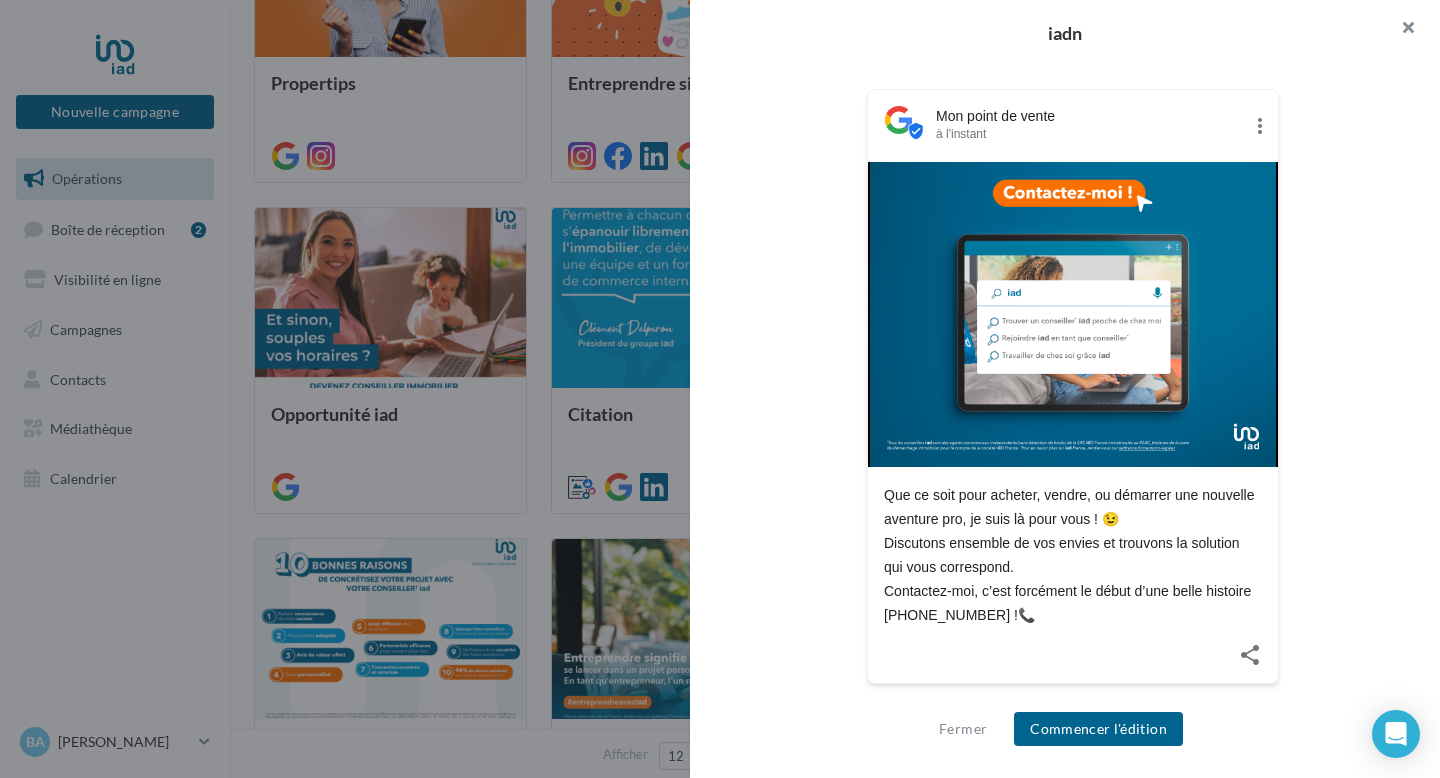 click at bounding box center [1400, 30] 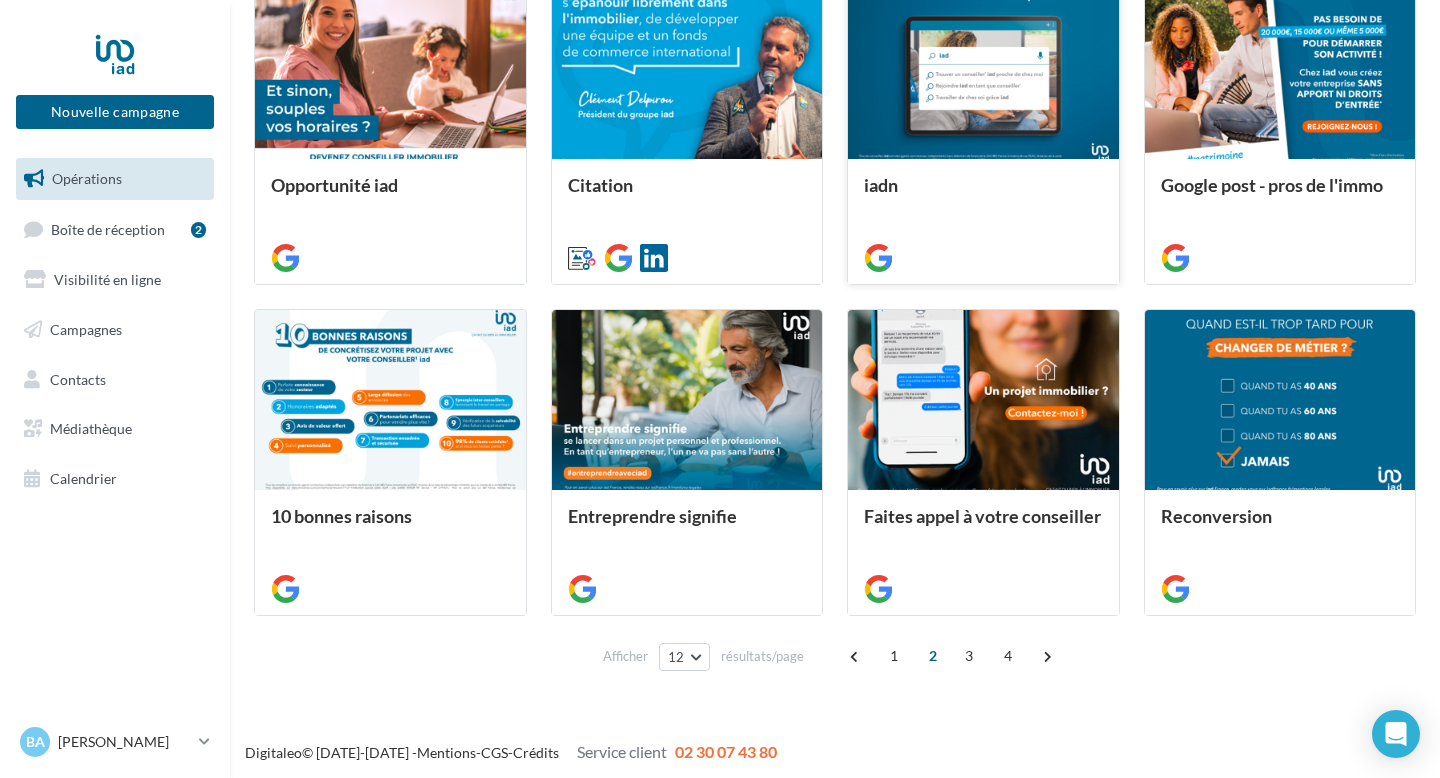scroll, scrollTop: 547, scrollLeft: 0, axis: vertical 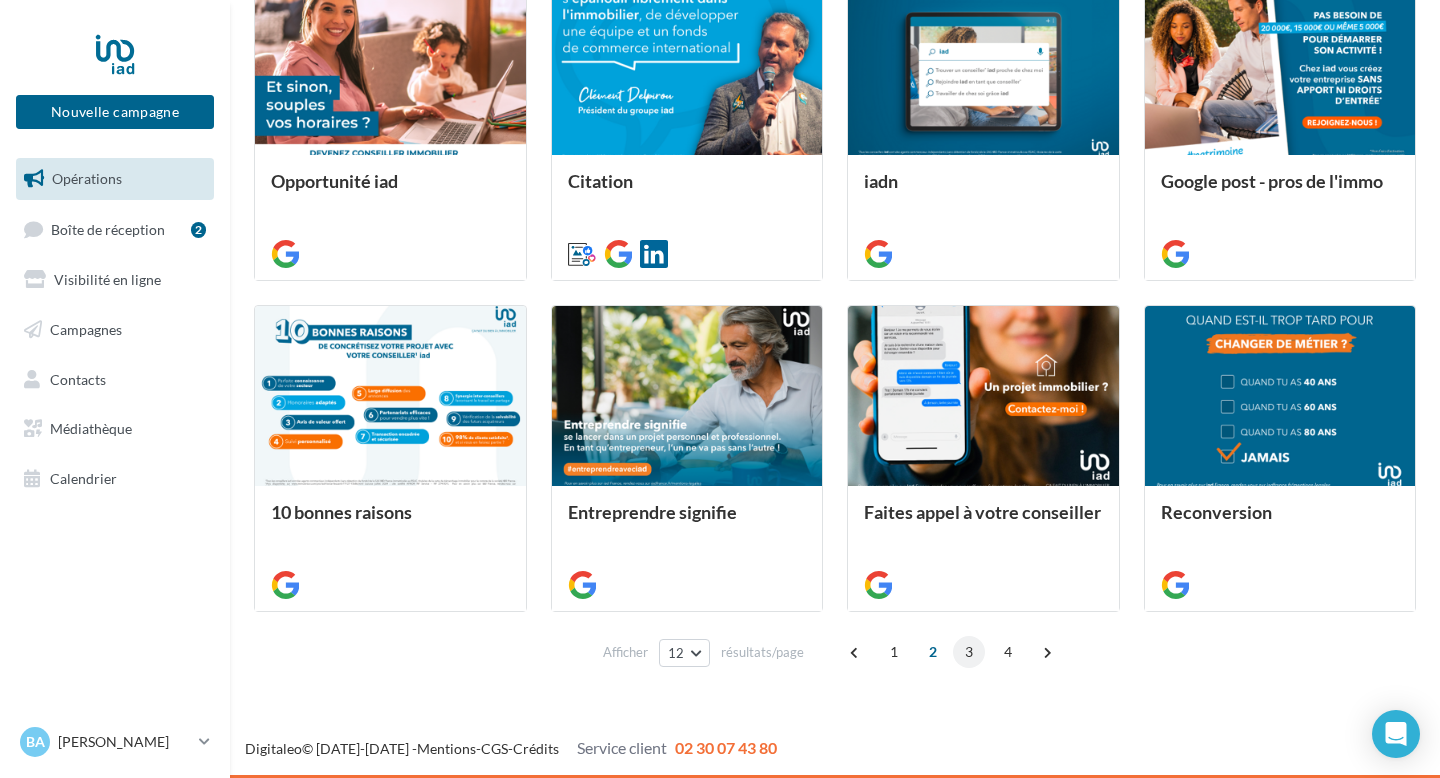 click on "3" at bounding box center (969, 652) 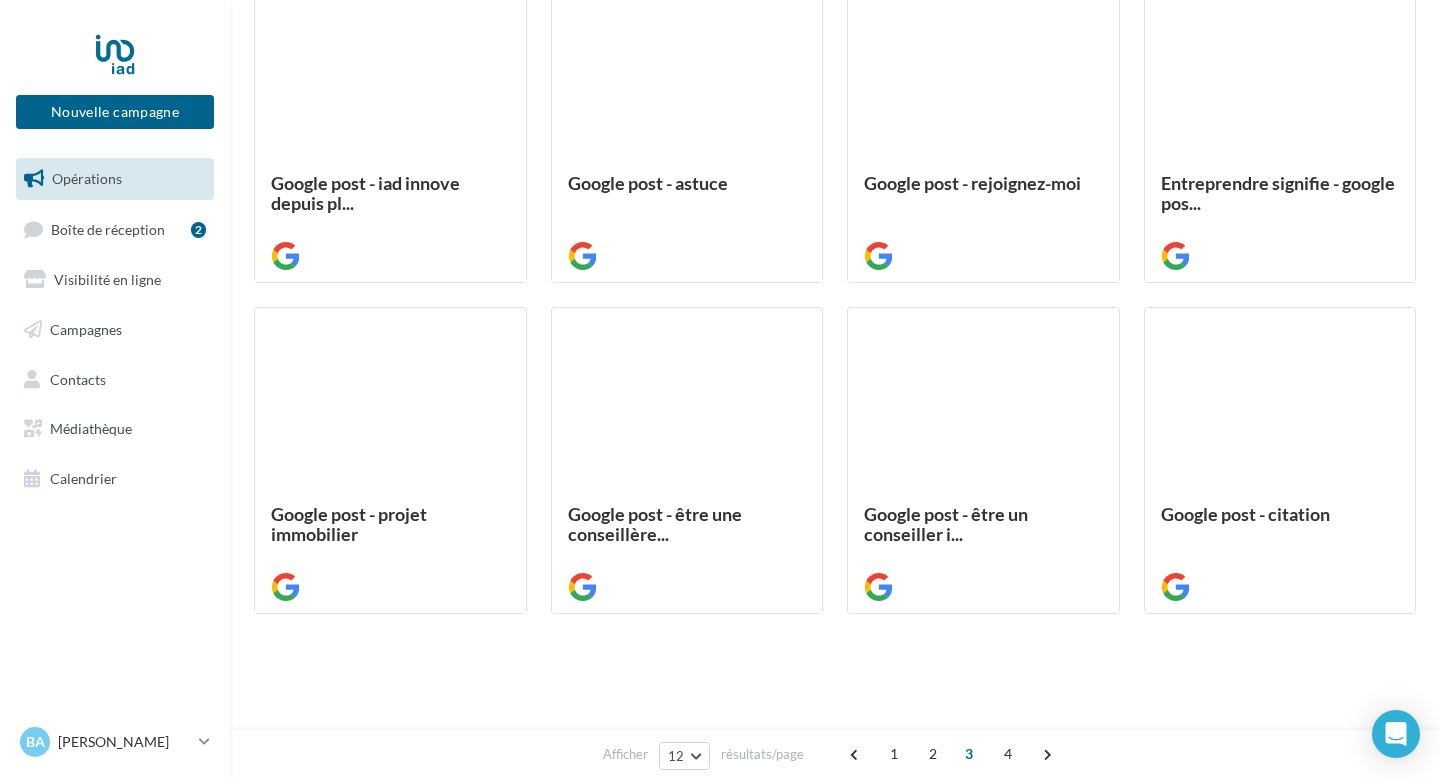 scroll, scrollTop: 547, scrollLeft: 0, axis: vertical 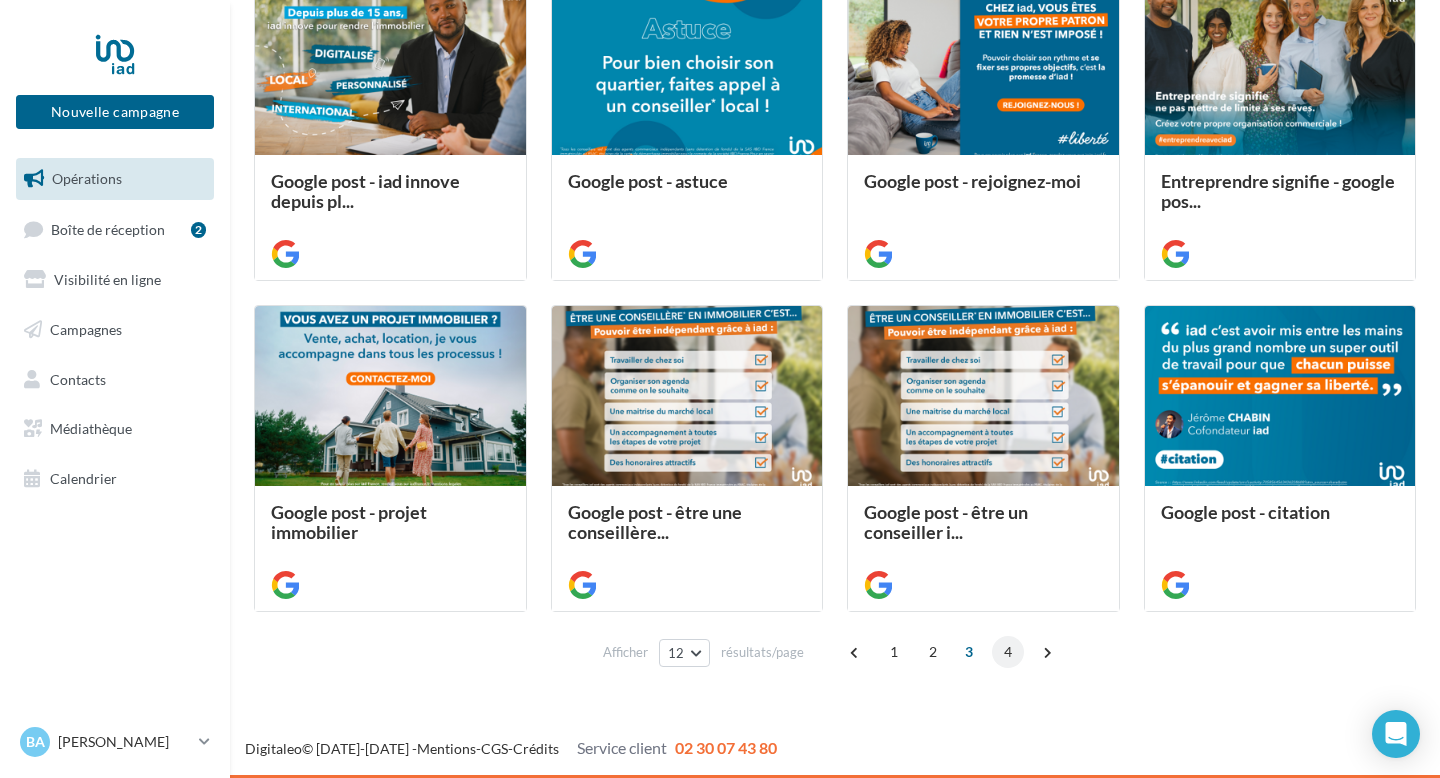 click on "4" at bounding box center [1008, 652] 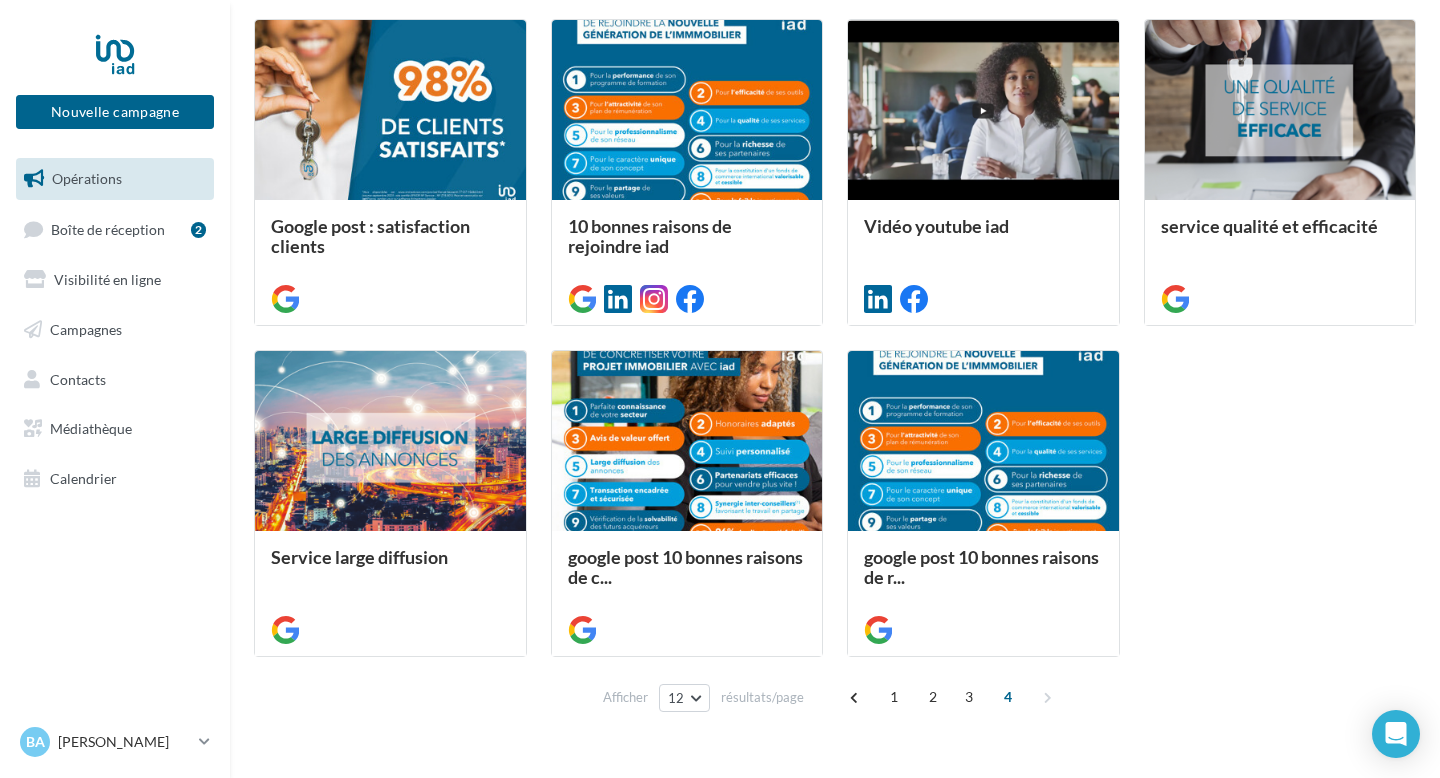 scroll, scrollTop: 547, scrollLeft: 0, axis: vertical 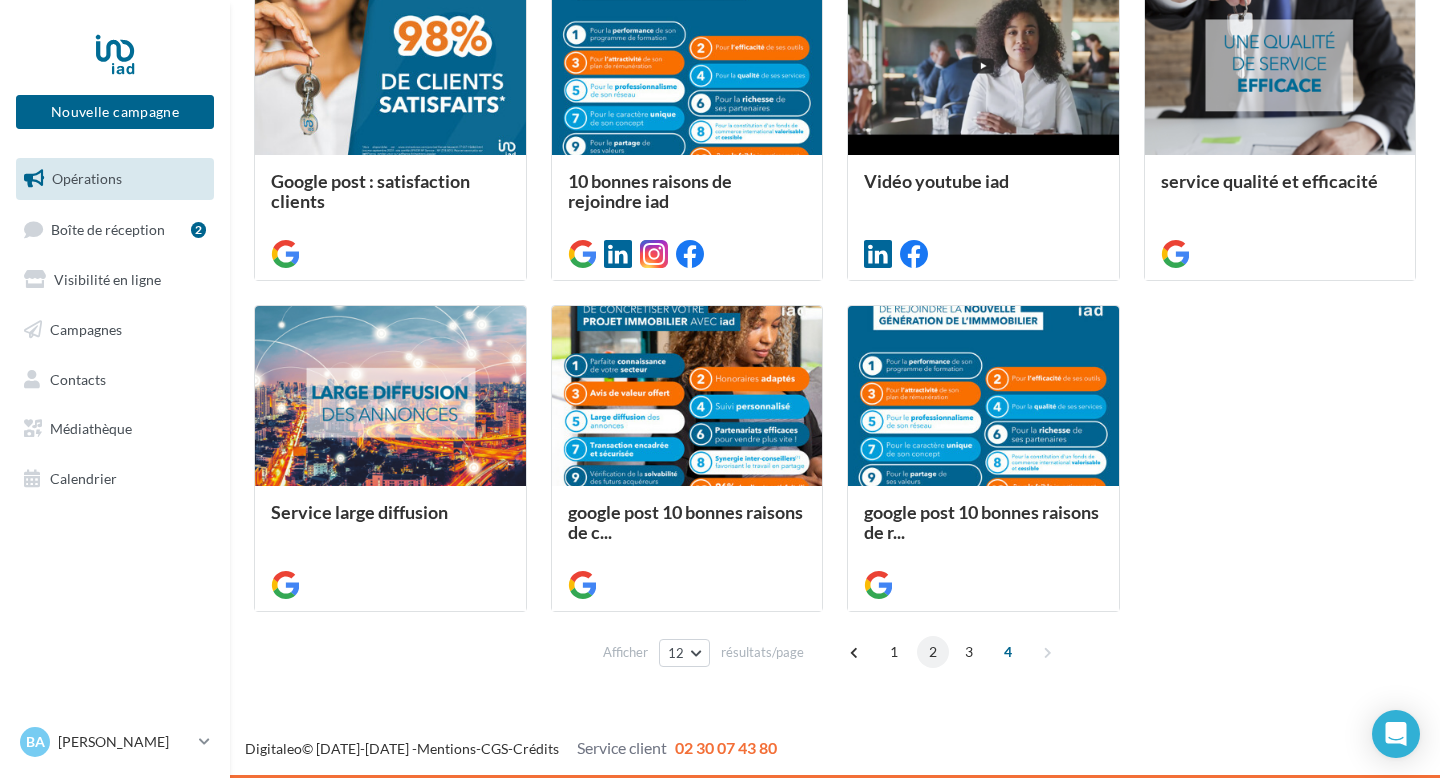 click on "2" at bounding box center [933, 652] 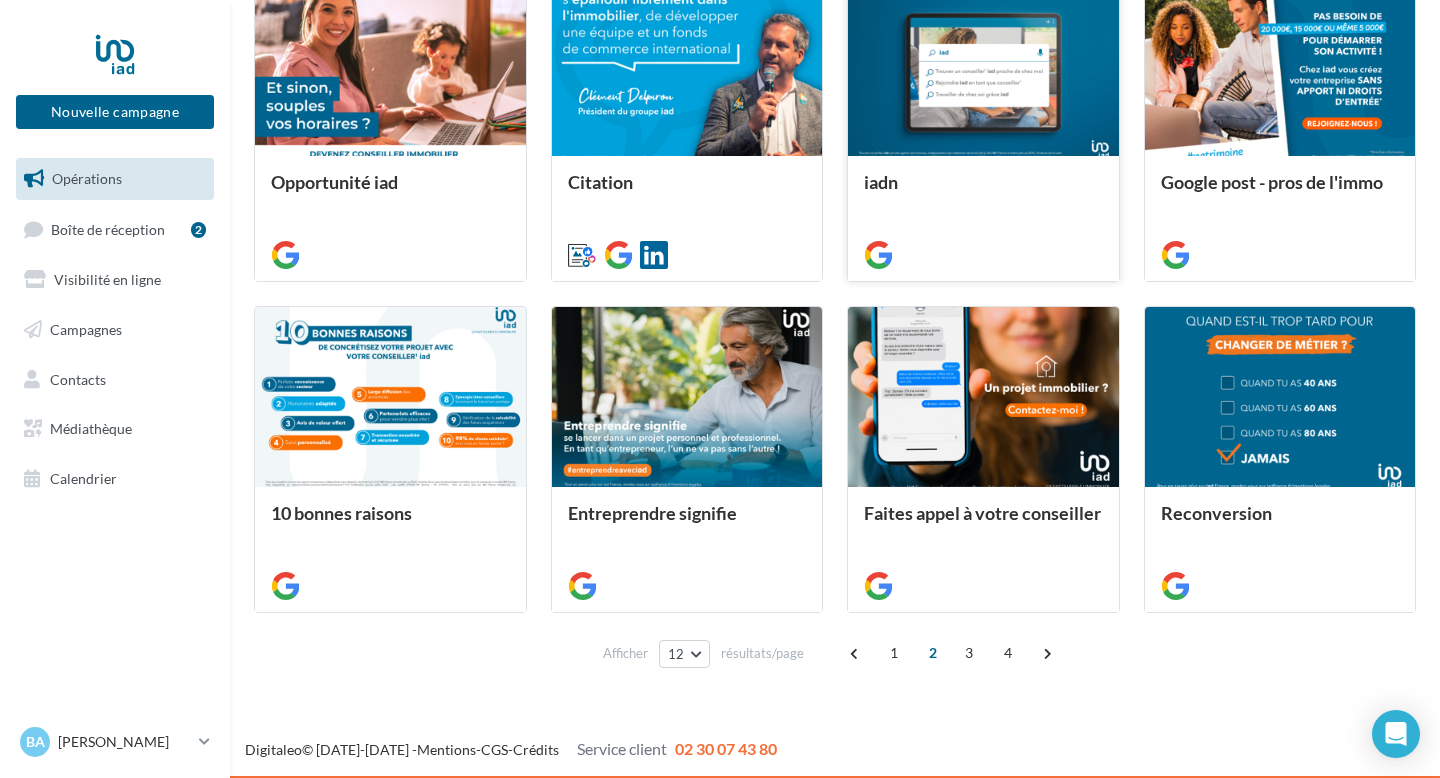scroll, scrollTop: 547, scrollLeft: 0, axis: vertical 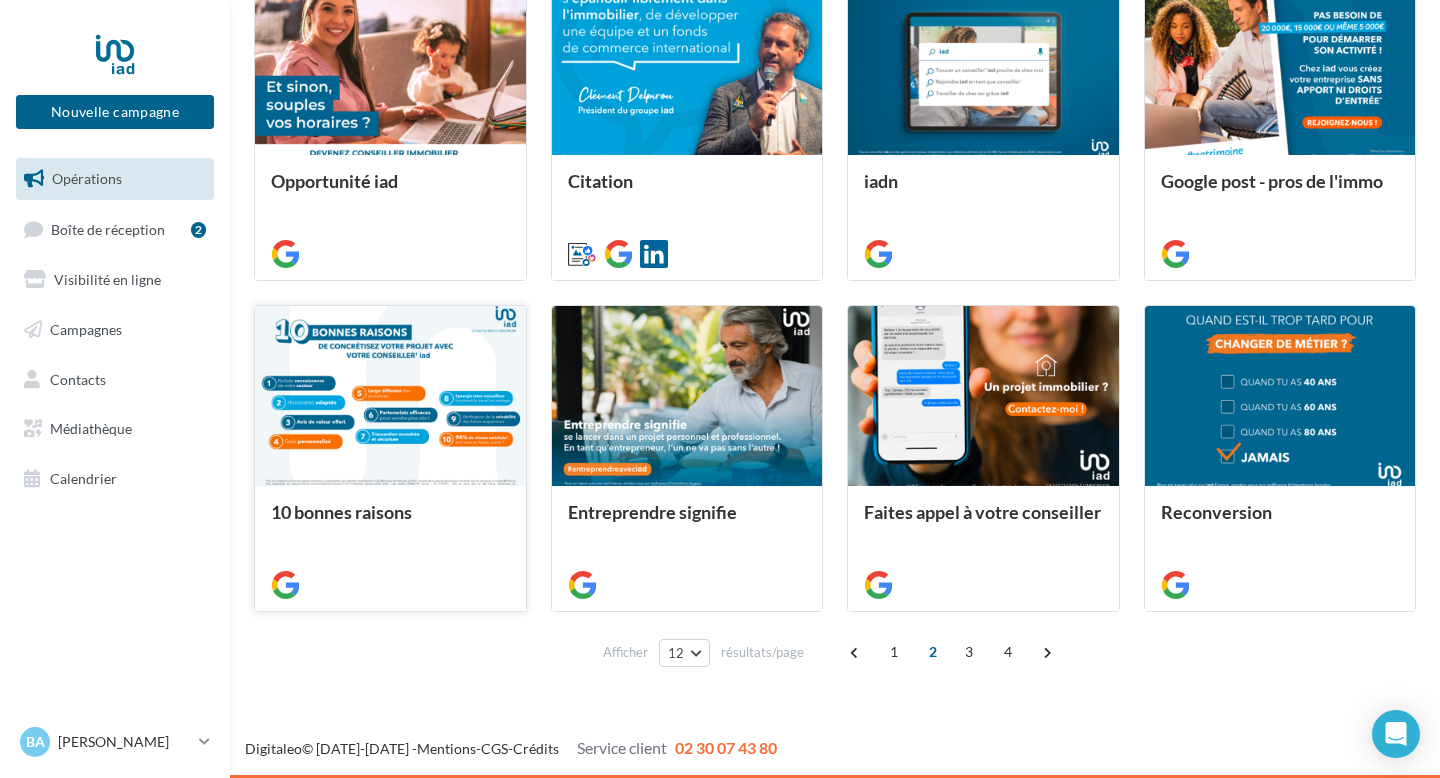 click at bounding box center (390, 397) 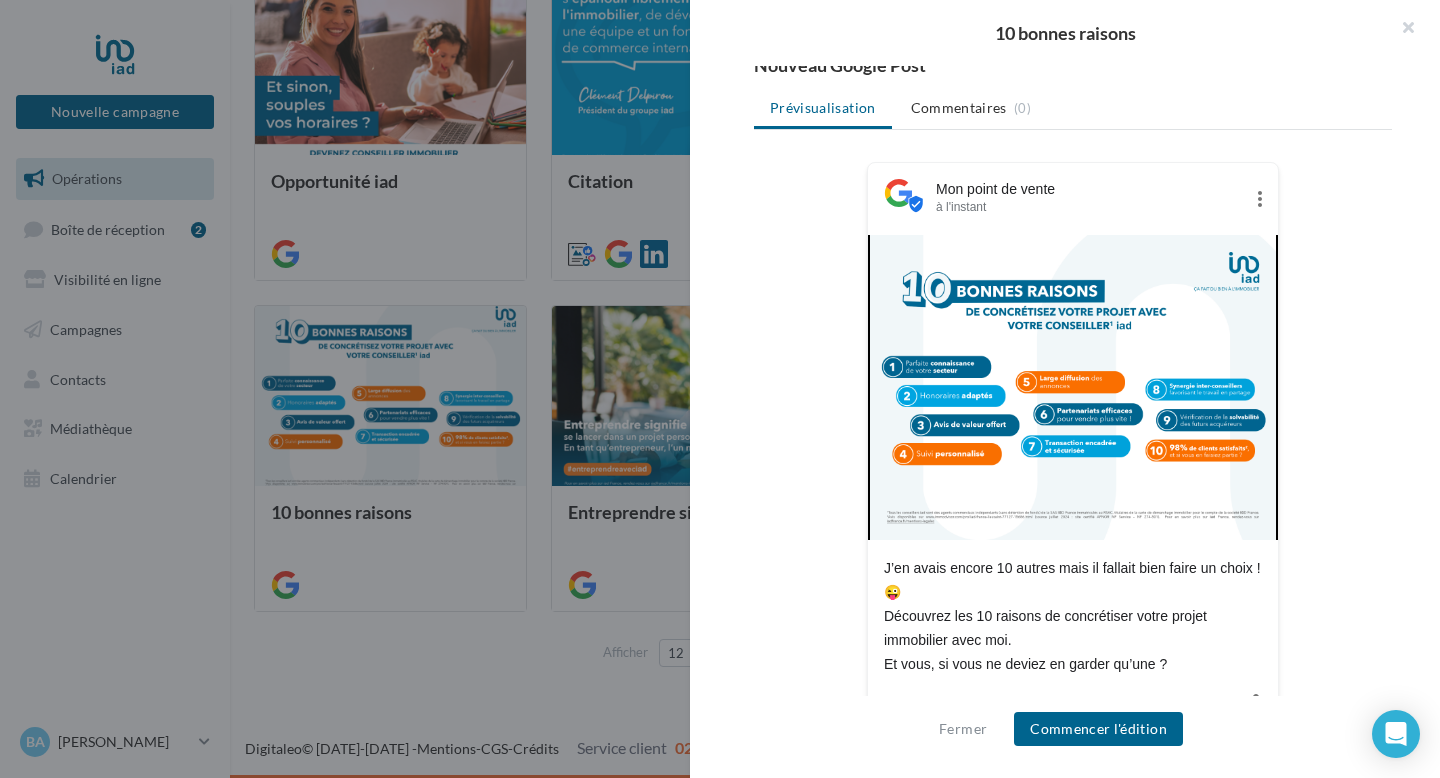 scroll, scrollTop: 269, scrollLeft: 0, axis: vertical 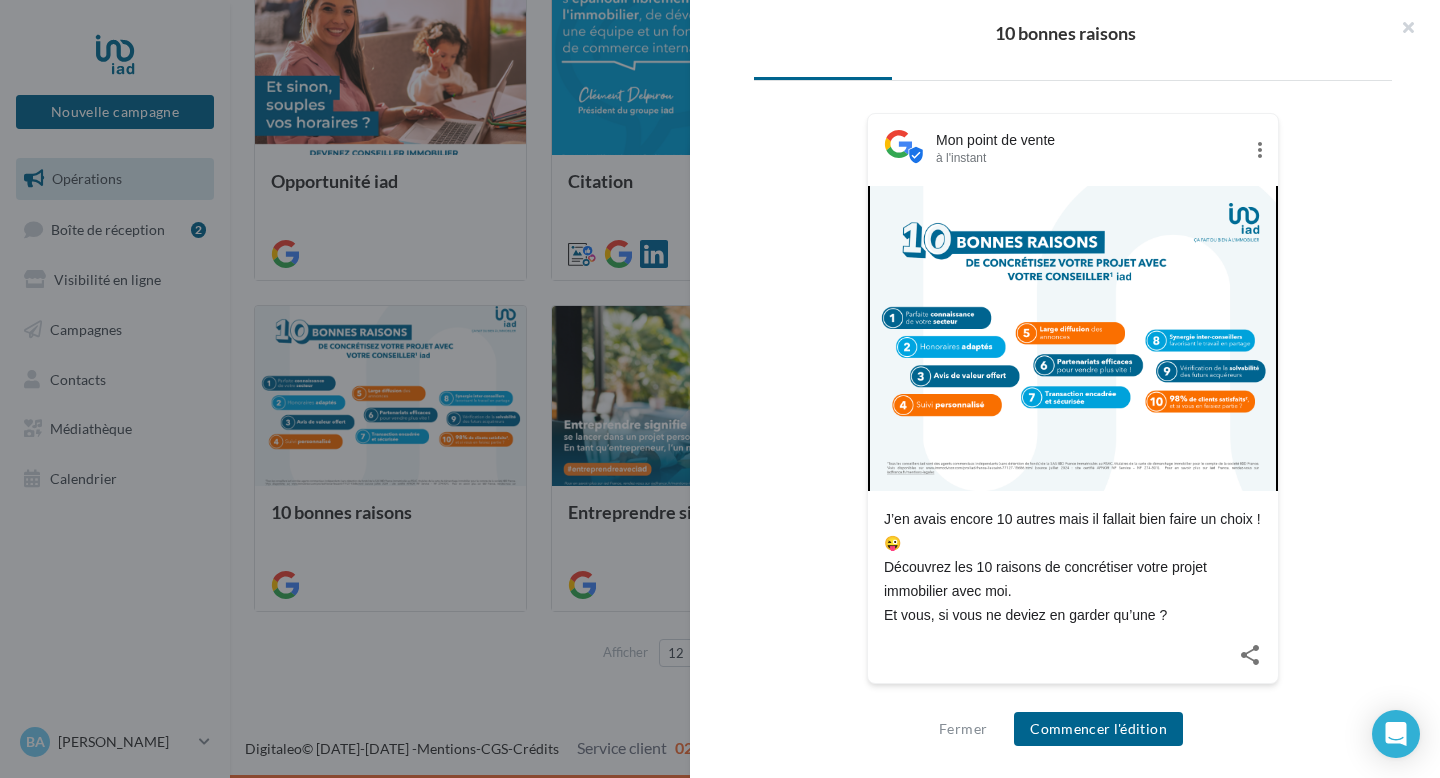 click on "J’en avais encore 10 autres mais il fallait bien faire un choix ! 😜
Découvrez les 10 raisons de concrétiser votre projet immobilier avec moi.
Et vous, si vous ne deviez en garder qu’une ?" at bounding box center (1073, 567) 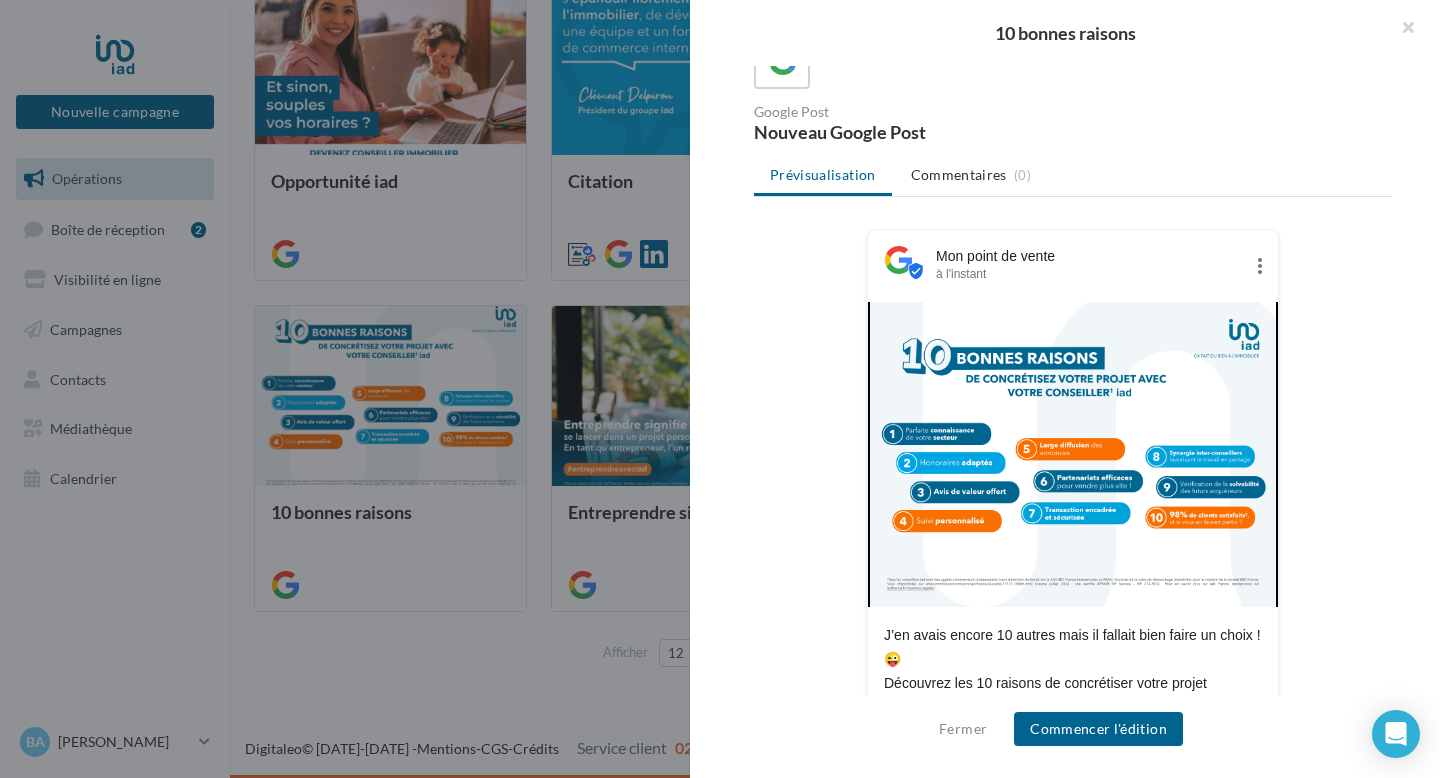 scroll, scrollTop: 269, scrollLeft: 0, axis: vertical 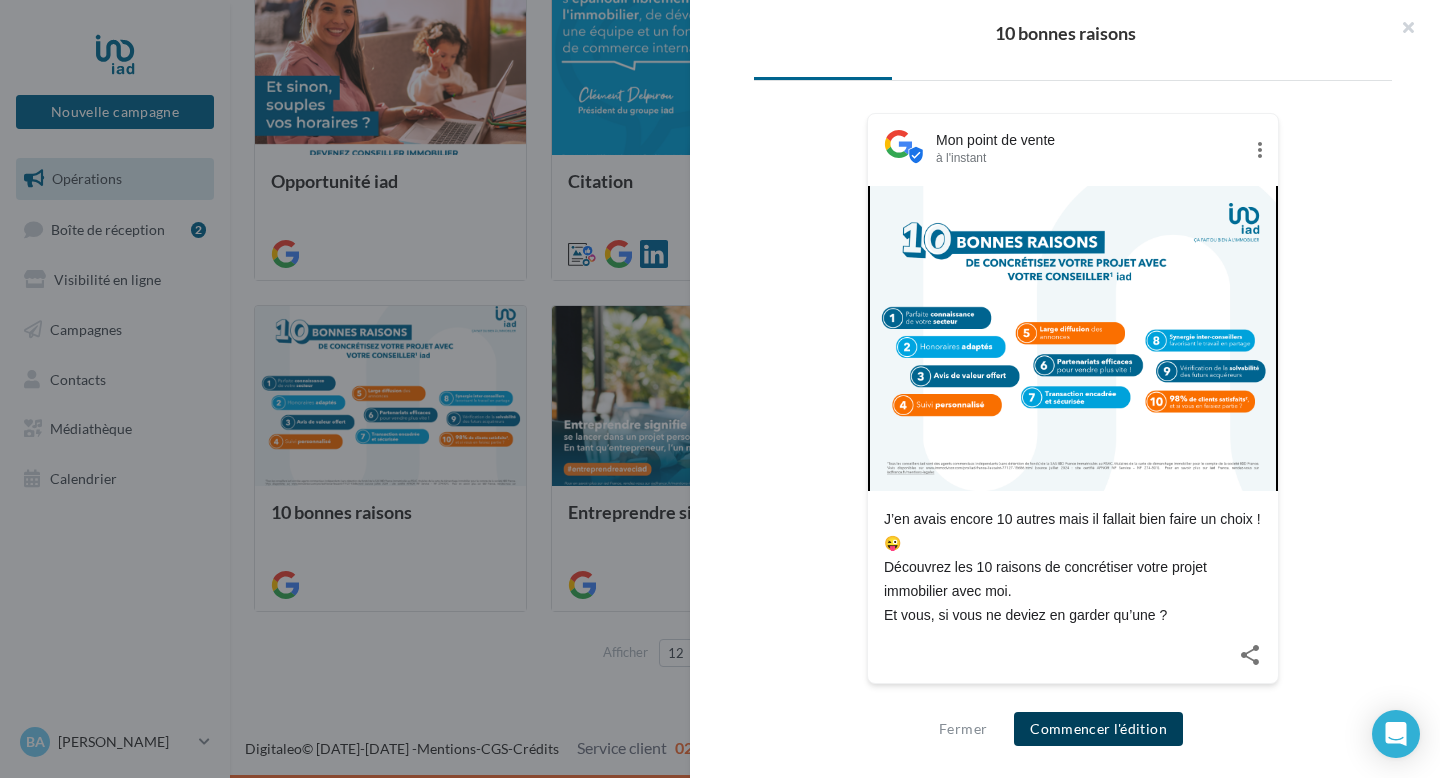 click on "Commencer l'édition" at bounding box center [1098, 729] 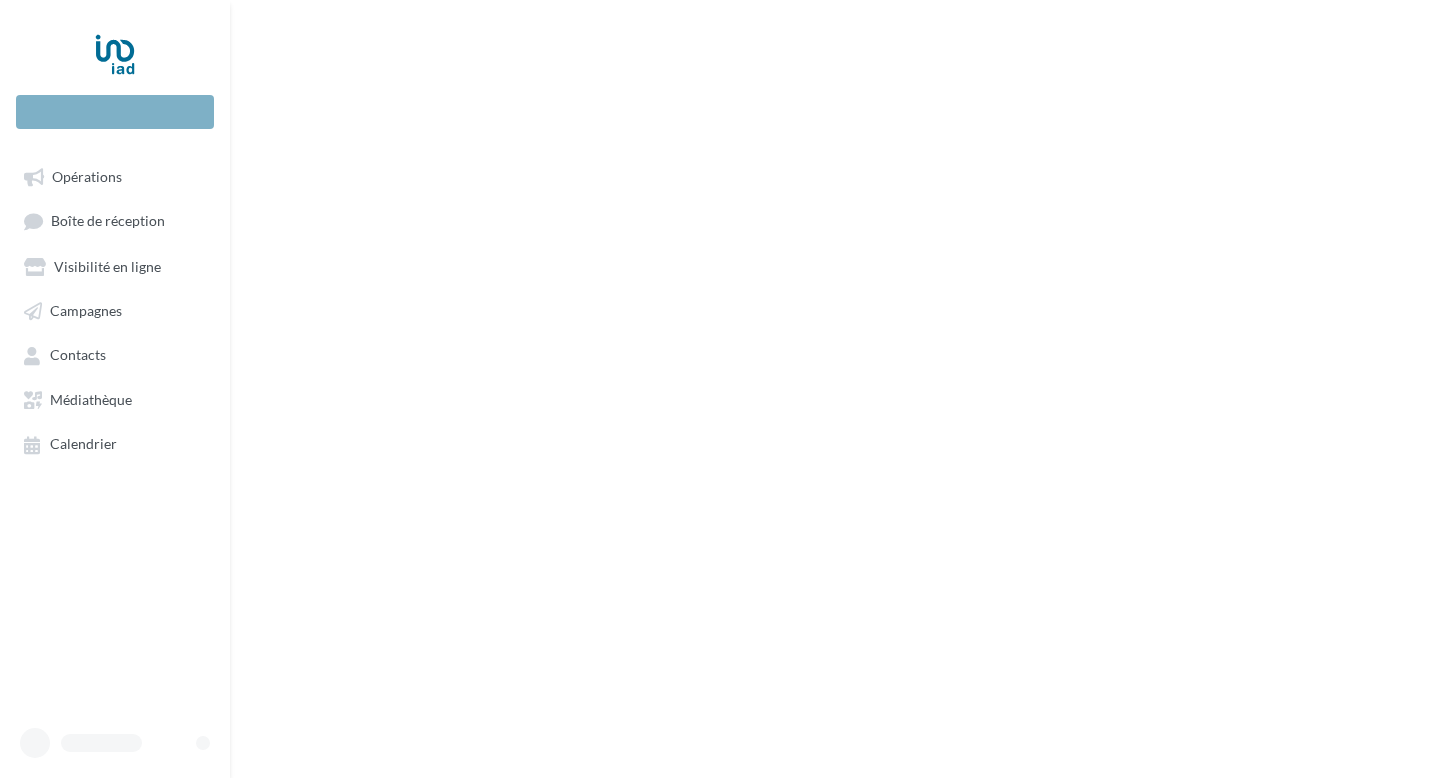 scroll, scrollTop: 0, scrollLeft: 0, axis: both 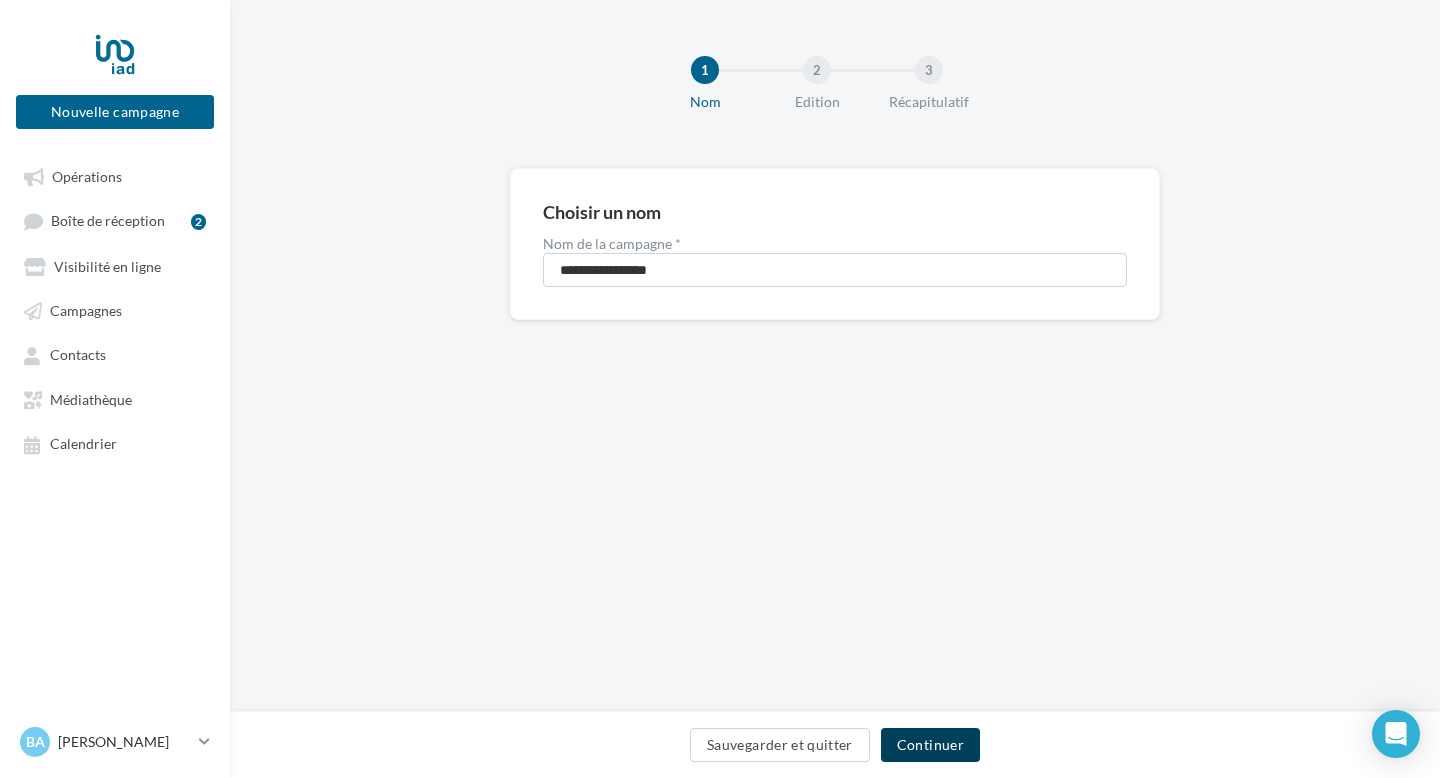 click on "Continuer" at bounding box center [930, 745] 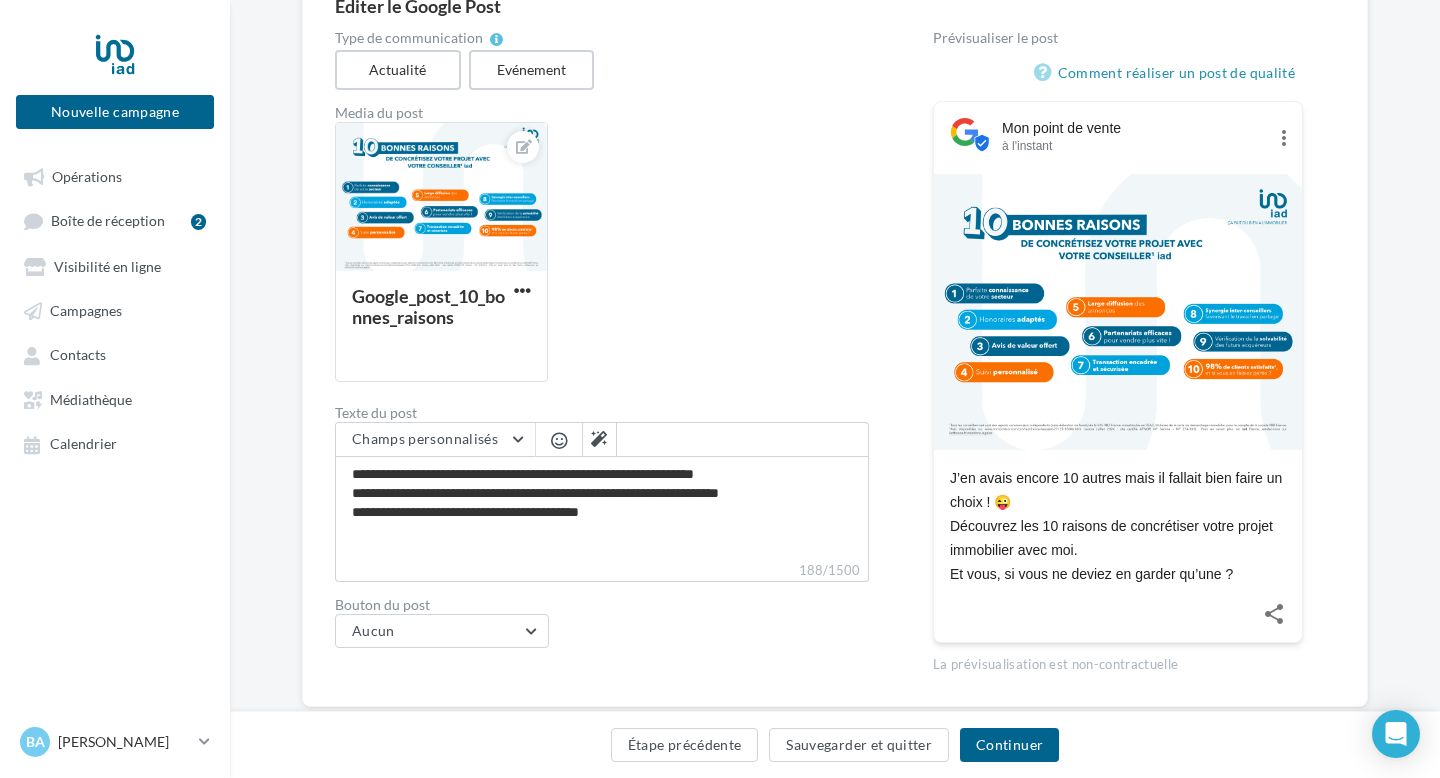 scroll, scrollTop: 209, scrollLeft: 0, axis: vertical 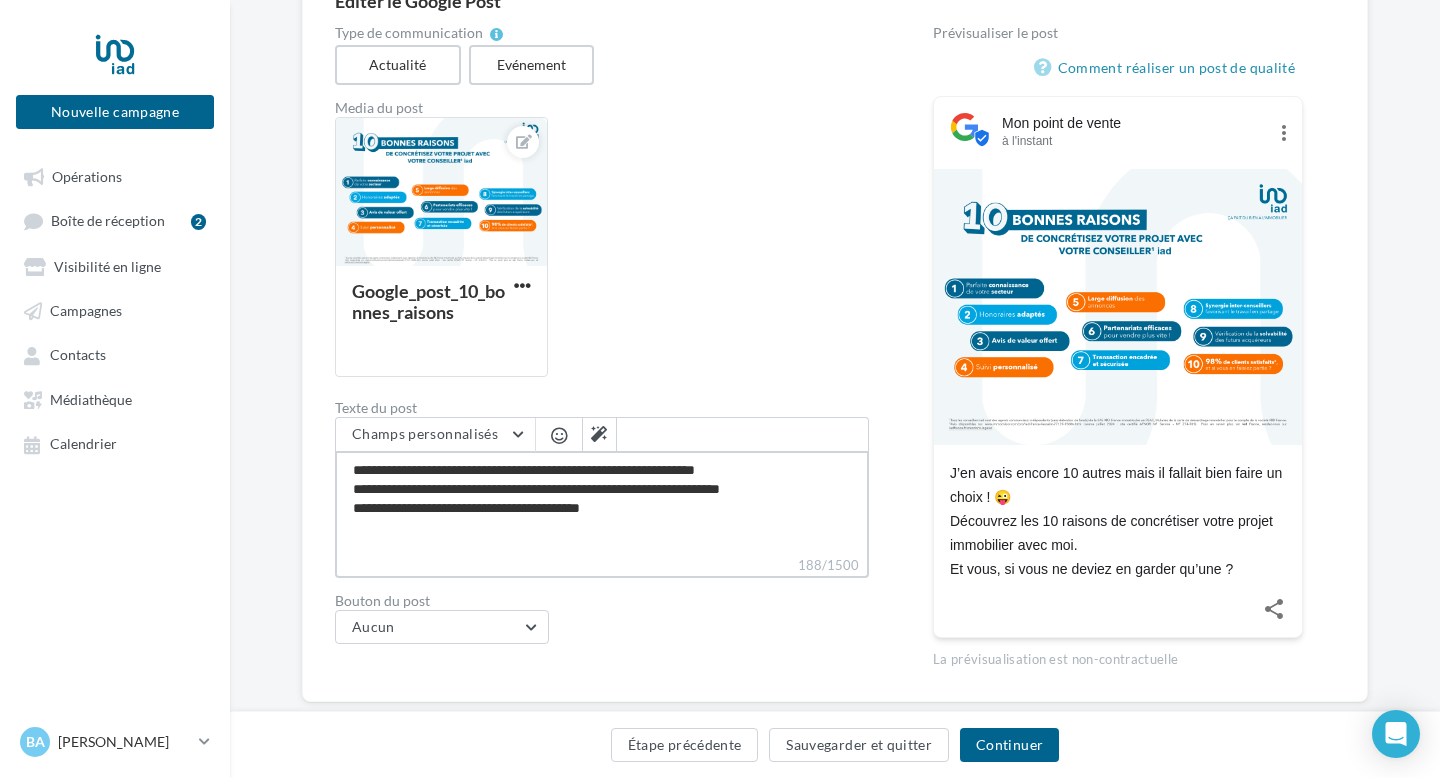click on "**********" at bounding box center (602, 503) 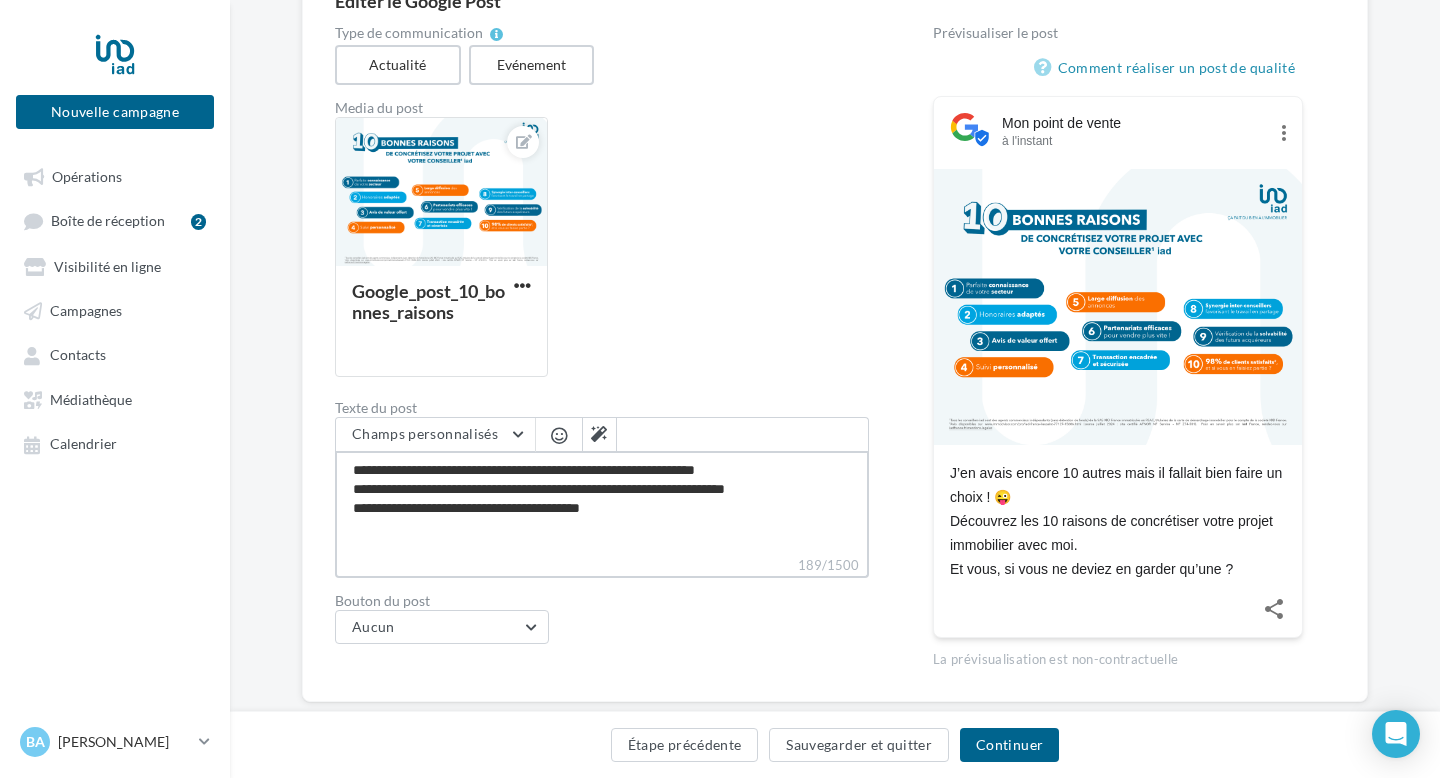 type on "**********" 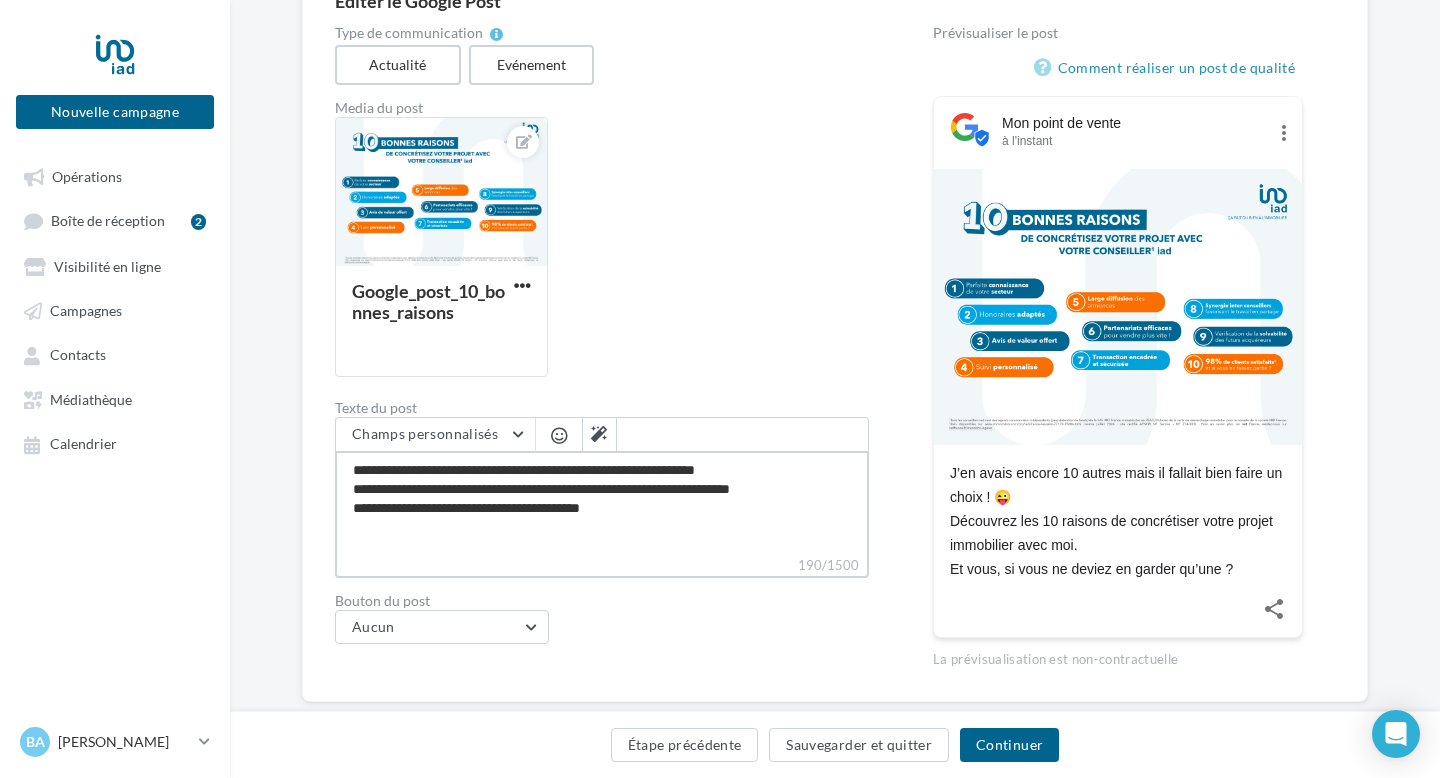 type on "**********" 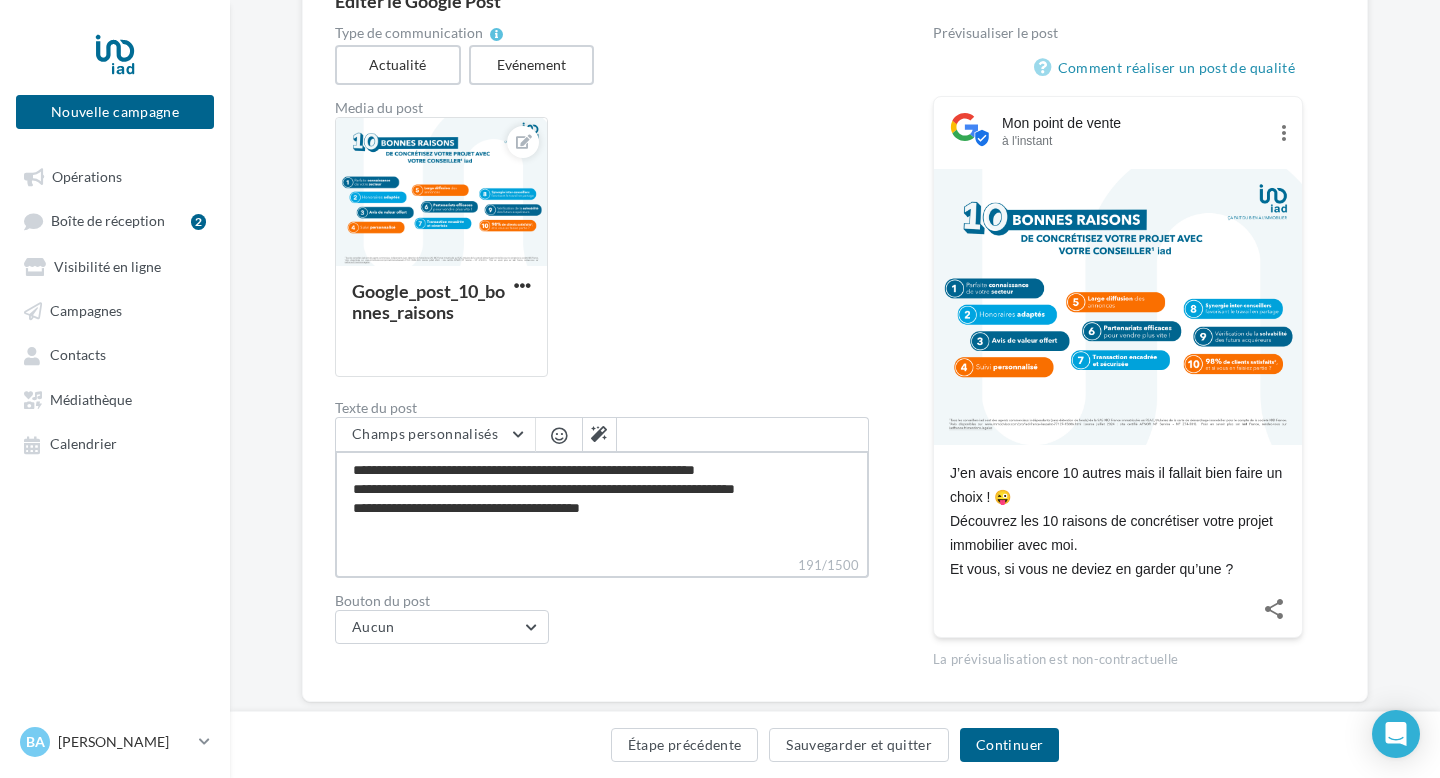 type on "**********" 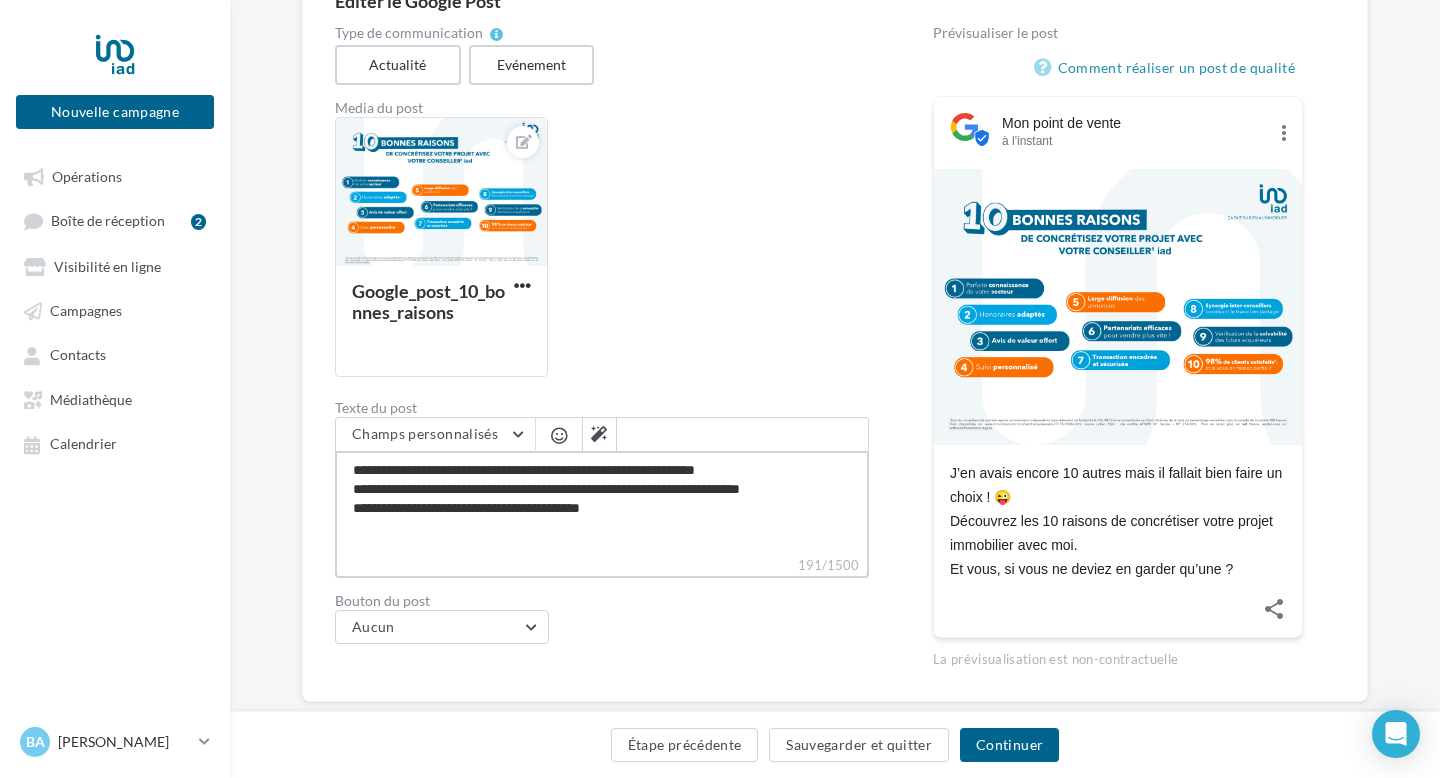type on "**********" 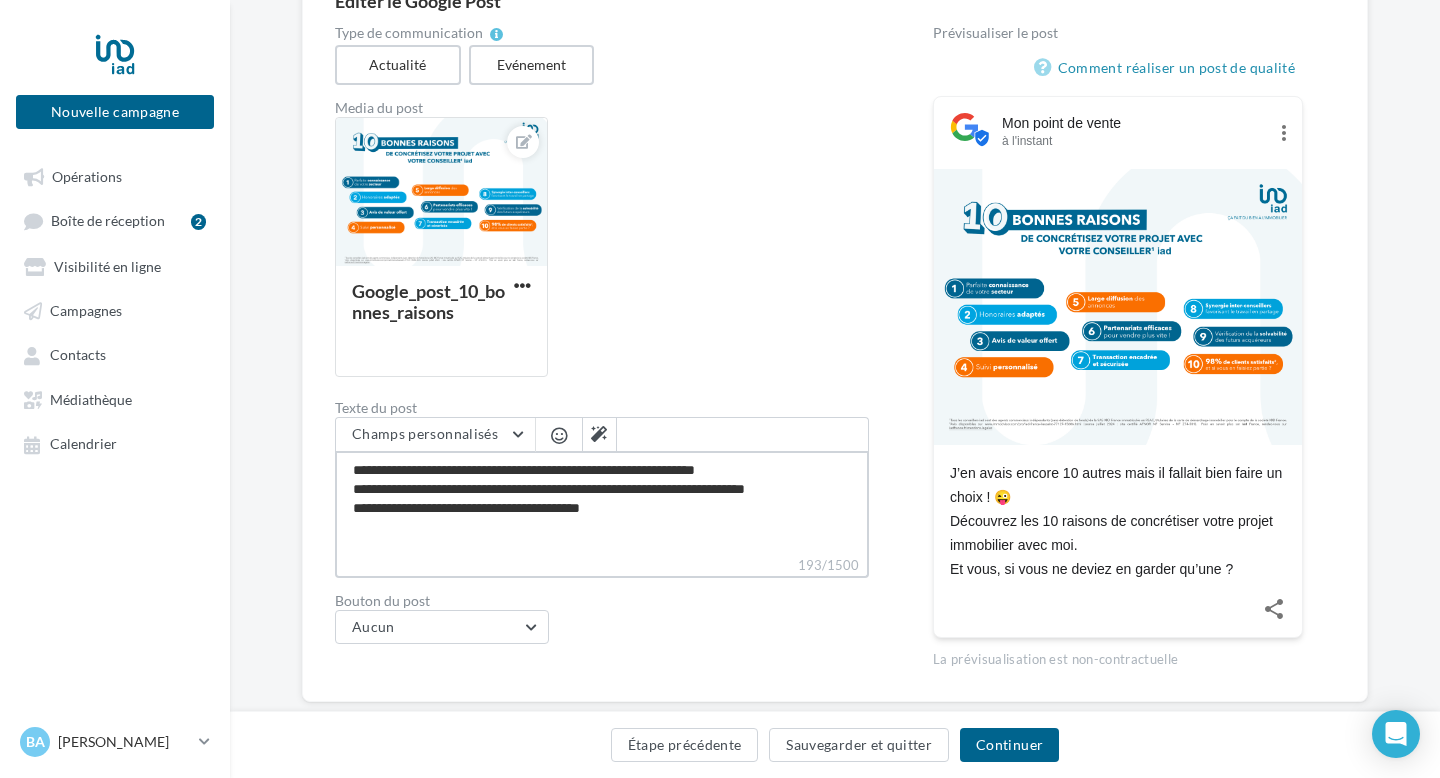 type on "**********" 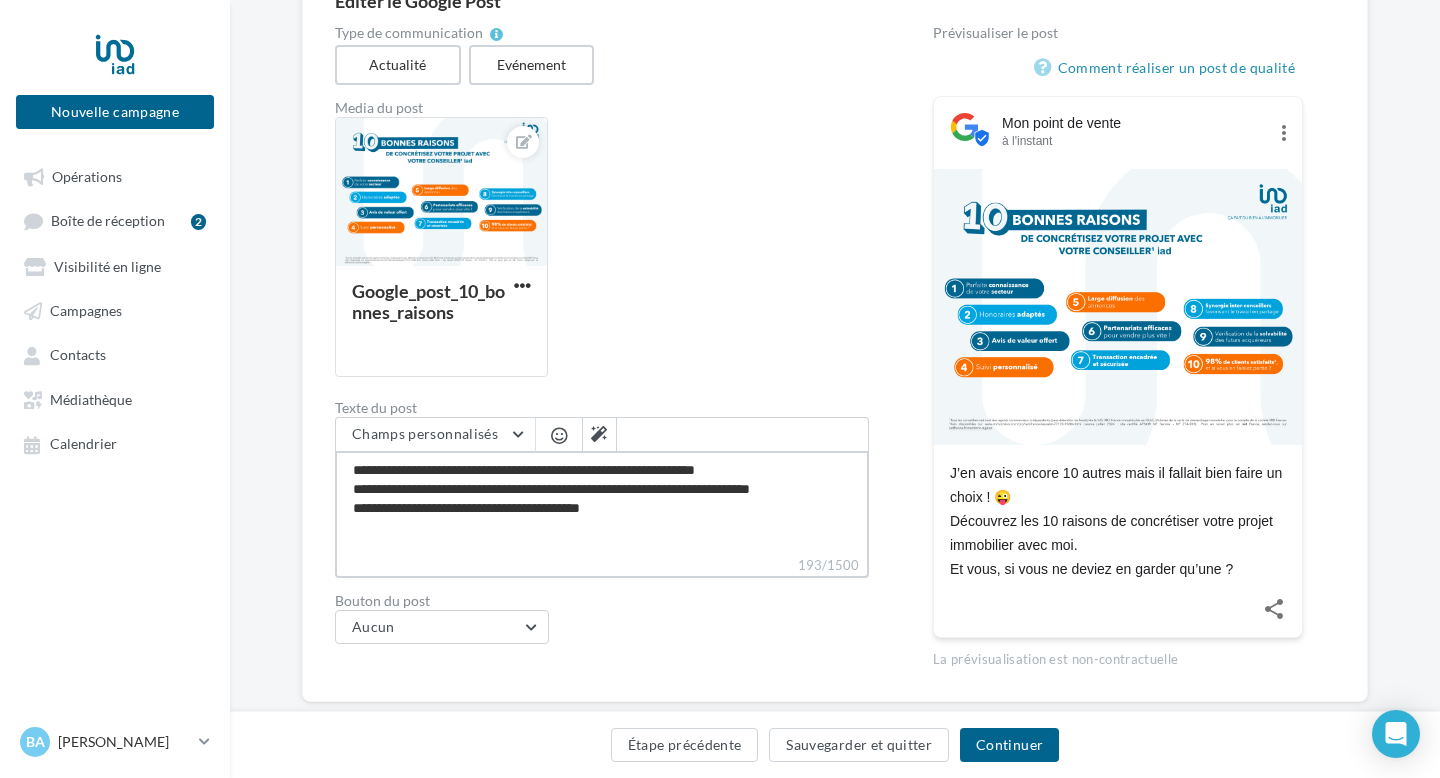 type on "**********" 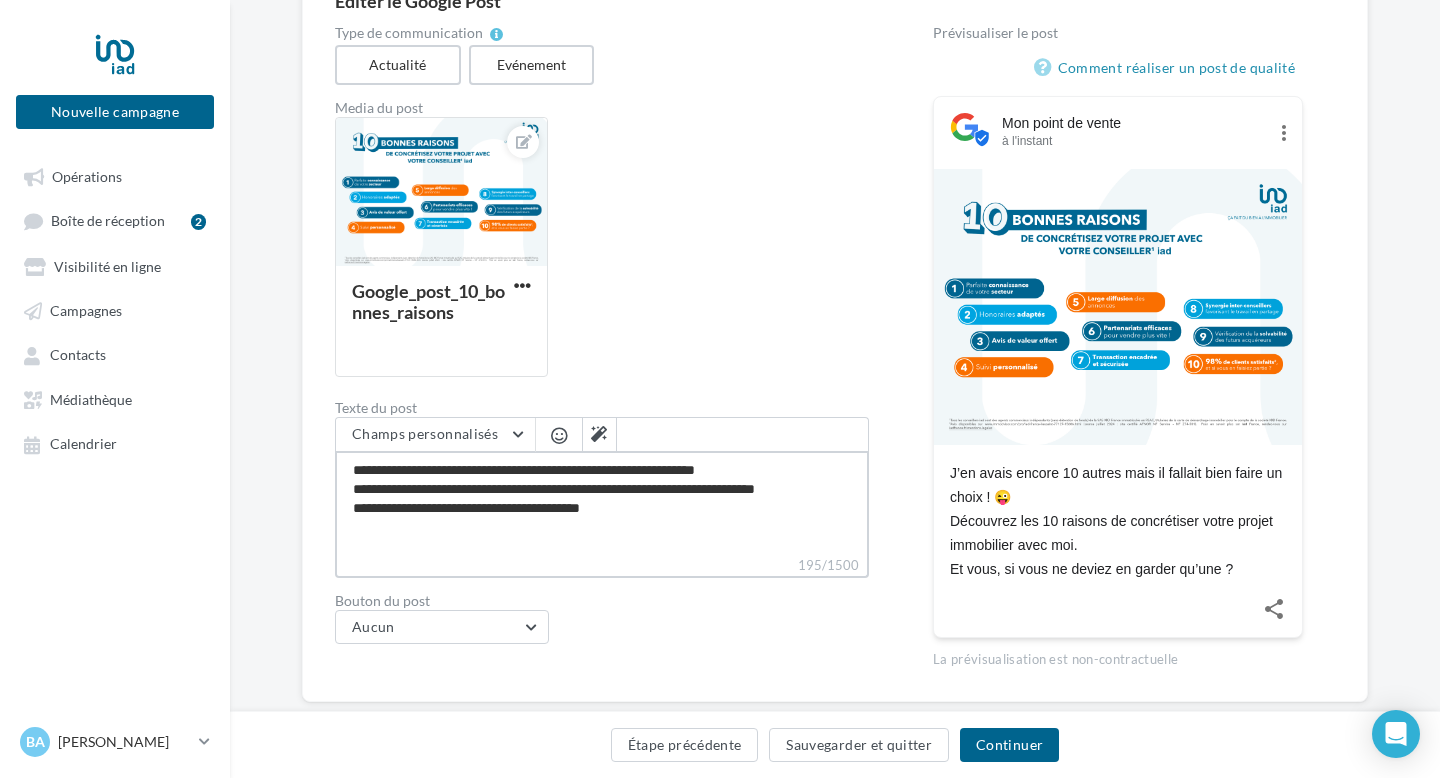 type on "**********" 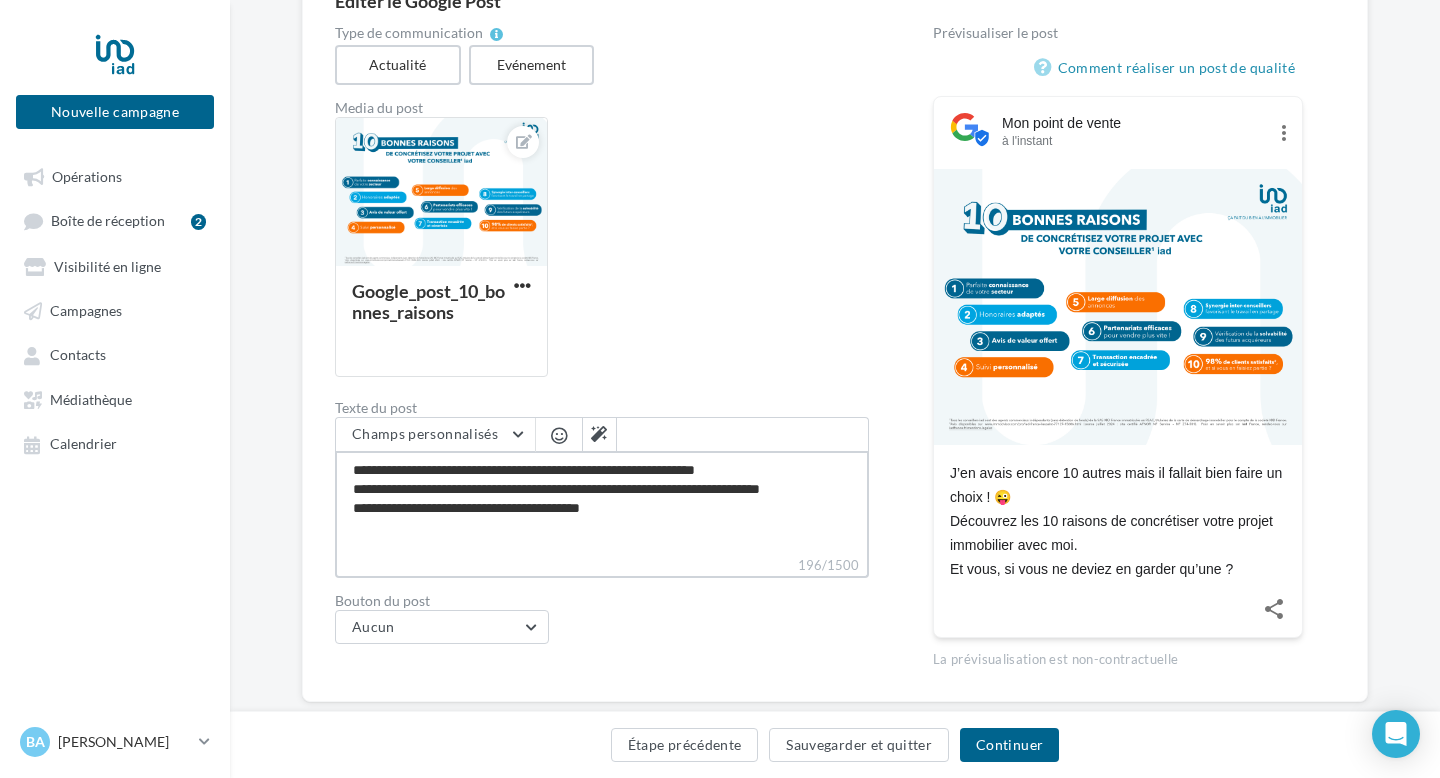 type on "**********" 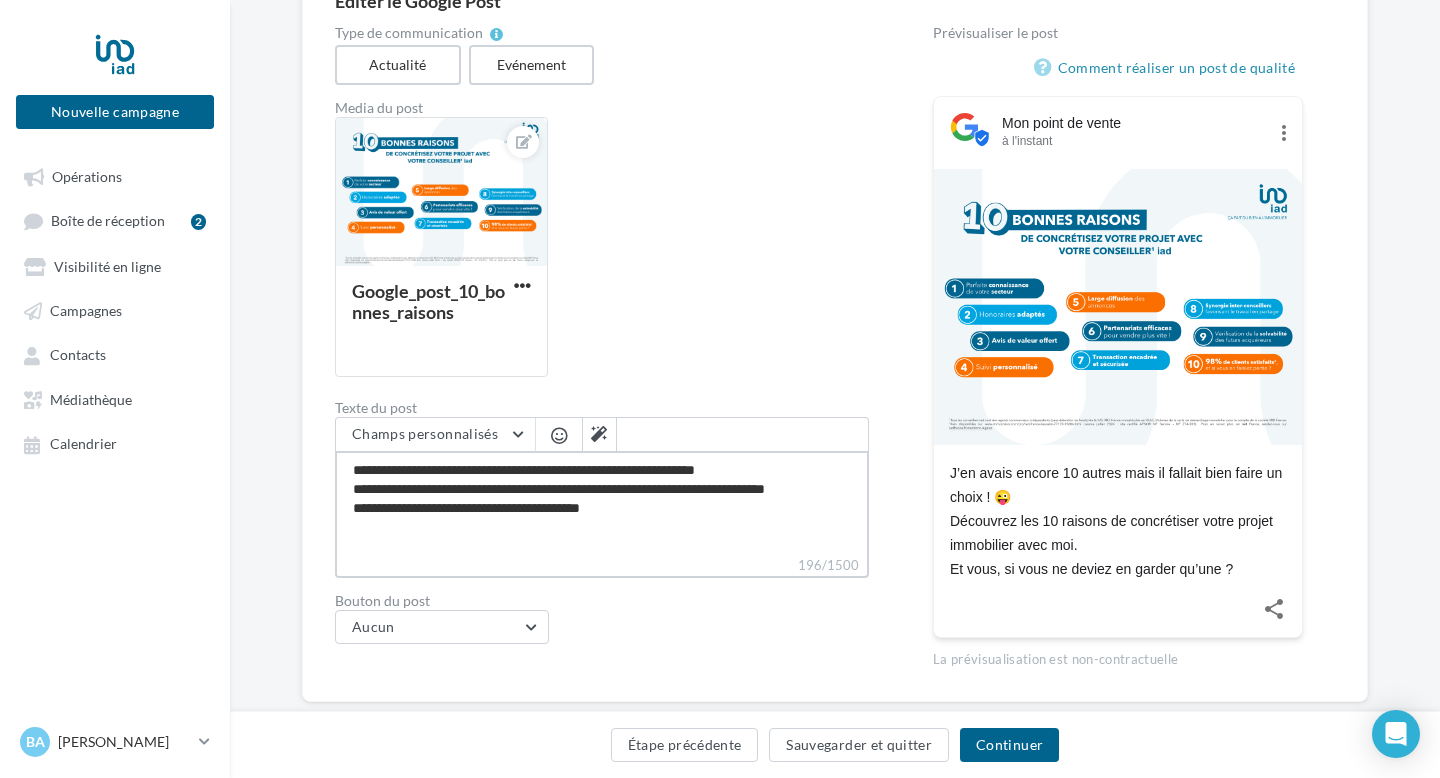 type on "**********" 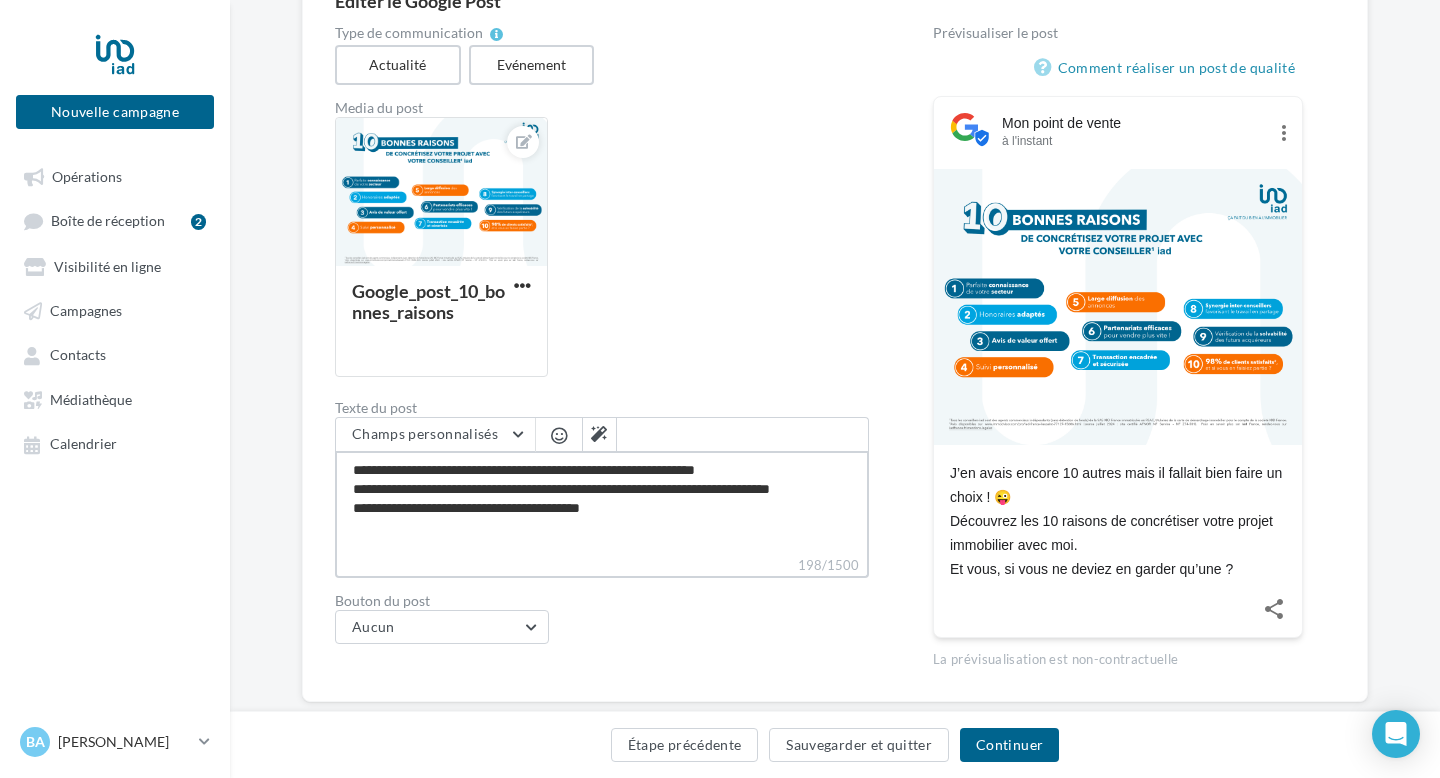 type on "**********" 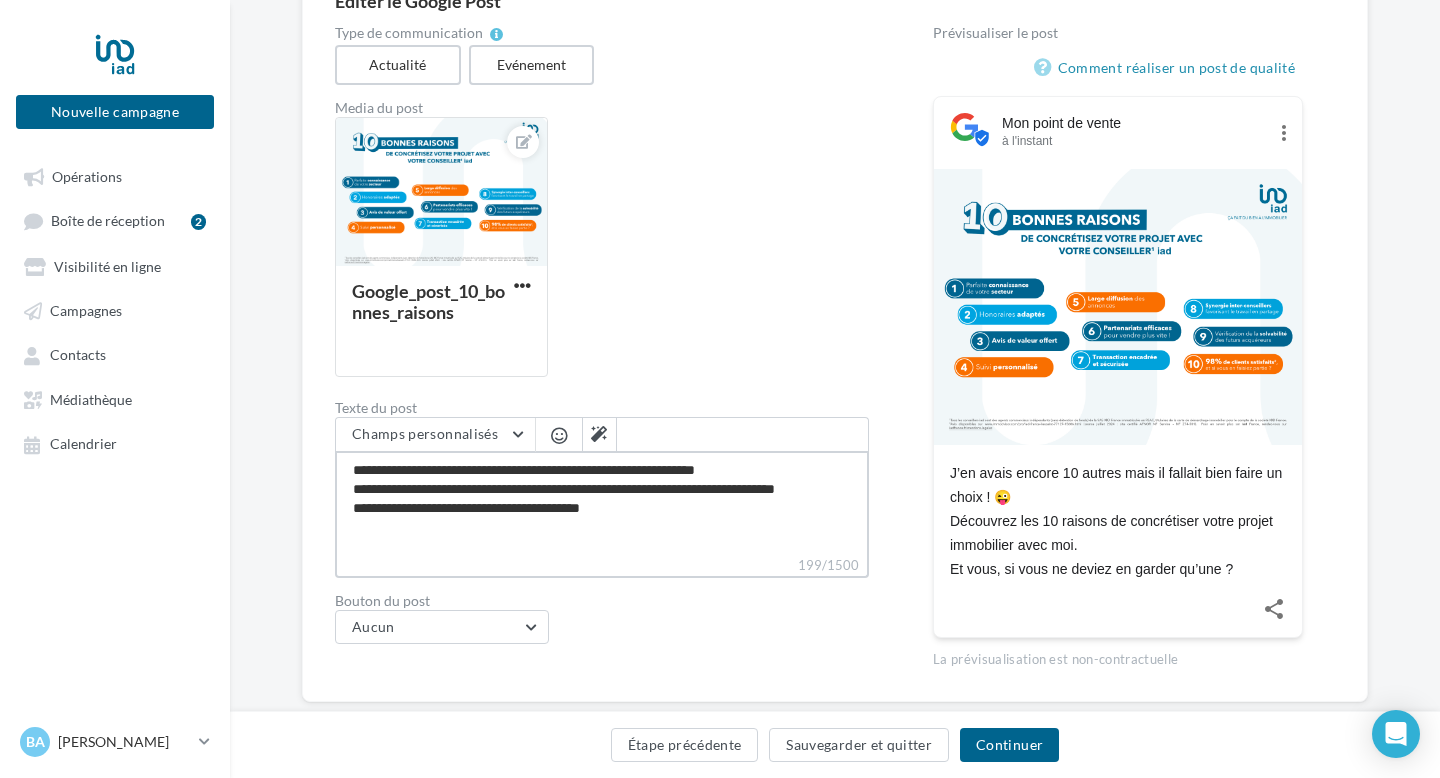 type on "**********" 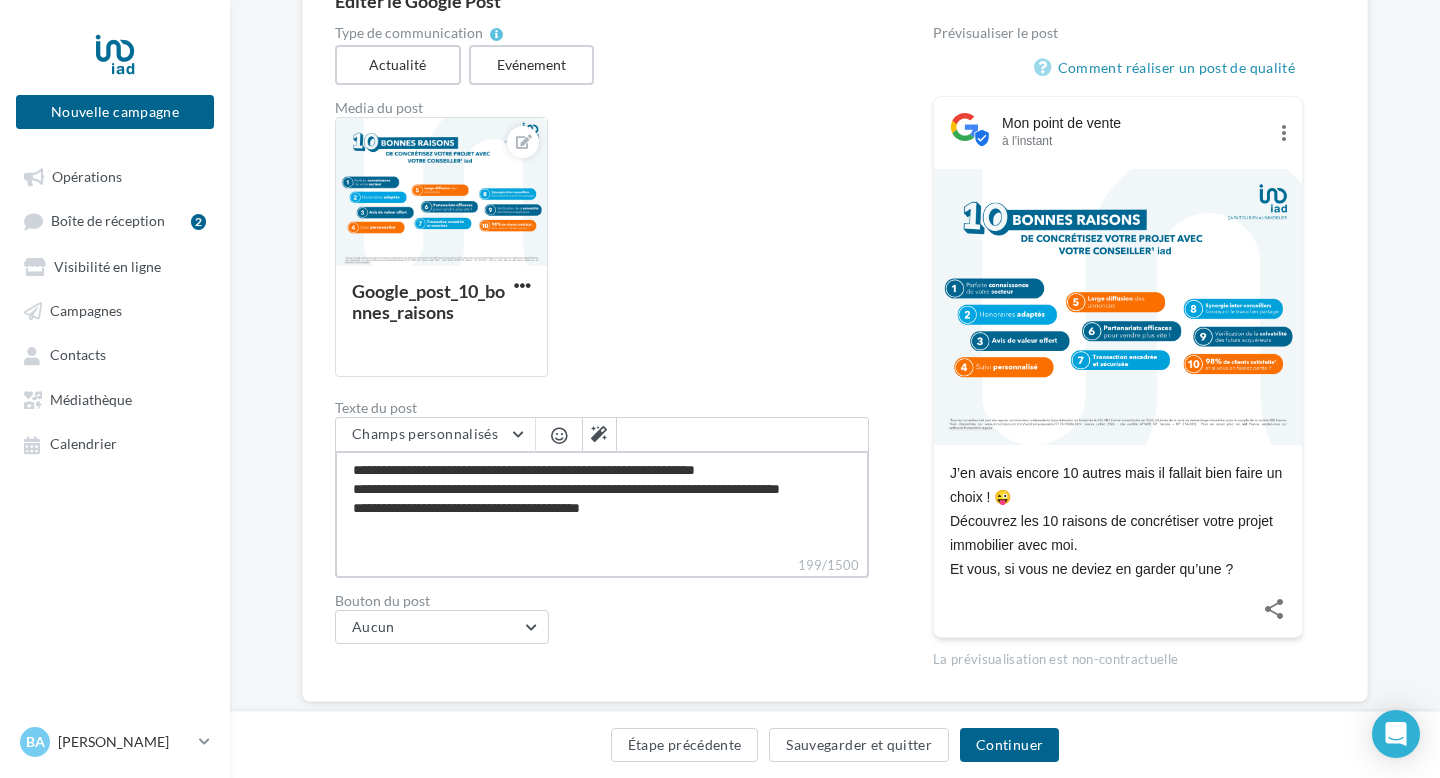 type on "**********" 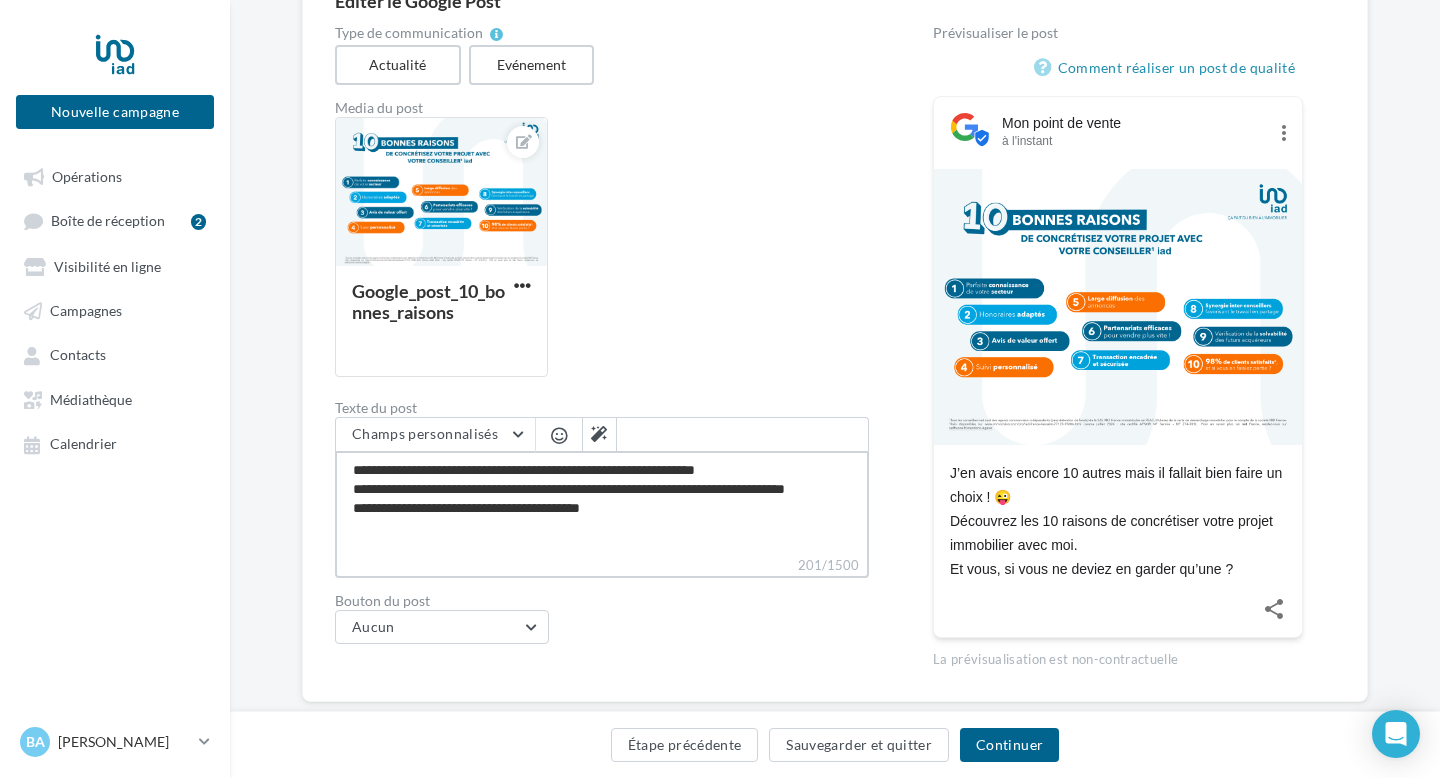 type on "**********" 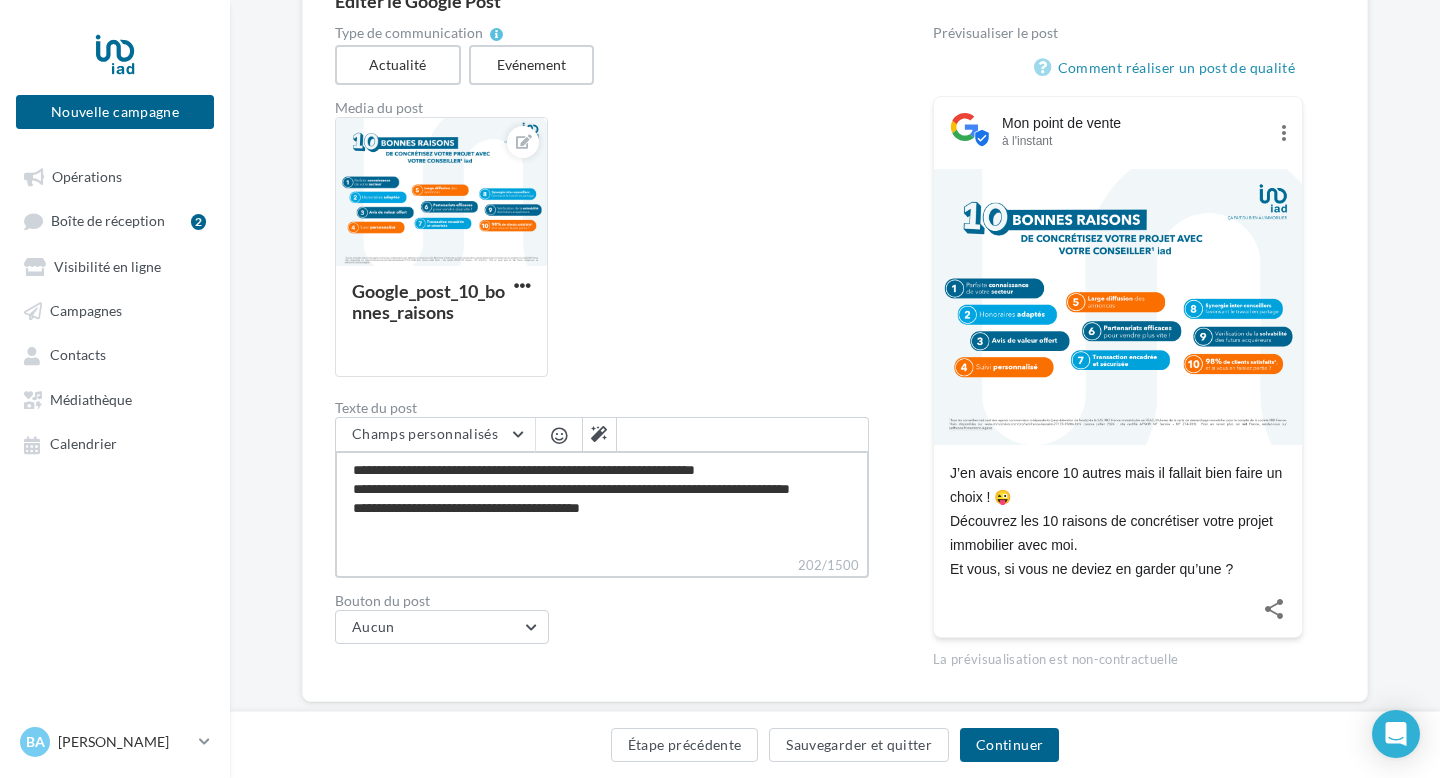 type on "**********" 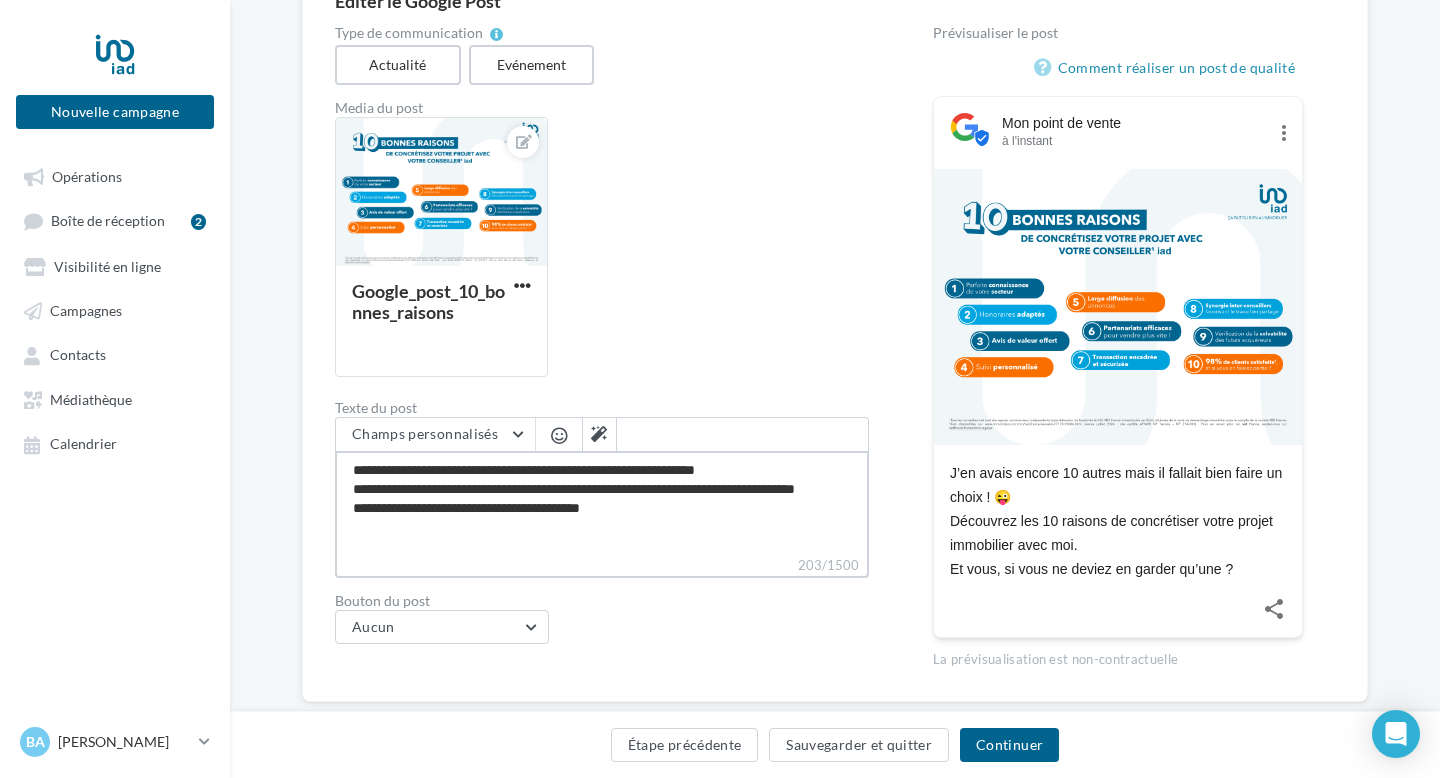 type on "**********" 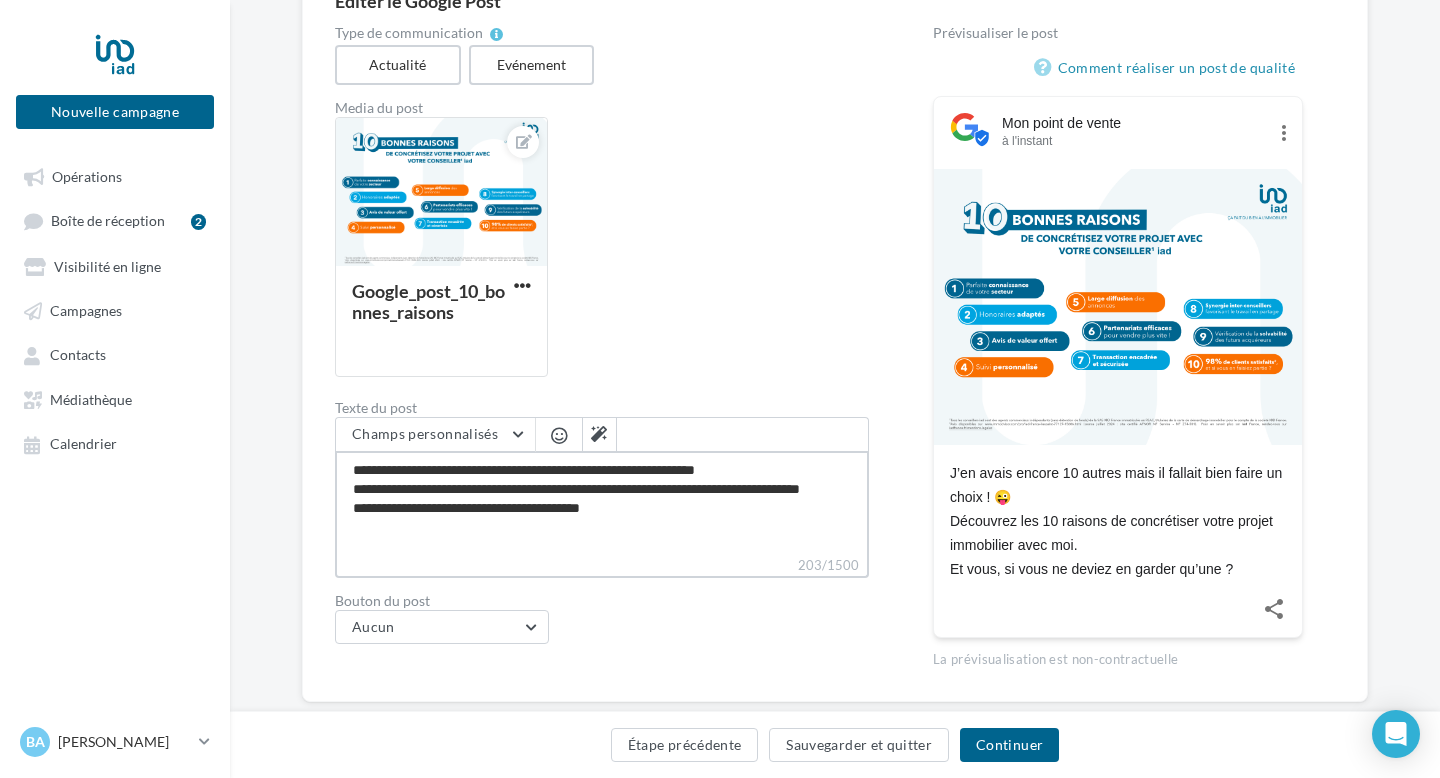 type on "**********" 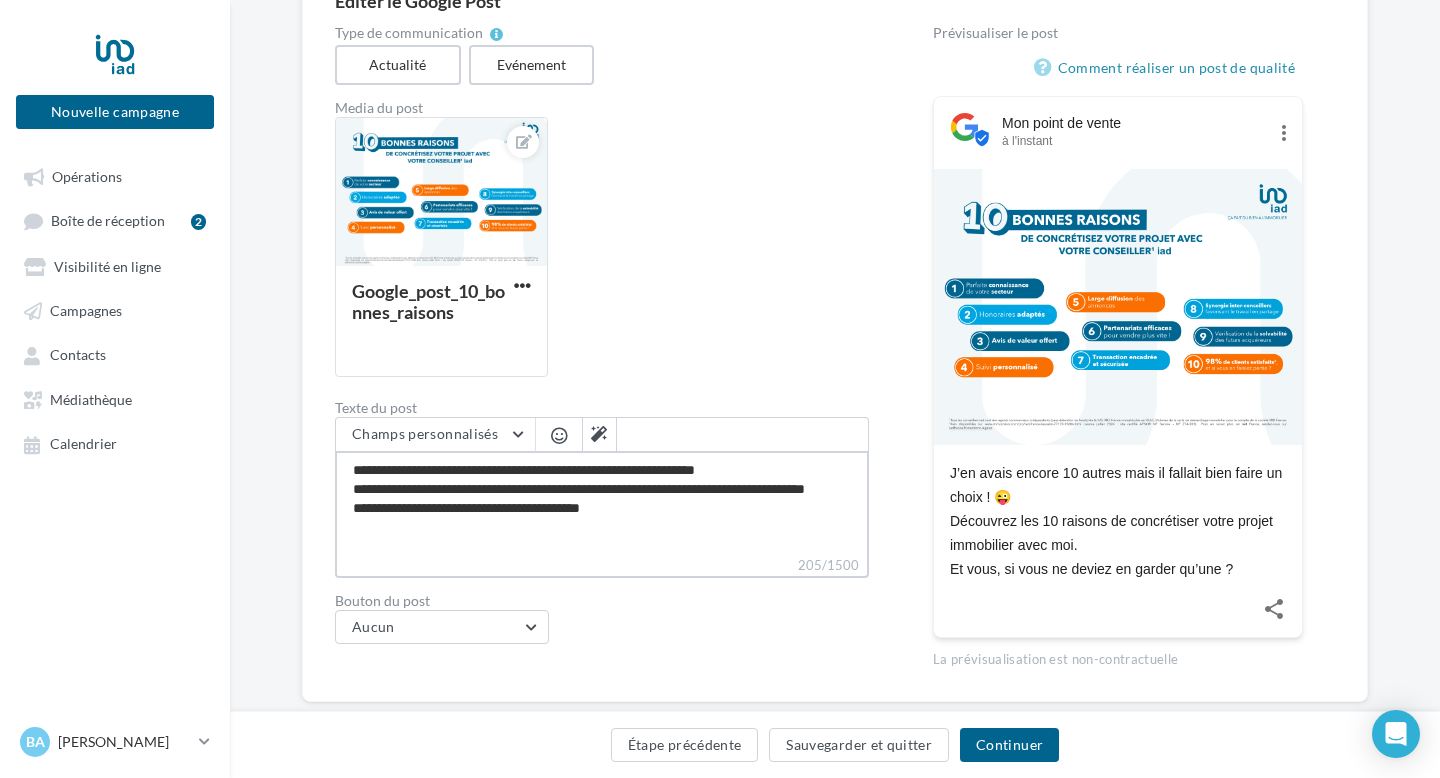 type on "**********" 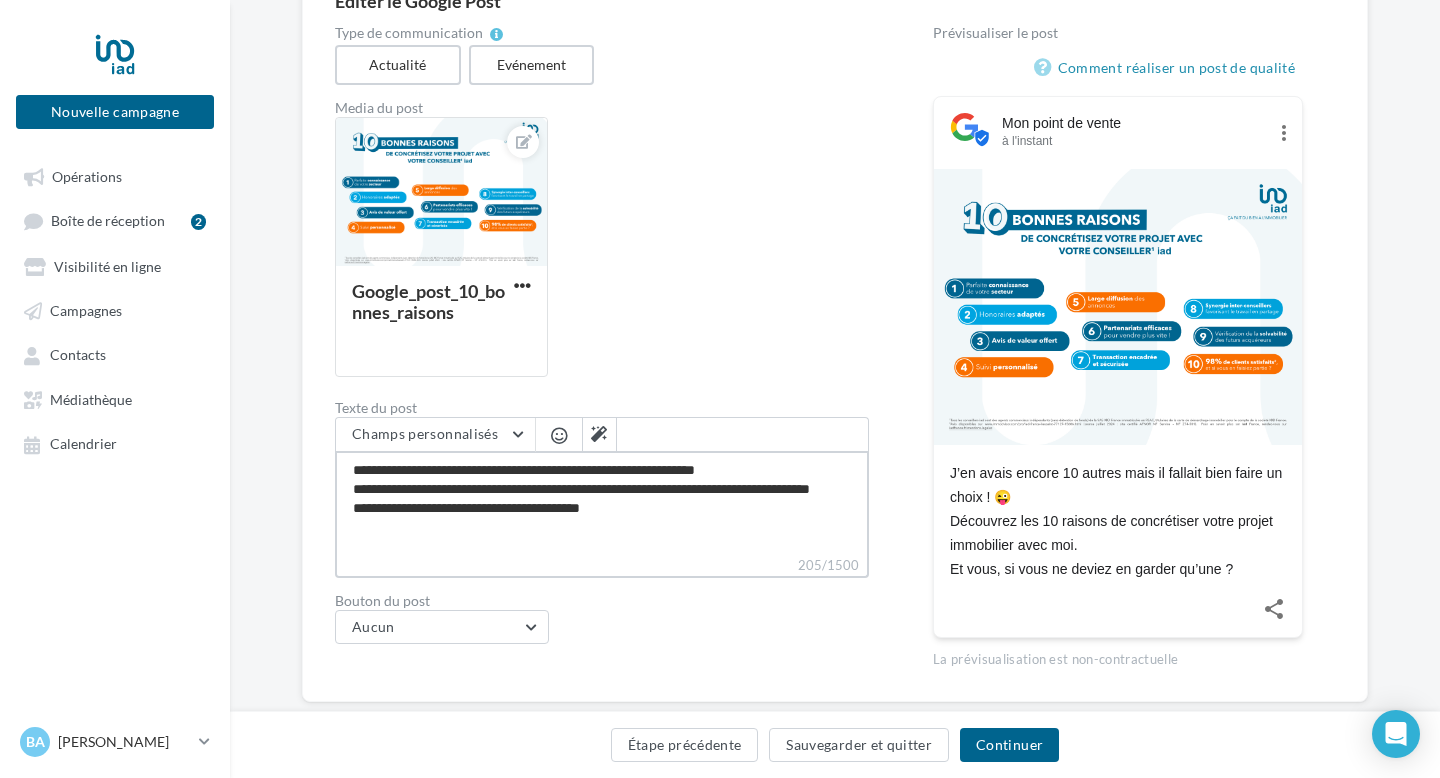 type on "**********" 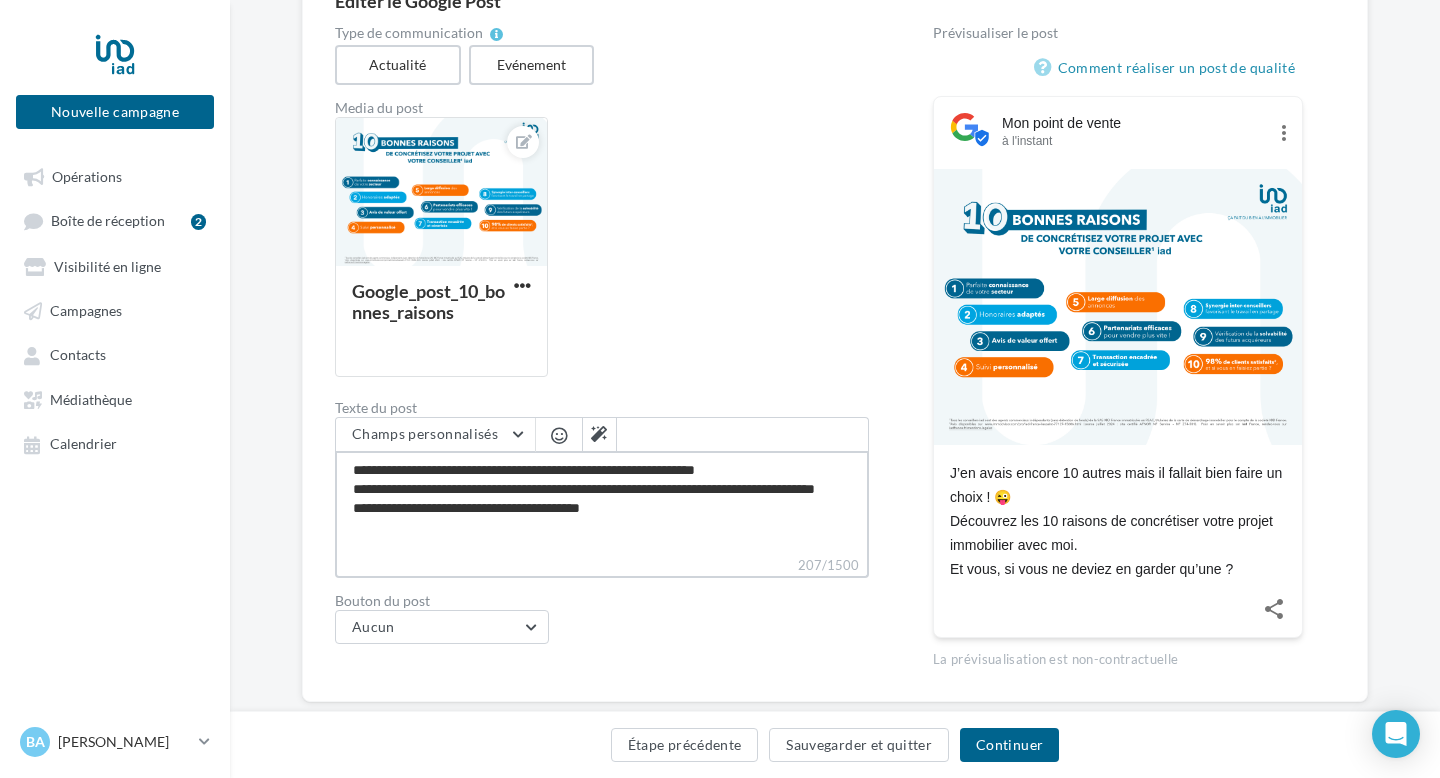 type on "**********" 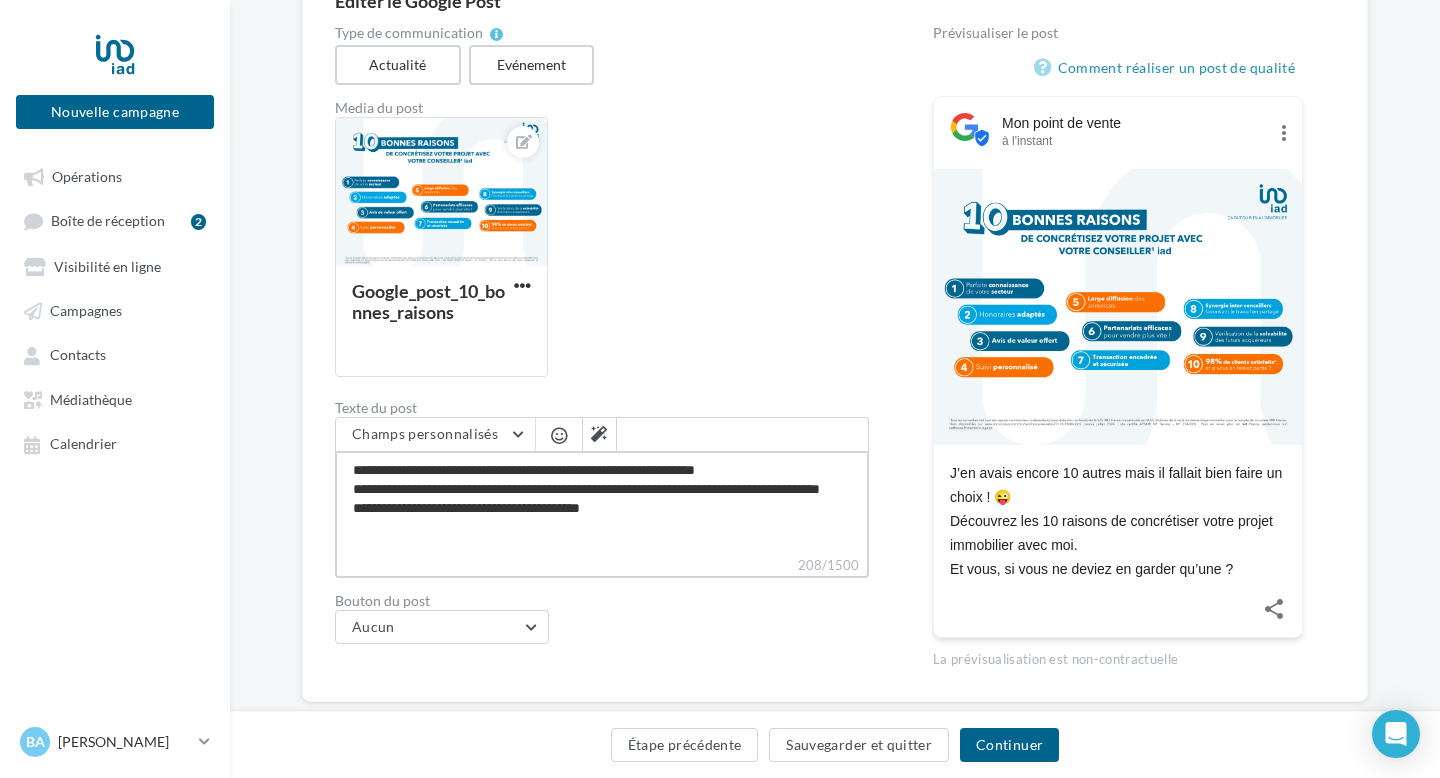 type on "**********" 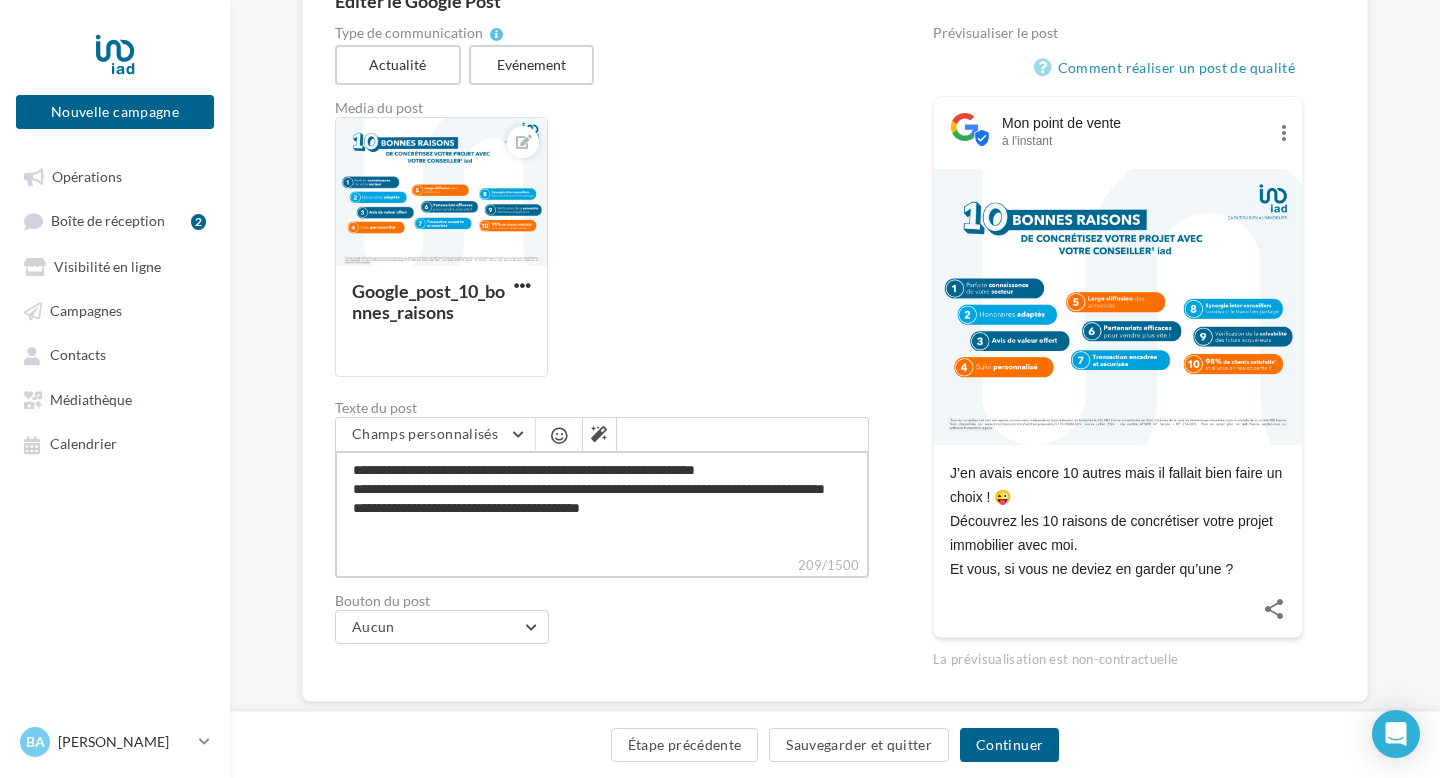 type on "**********" 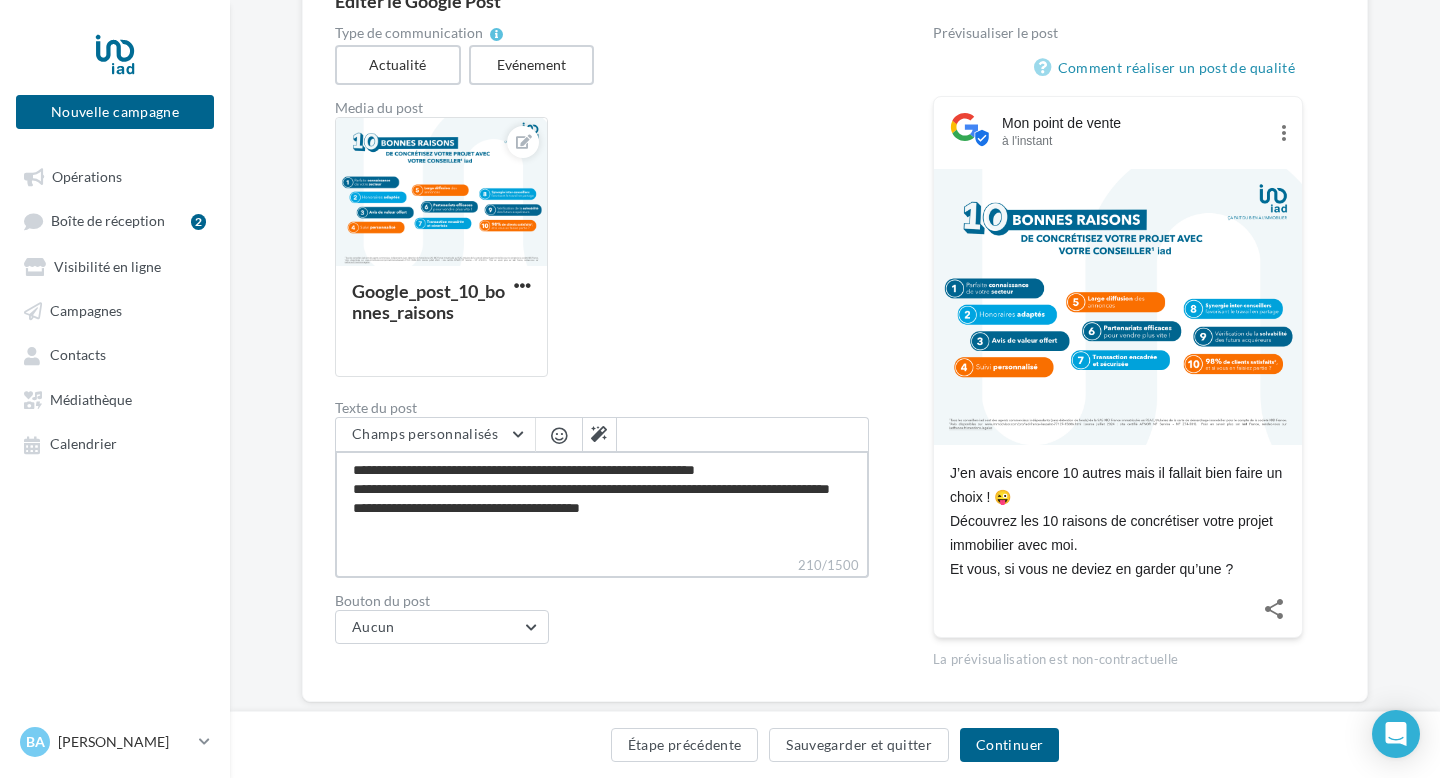 type on "**********" 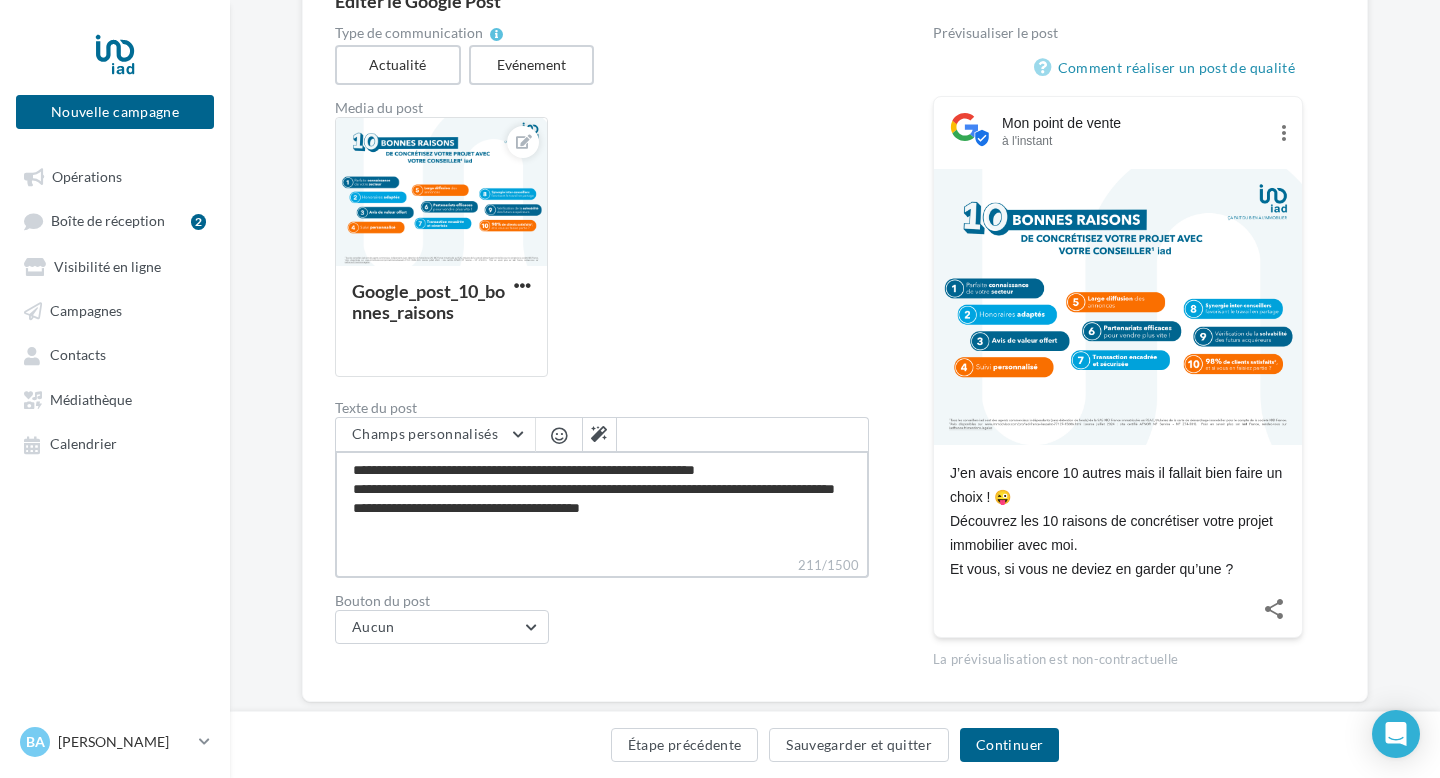 type on "**********" 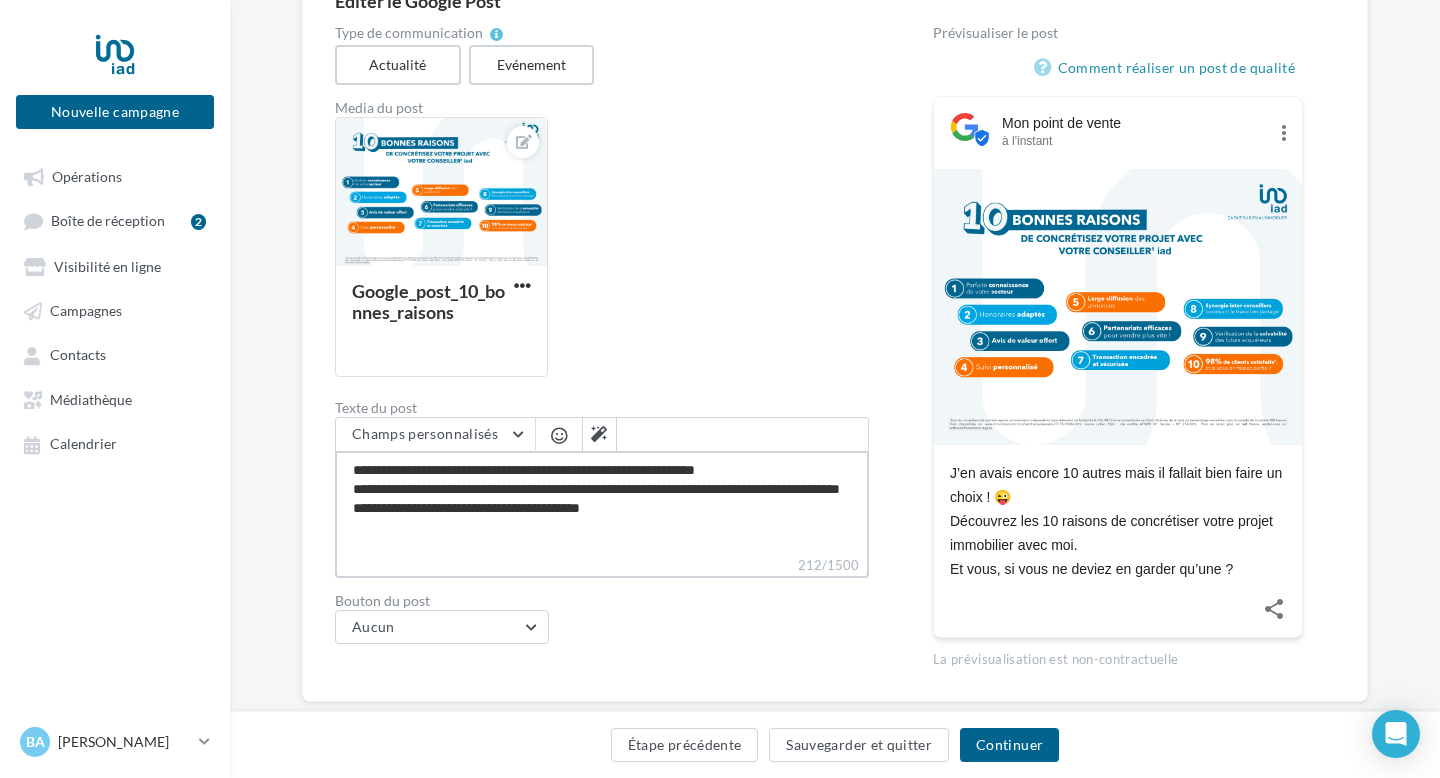 type on "**********" 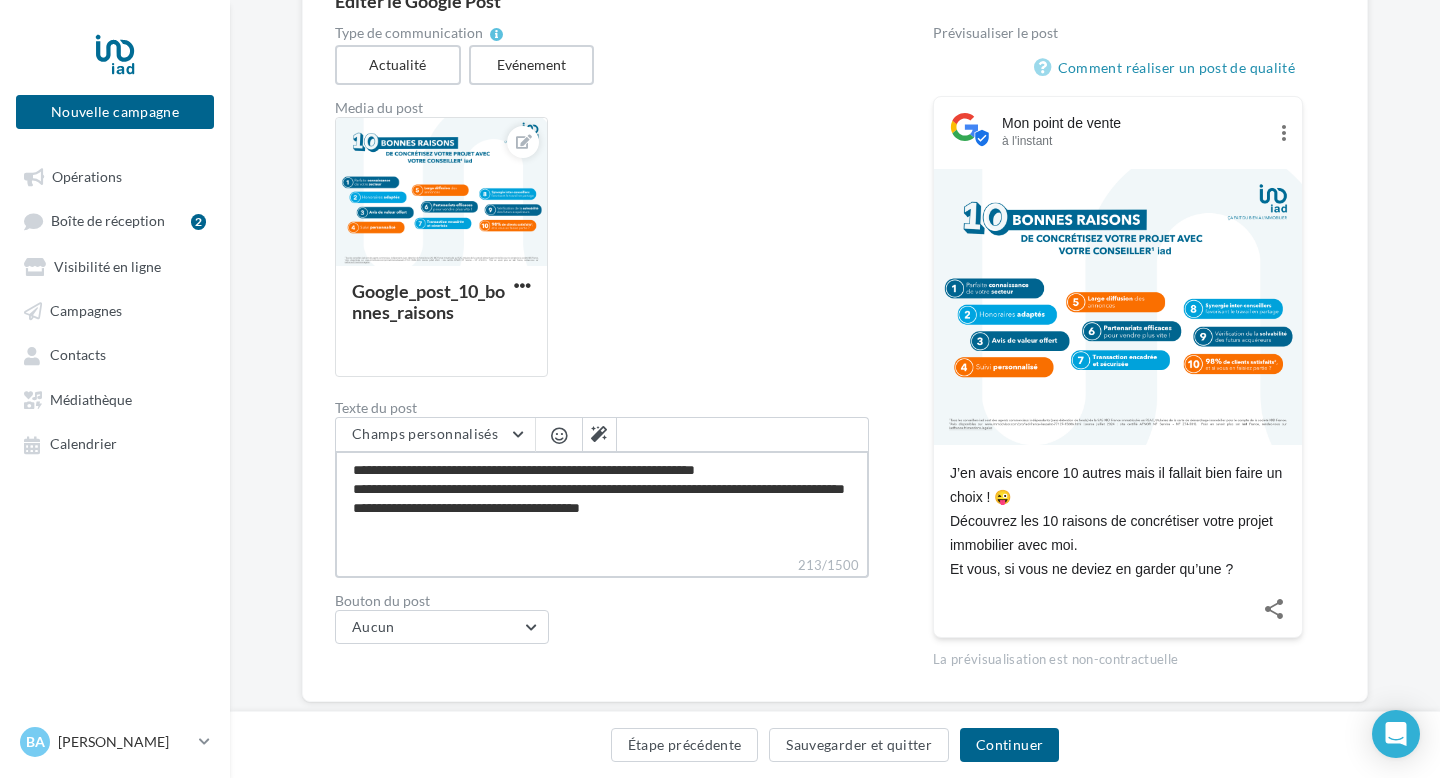 type on "**********" 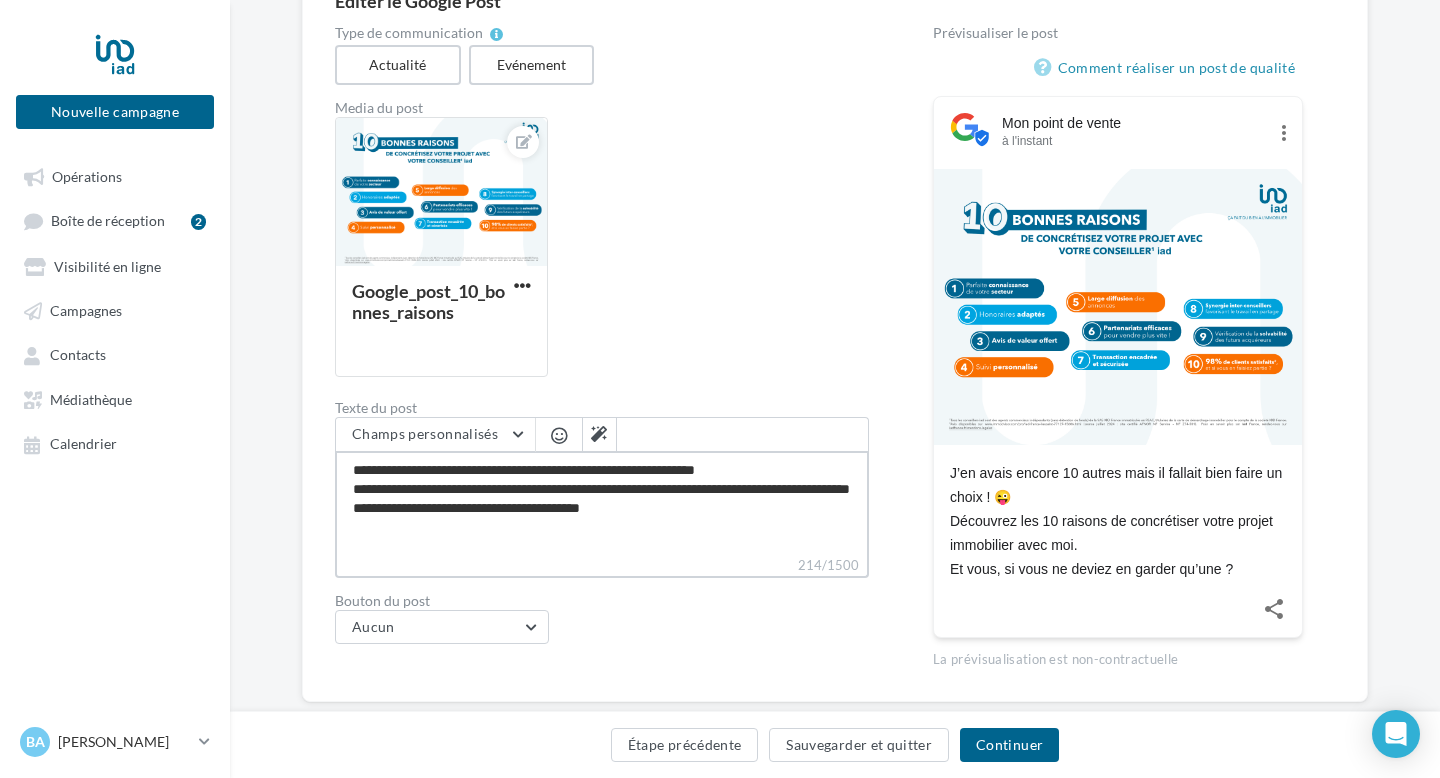 type on "**********" 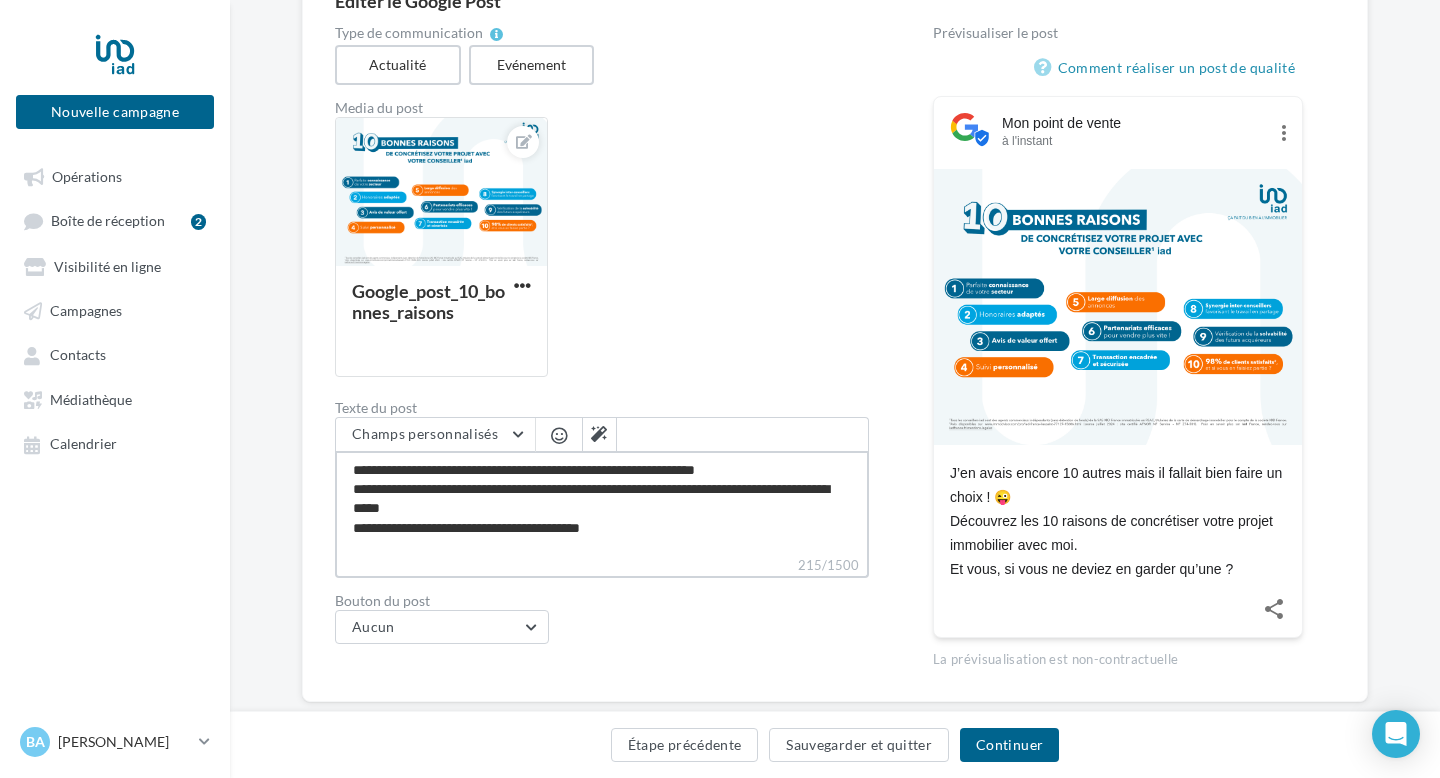 type on "**********" 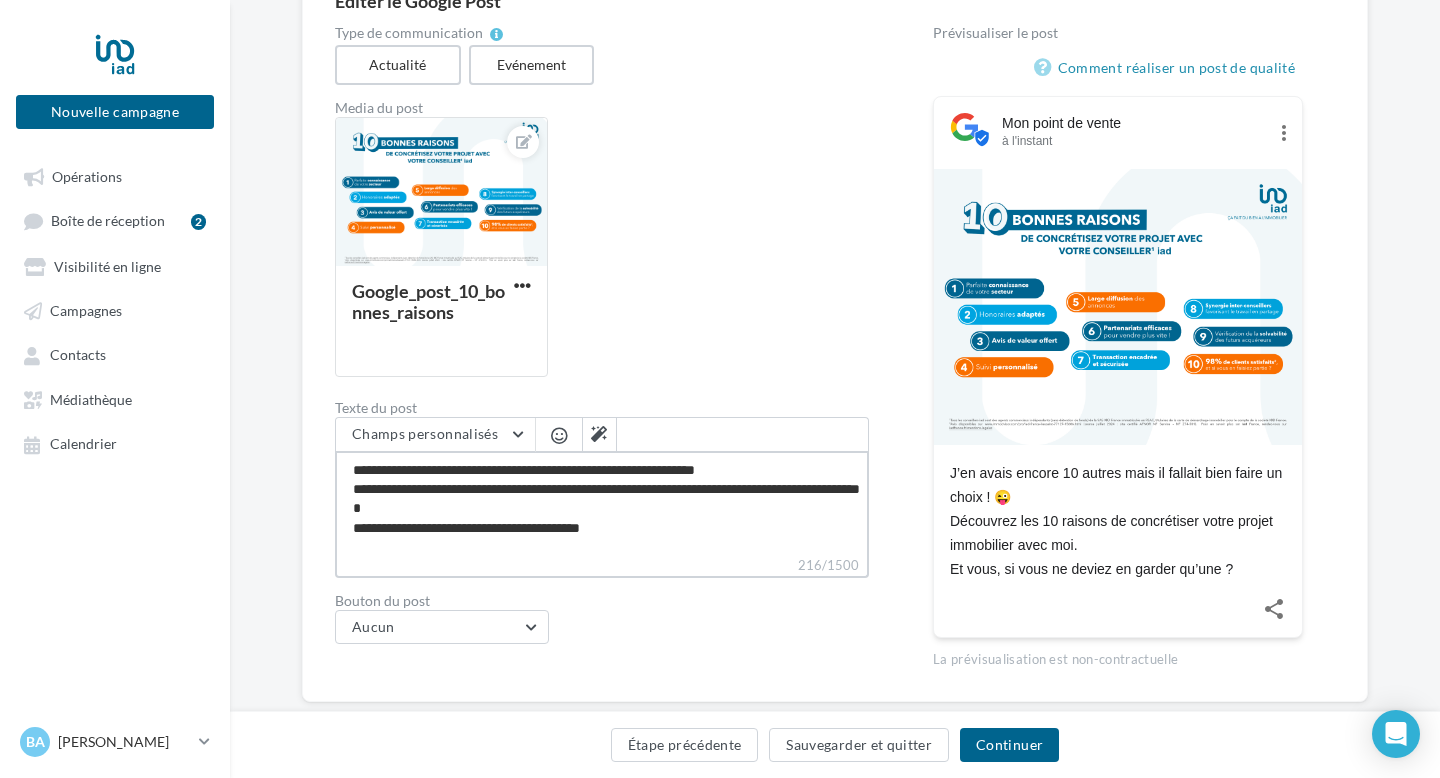 type on "**********" 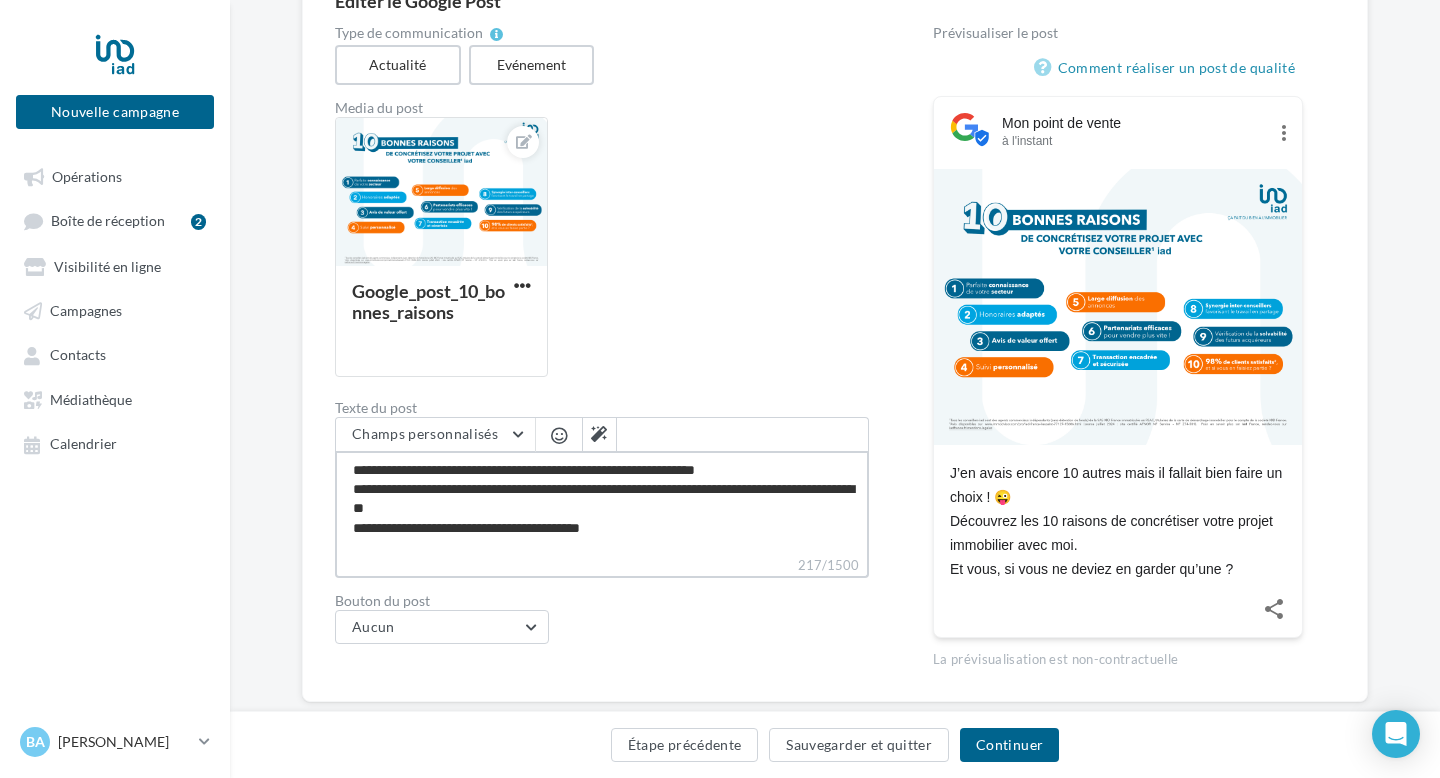 type on "**********" 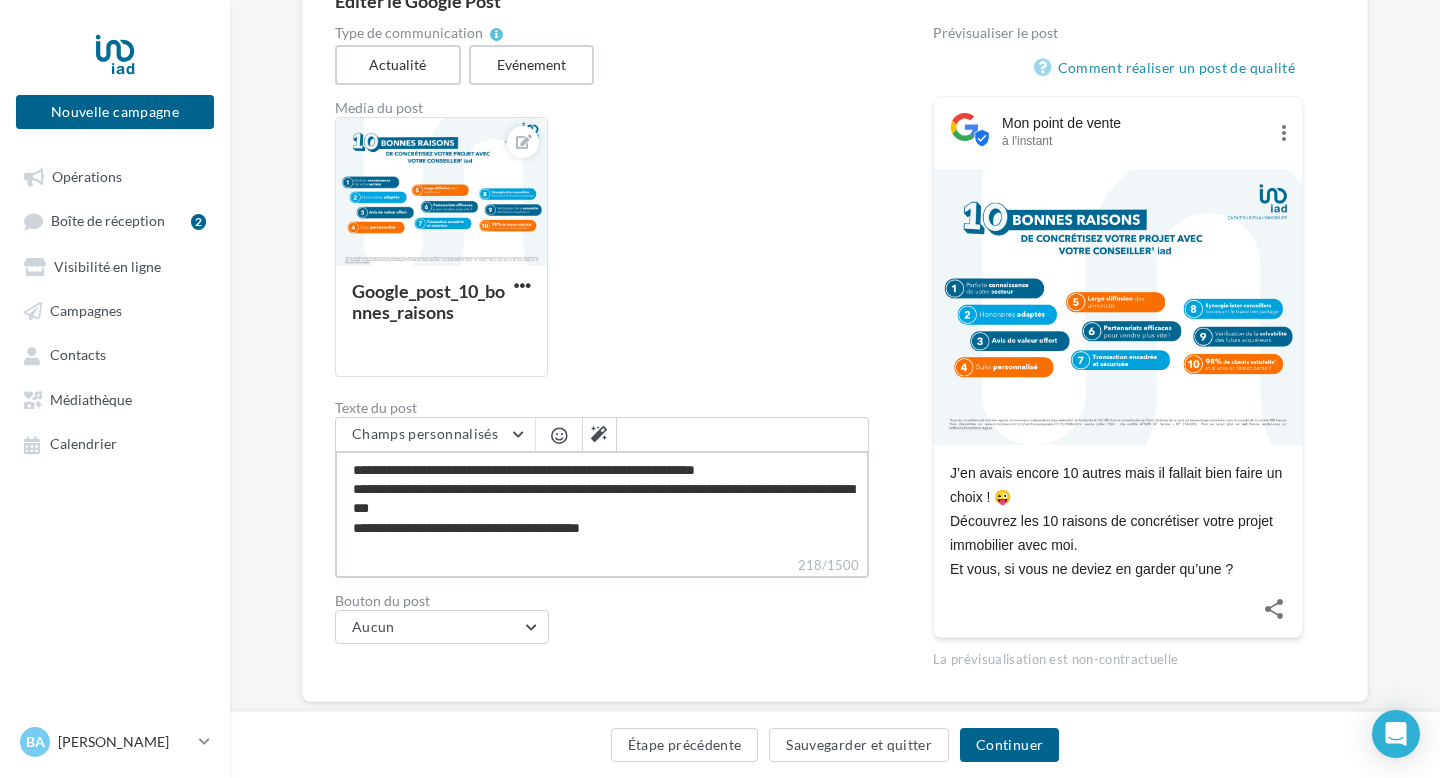 type on "**********" 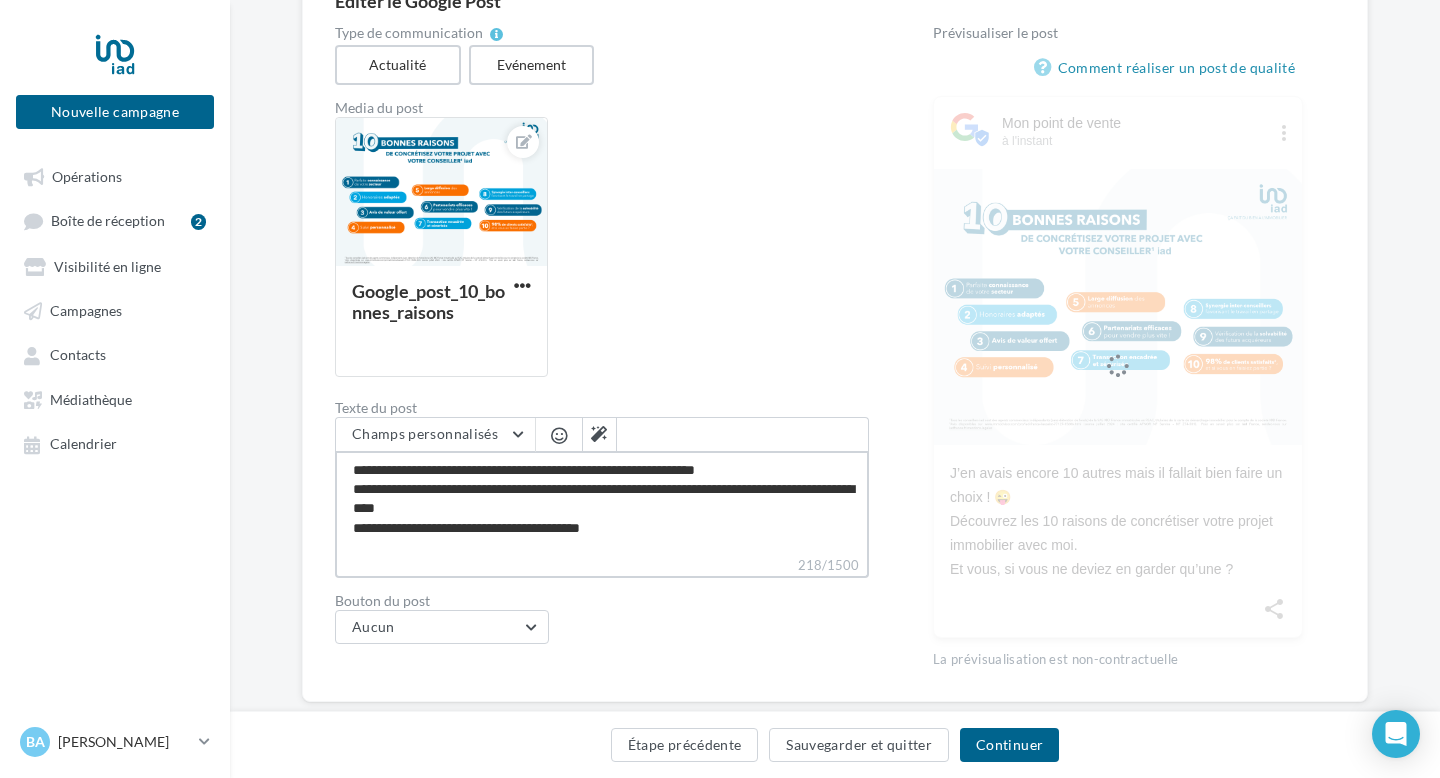 type on "**********" 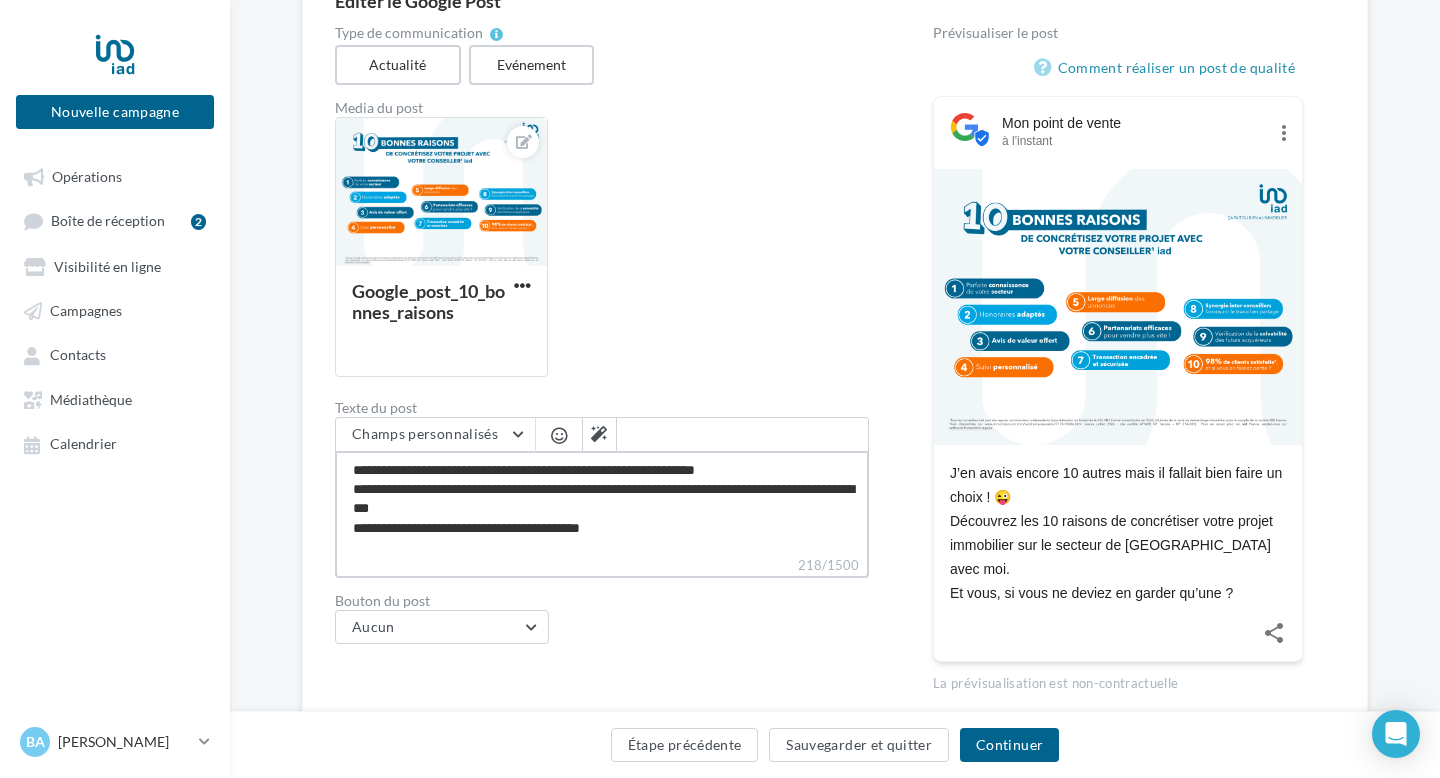 type on "**********" 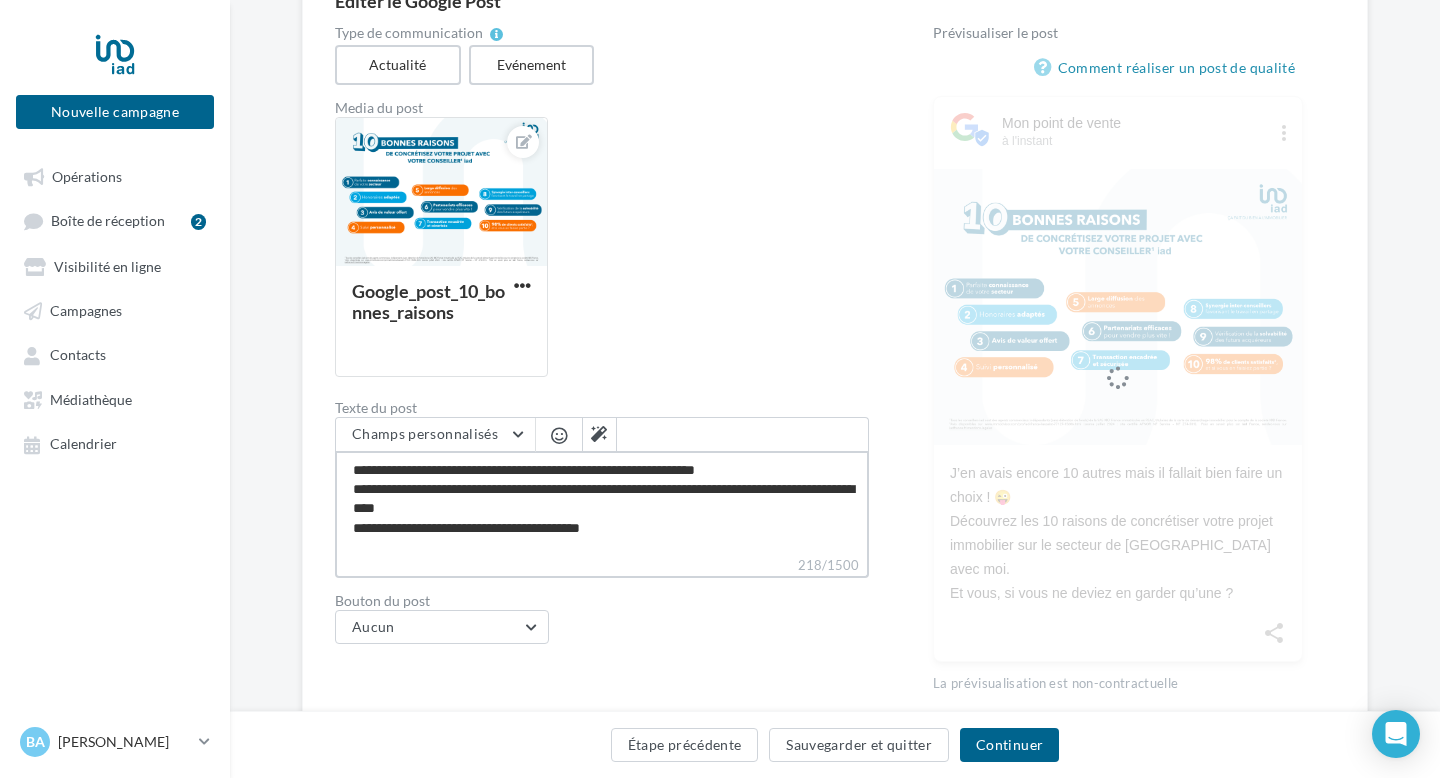 type on "**********" 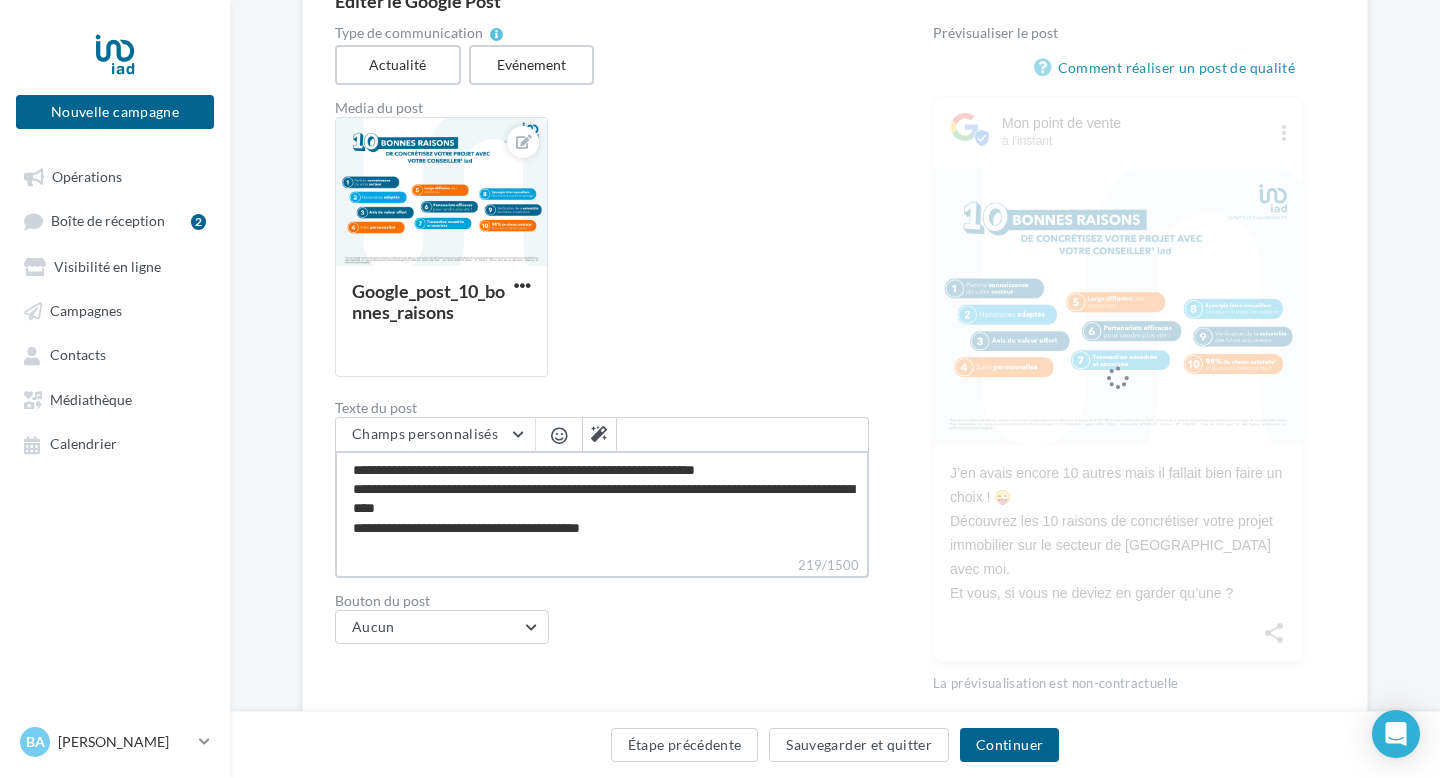 type on "**********" 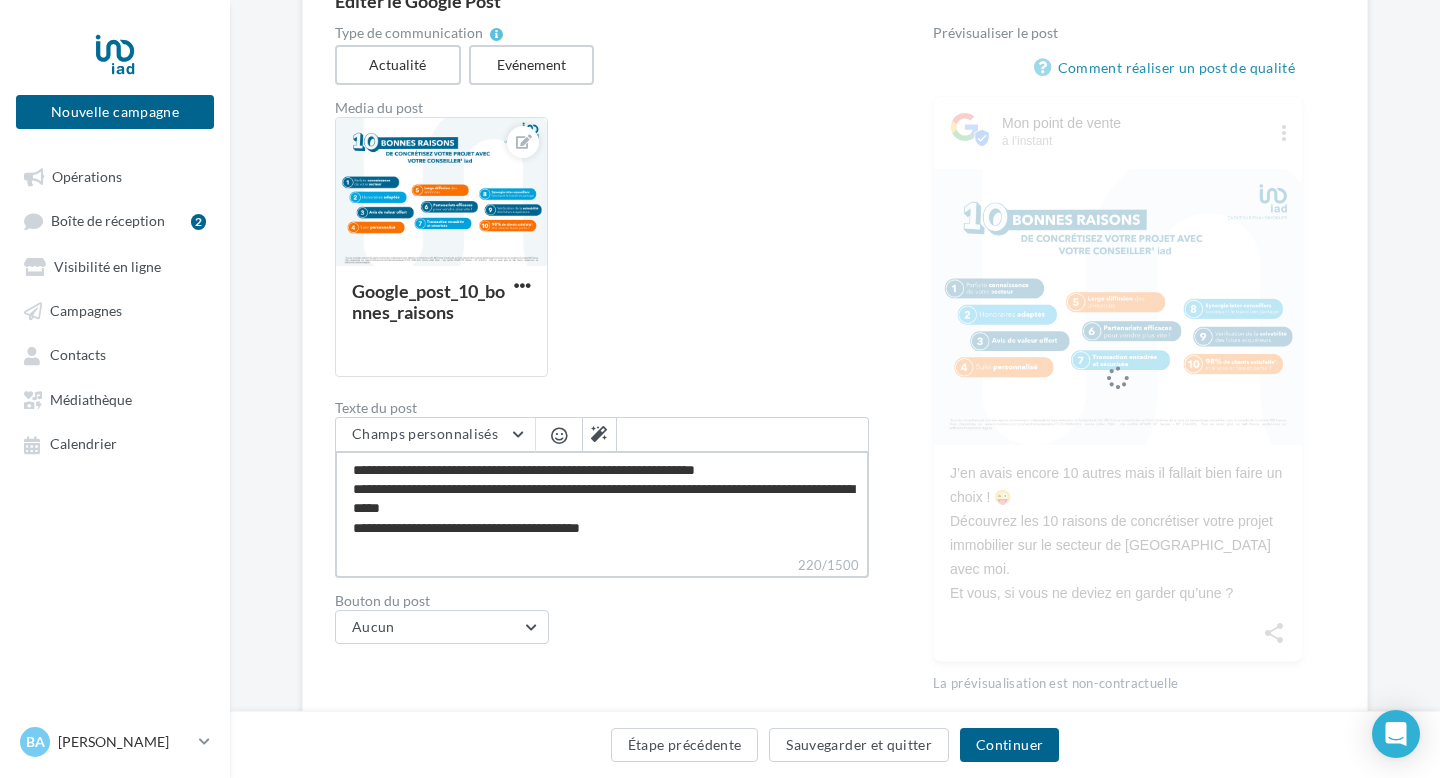 type on "**********" 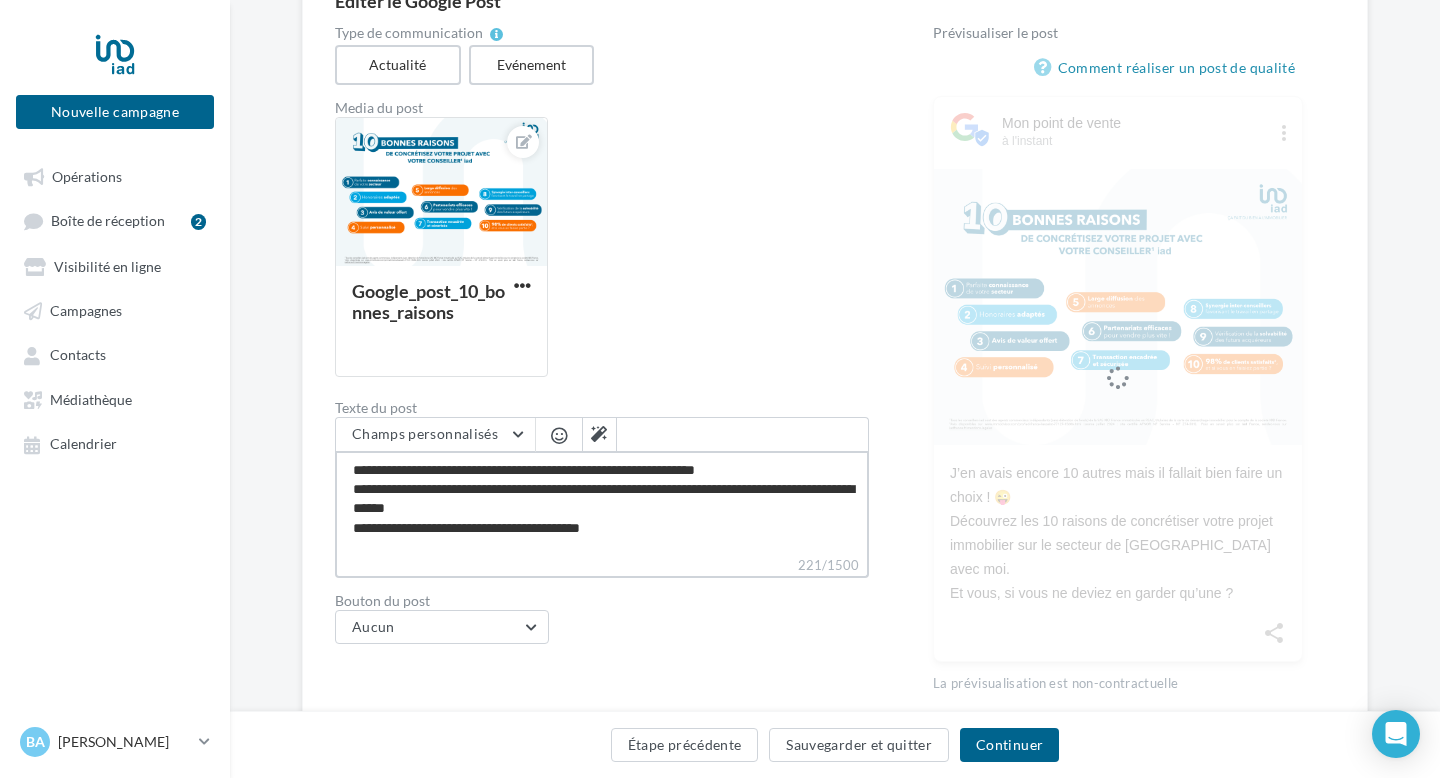 type on "**********" 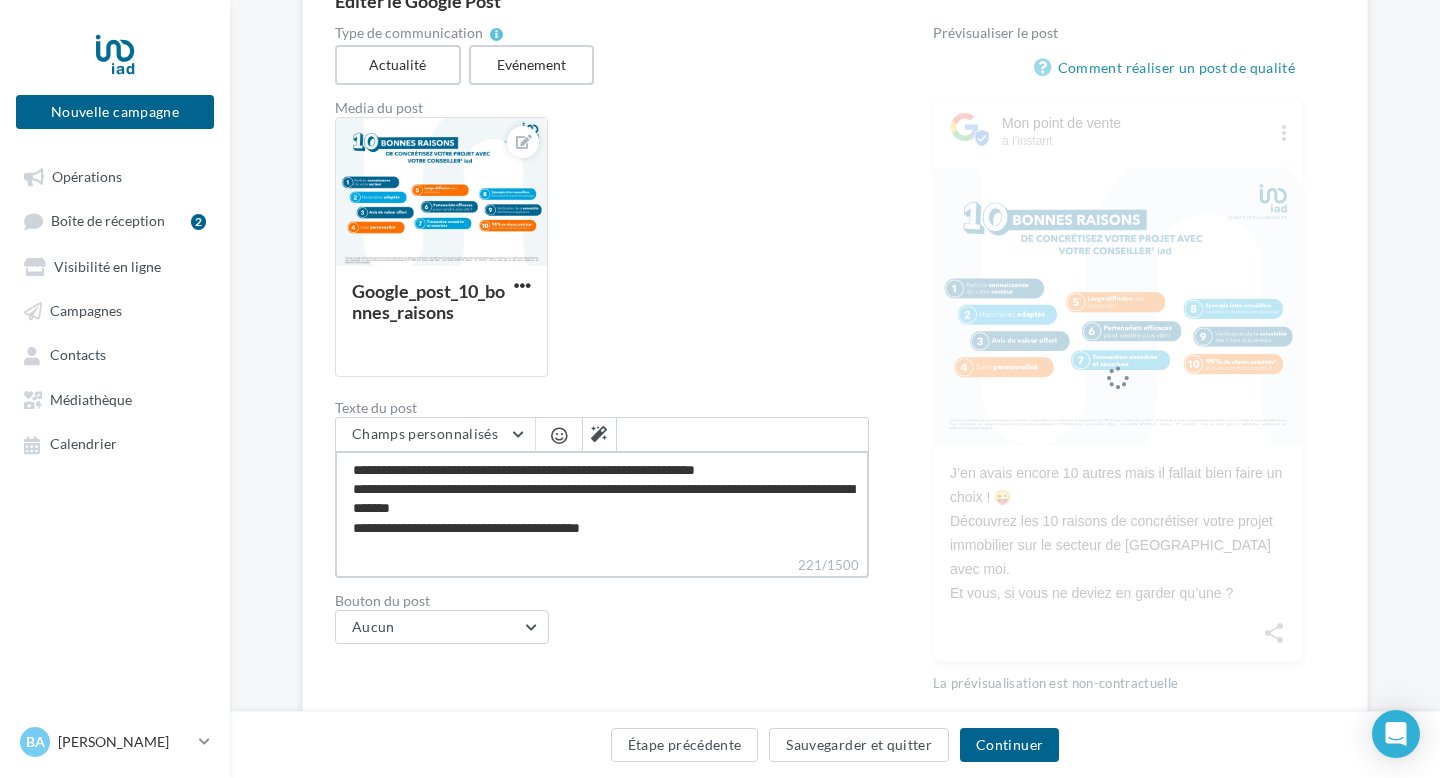 type on "**********" 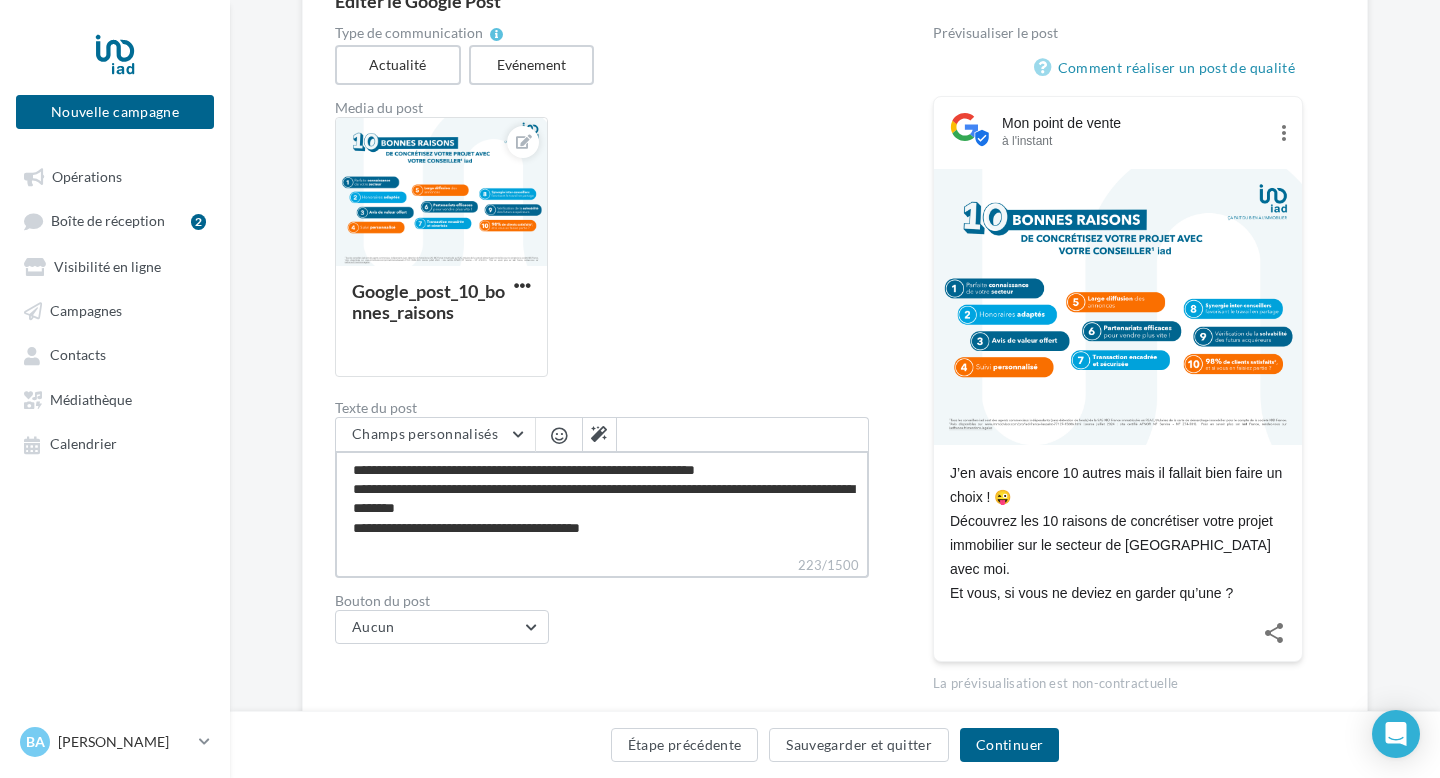 type on "**********" 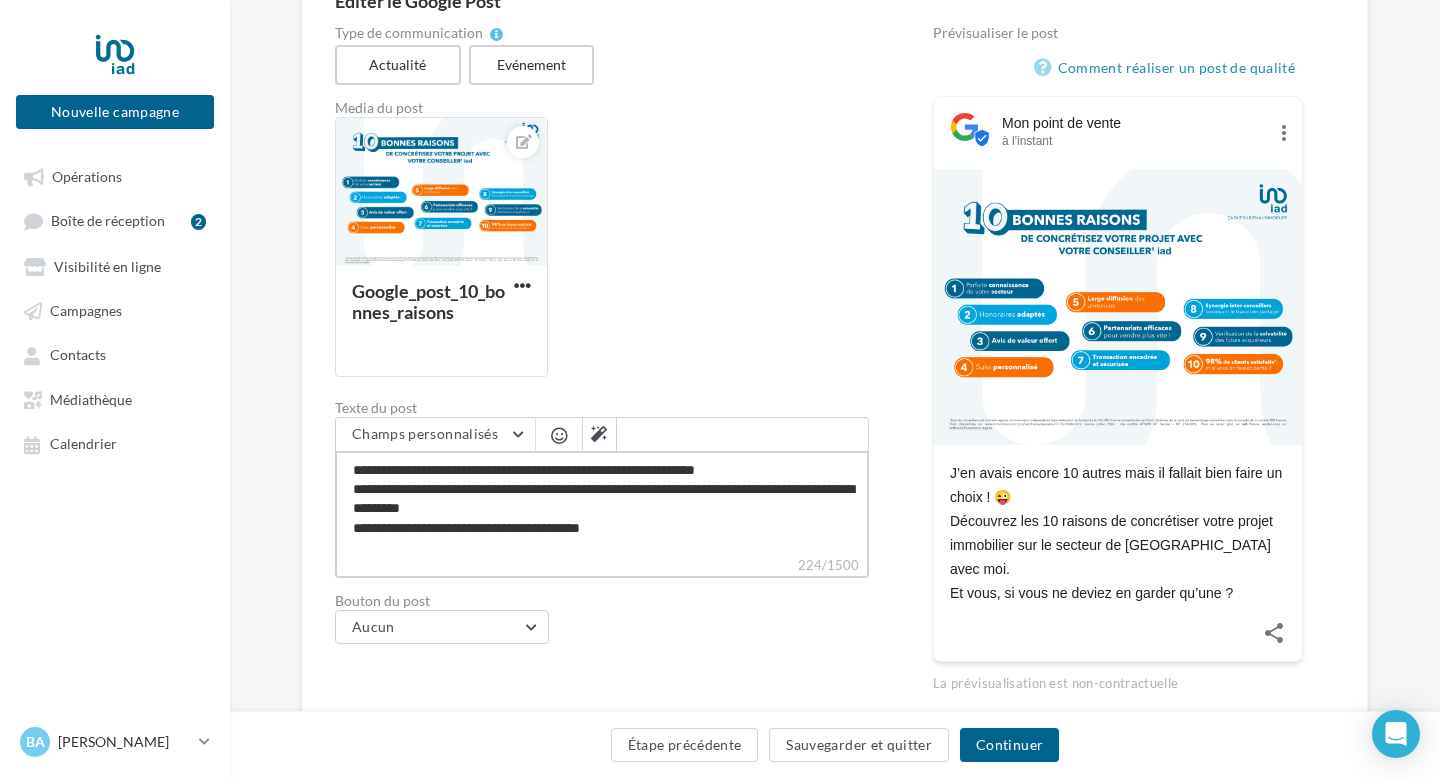 type on "**********" 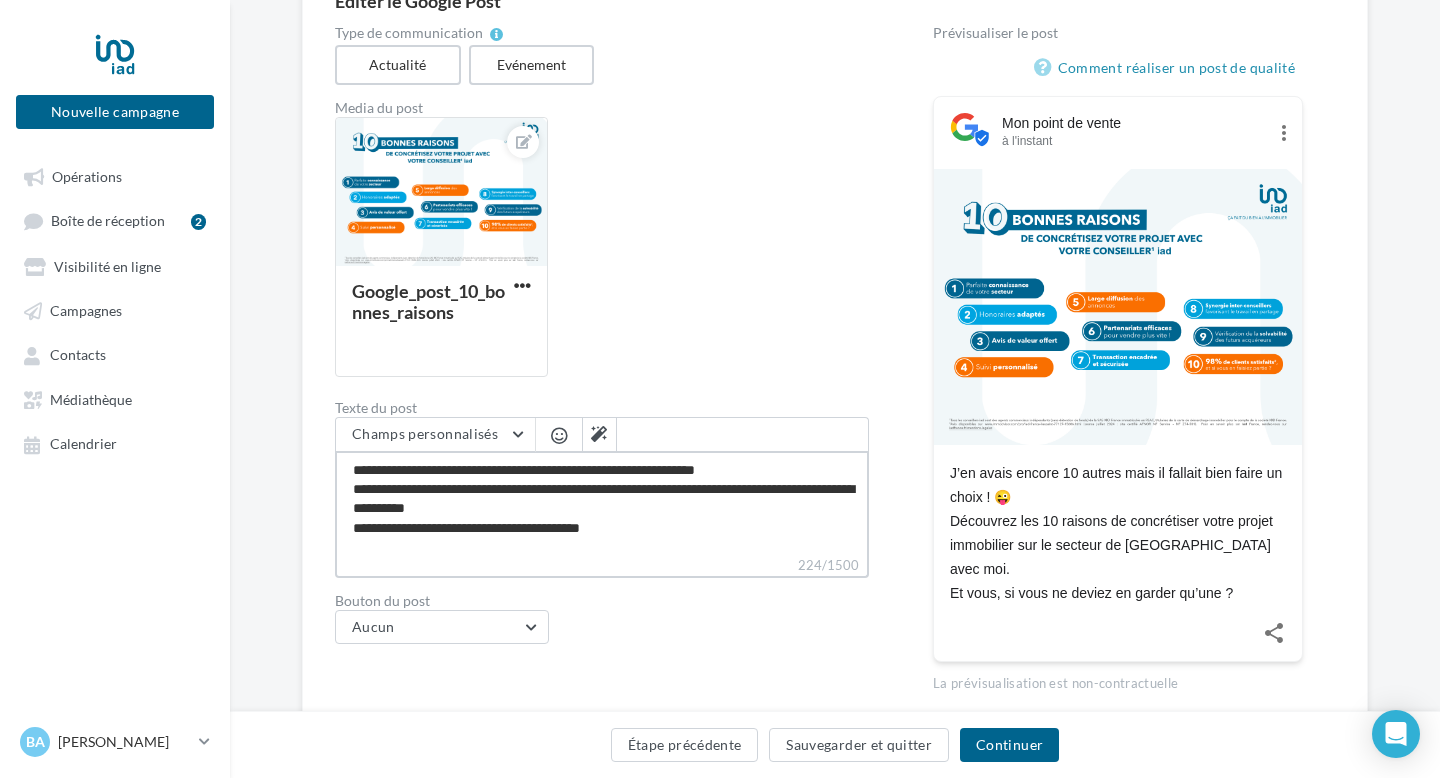 type on "**********" 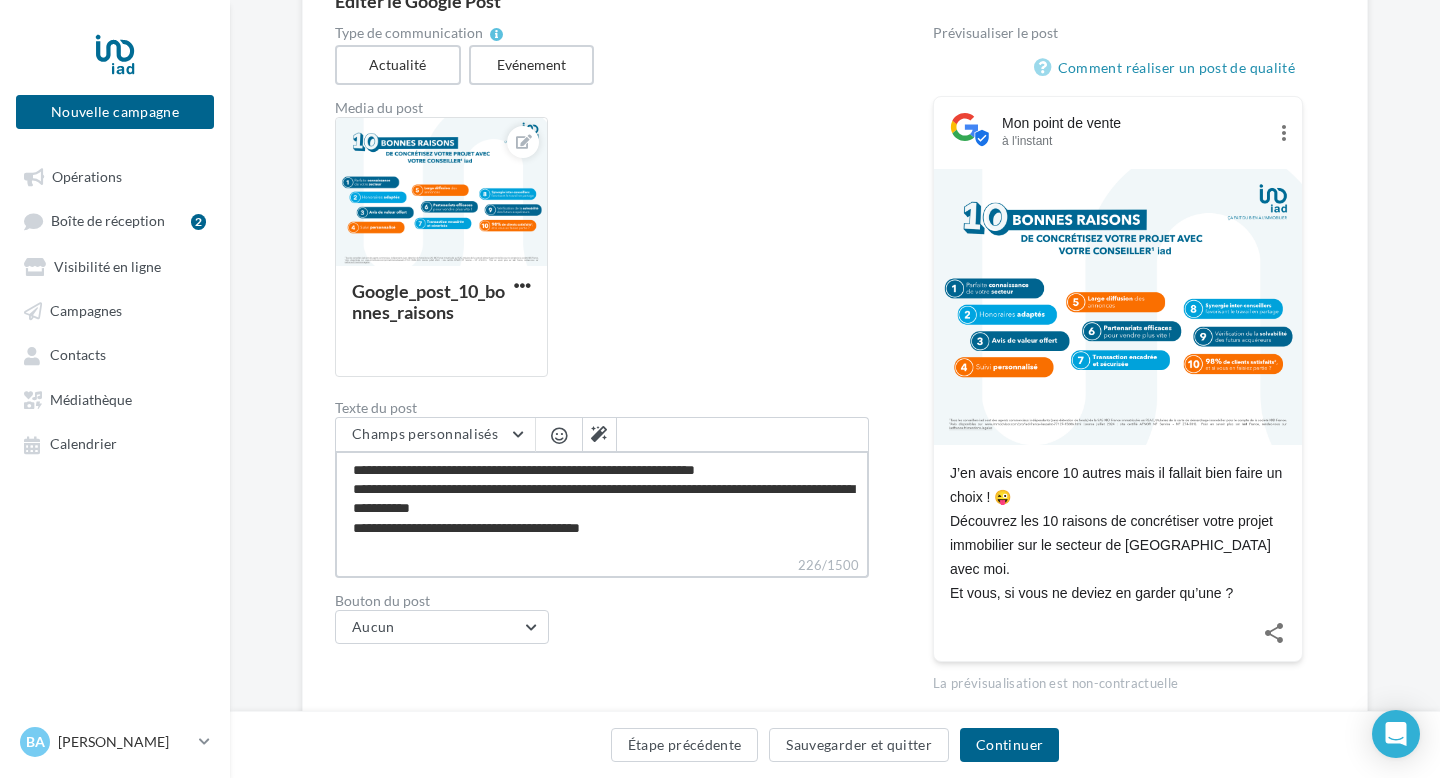 type on "**********" 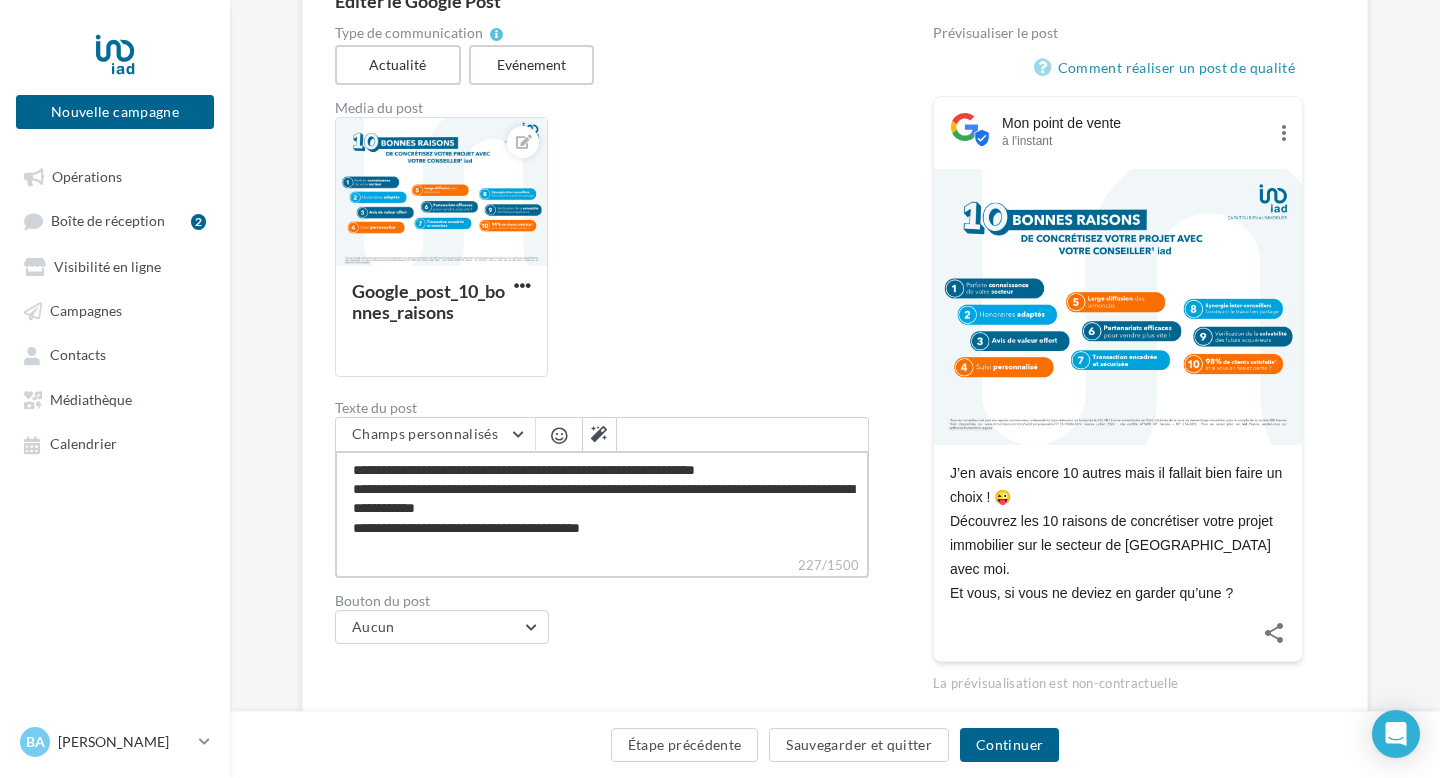 type on "**********" 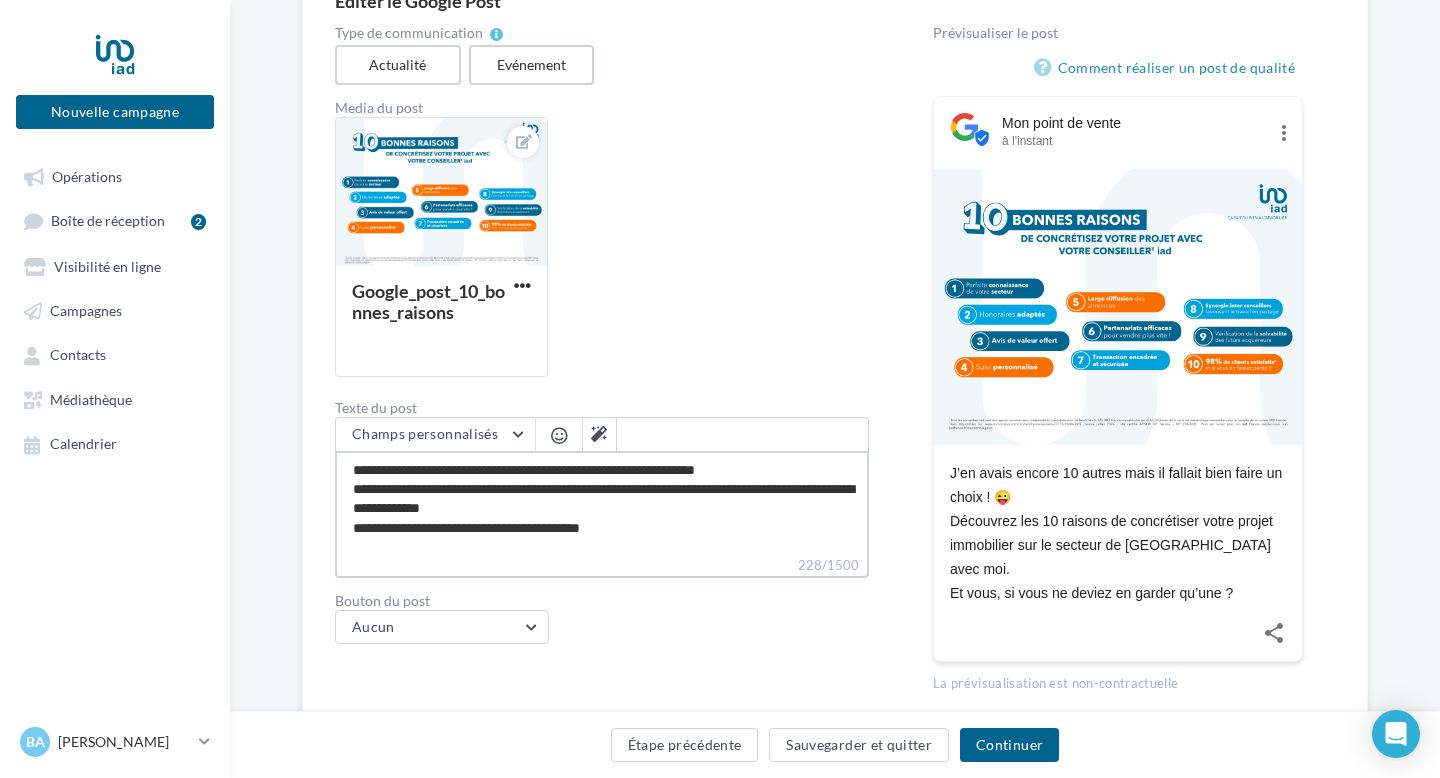 type on "**********" 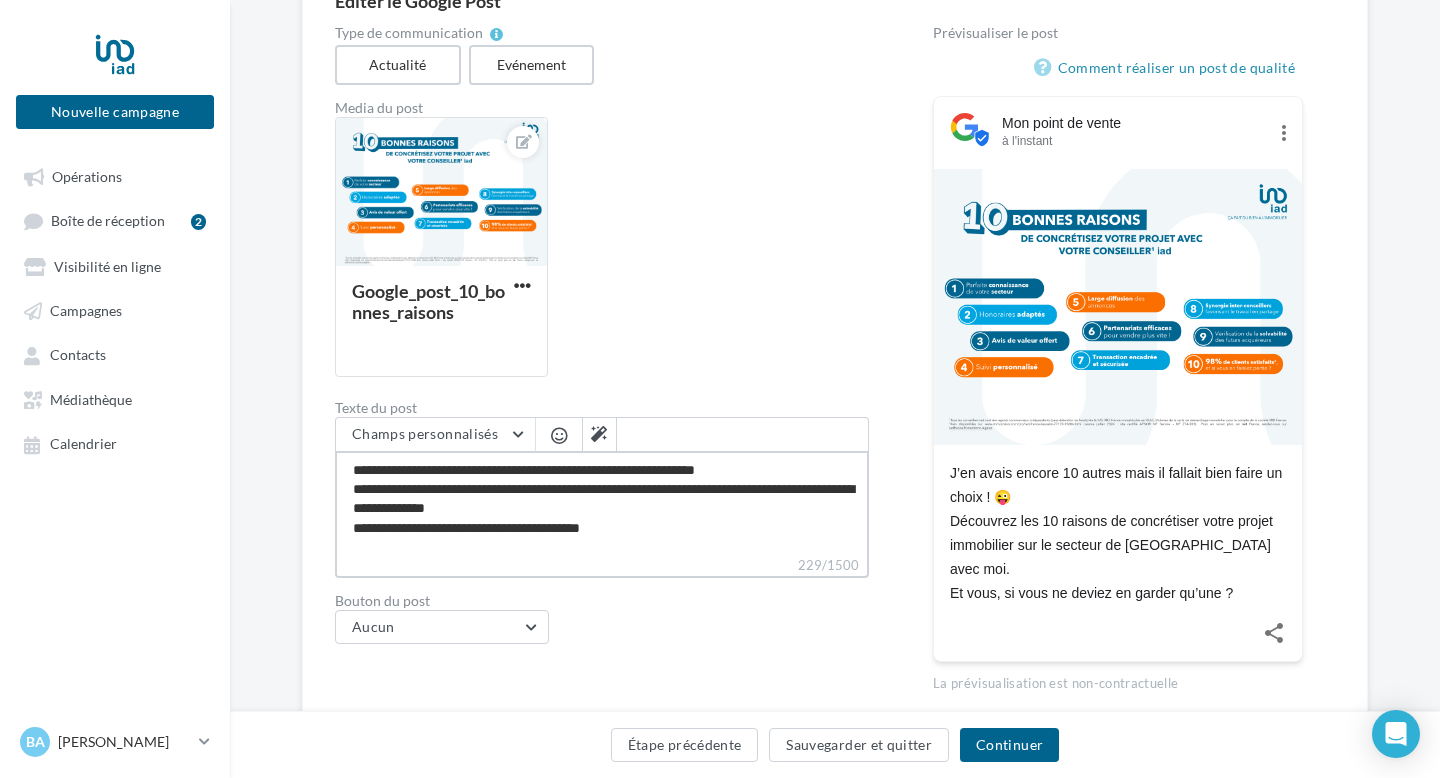 type on "**********" 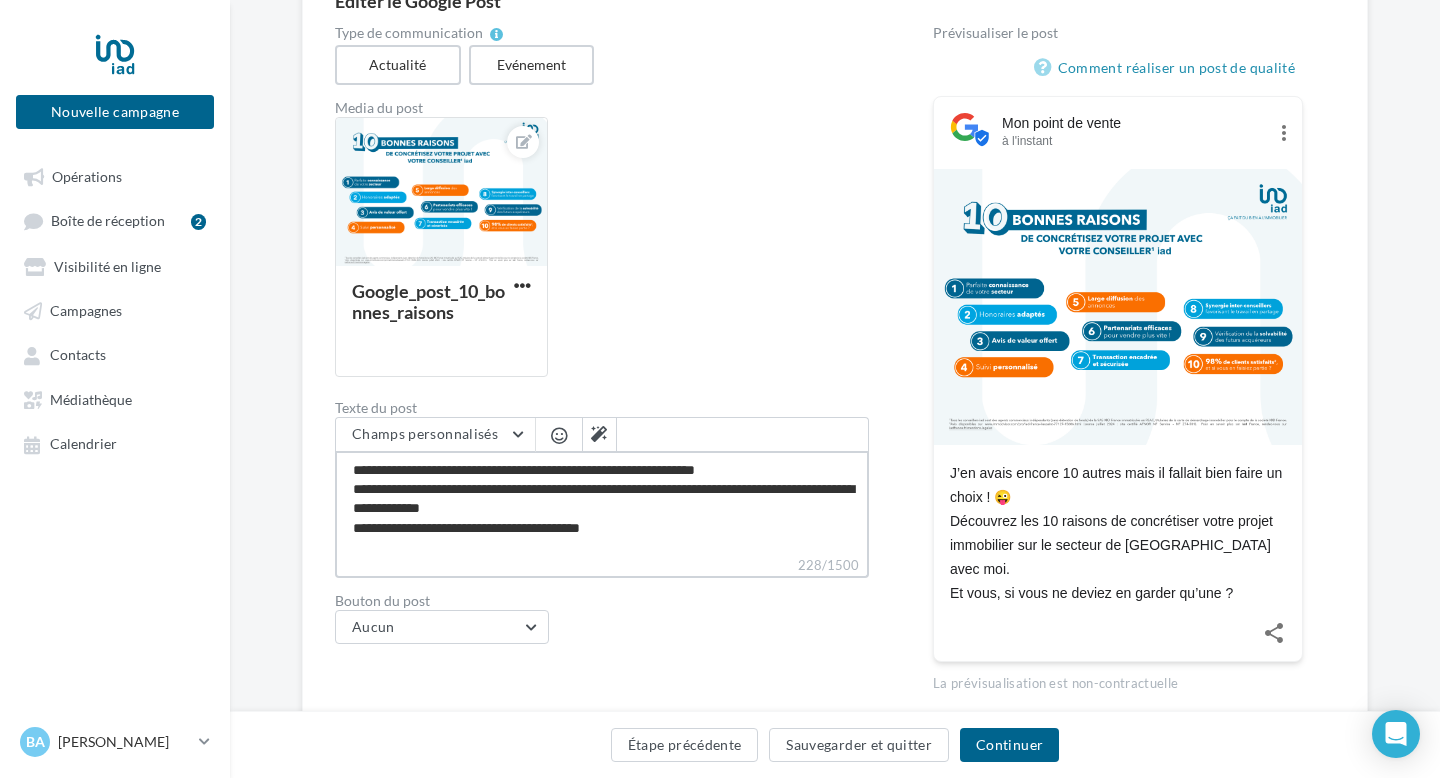 type on "**********" 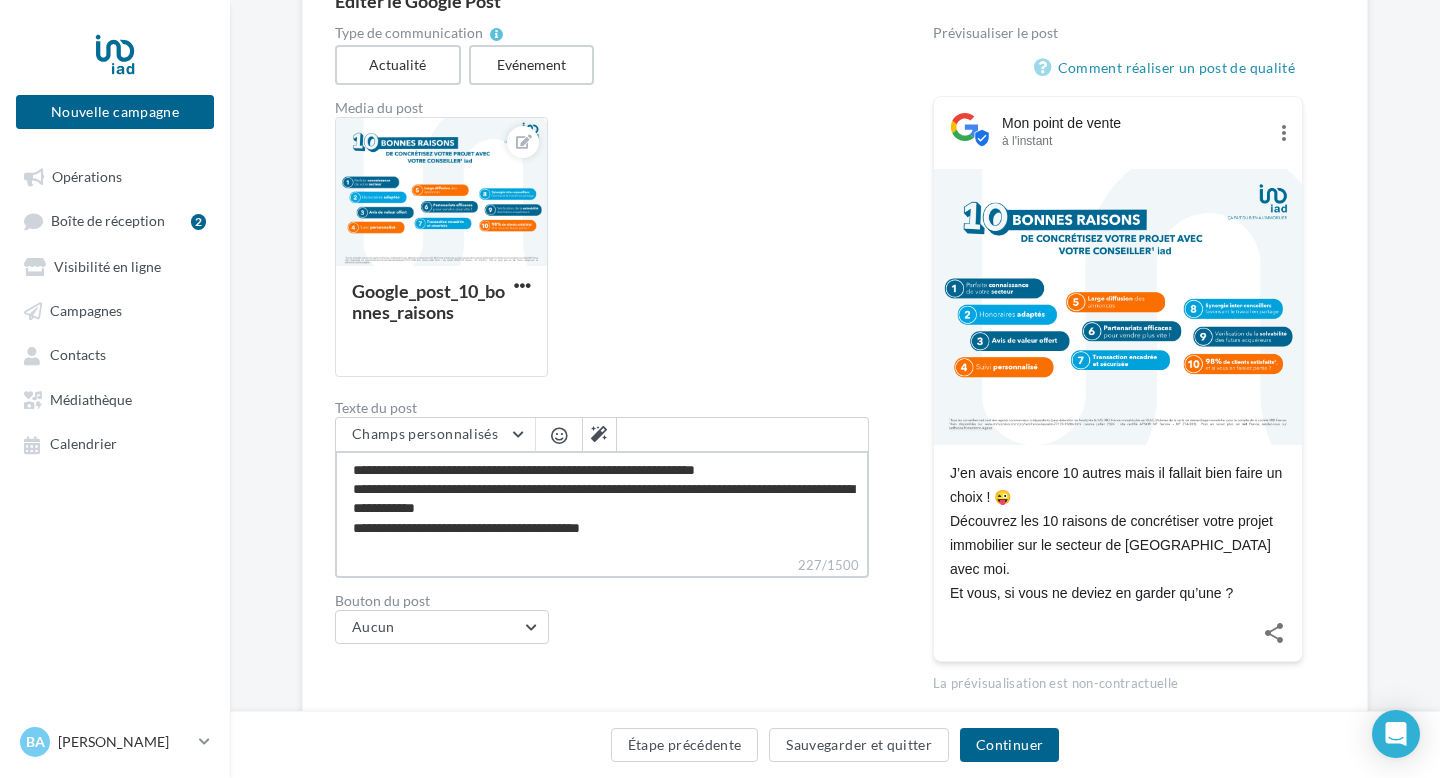 type on "**********" 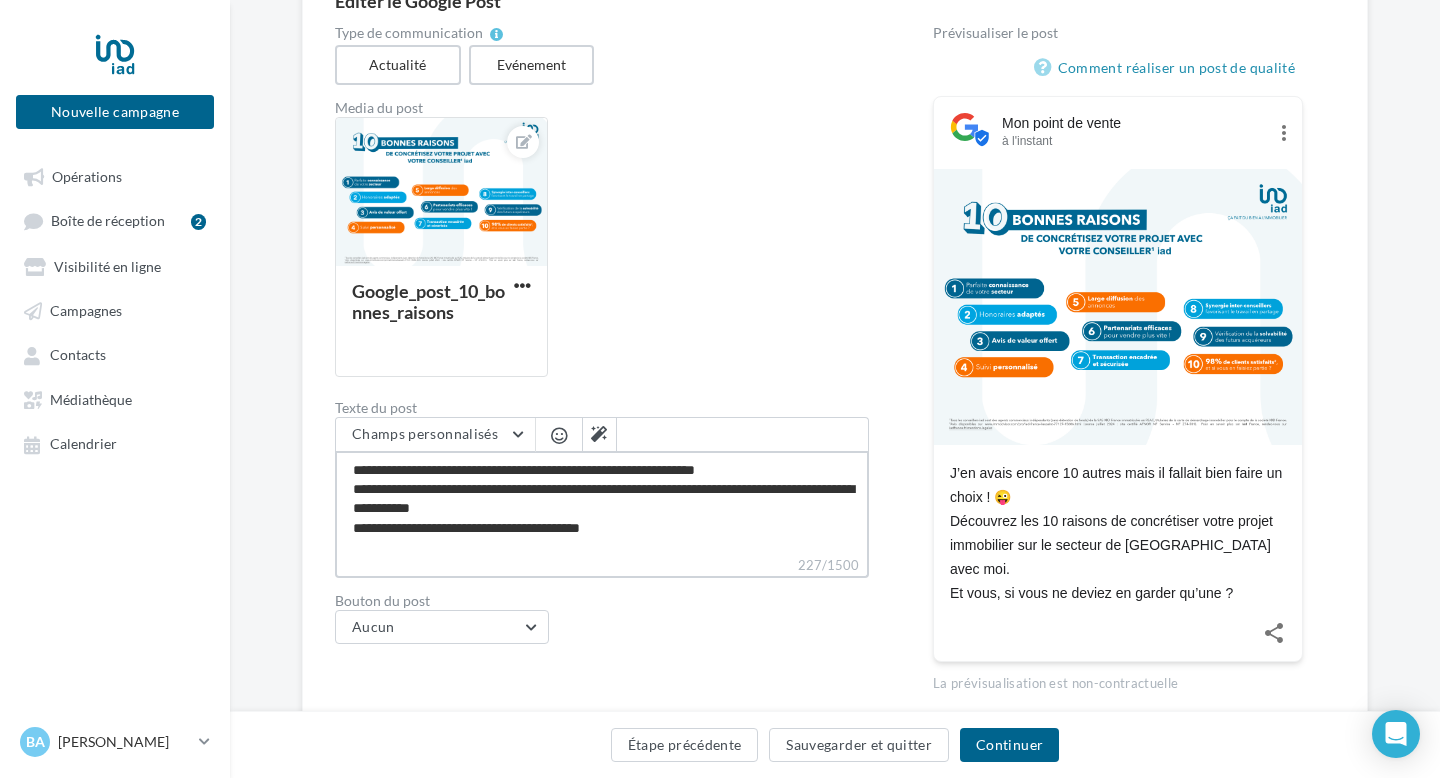 type on "**********" 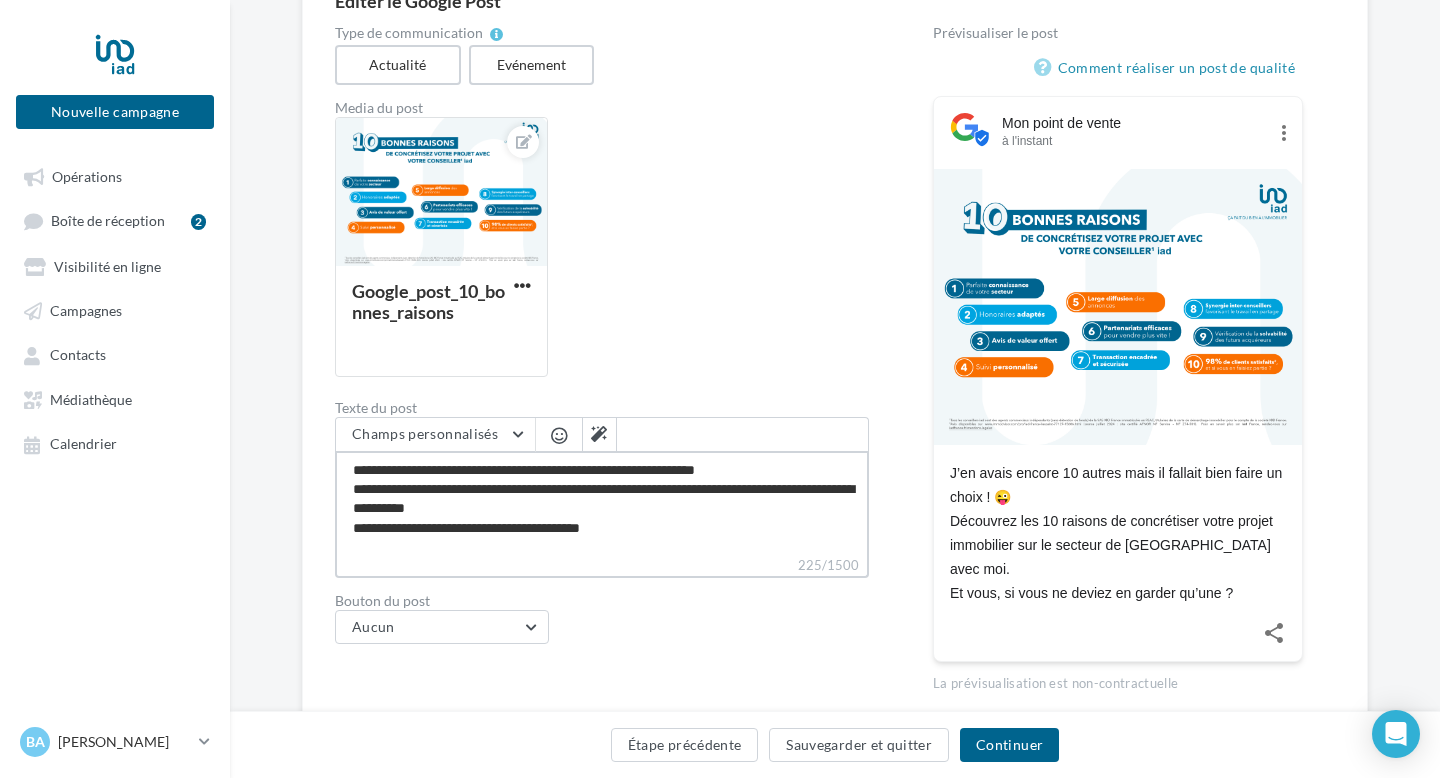 type on "**********" 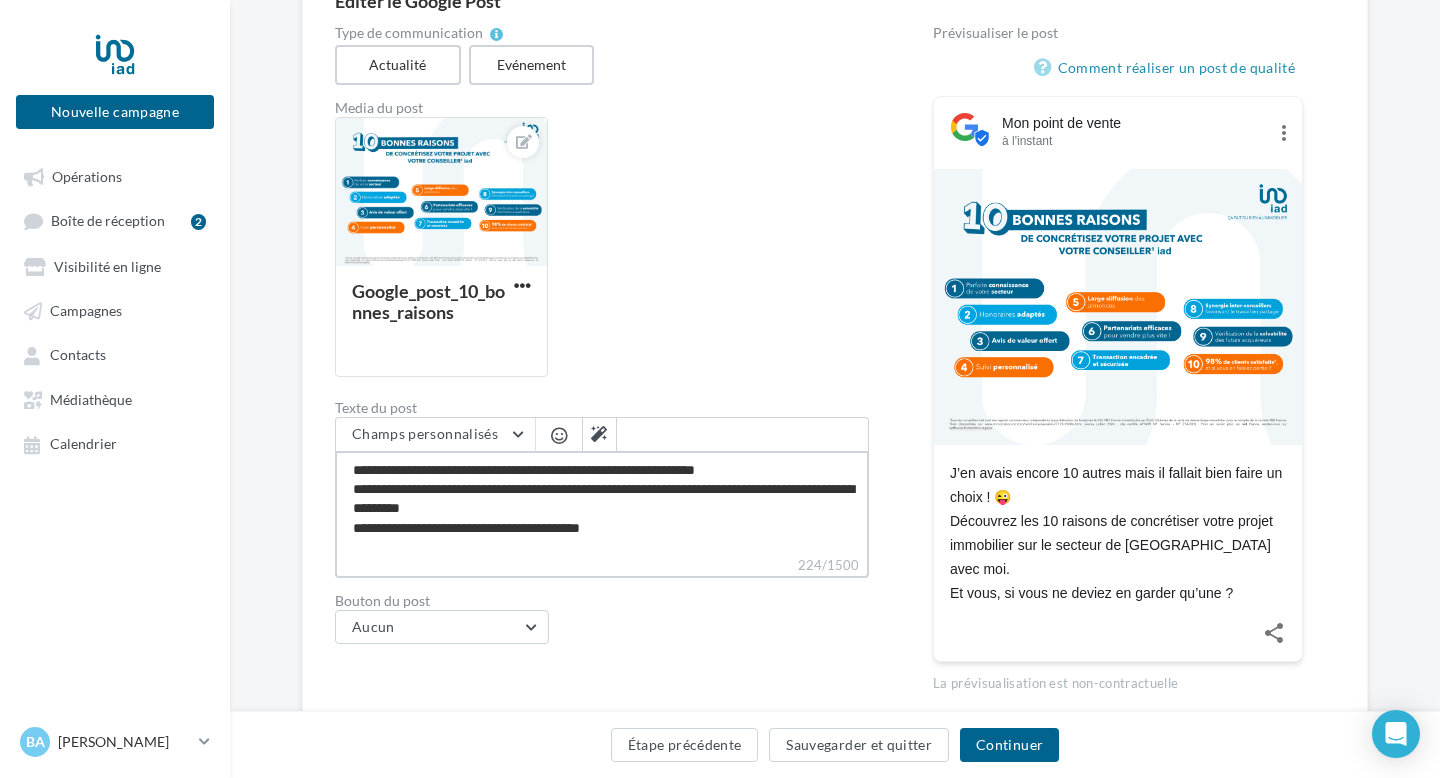 type on "**********" 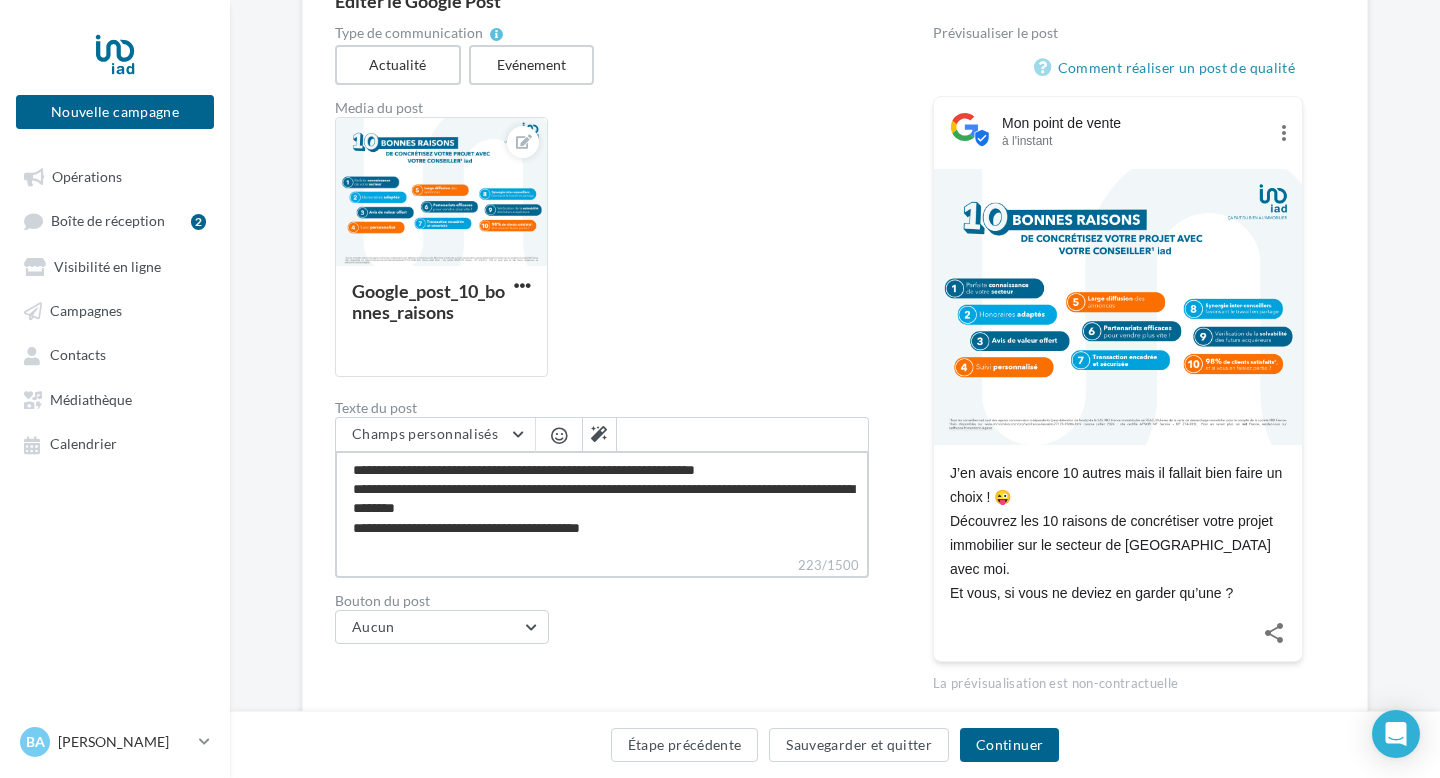 type on "**********" 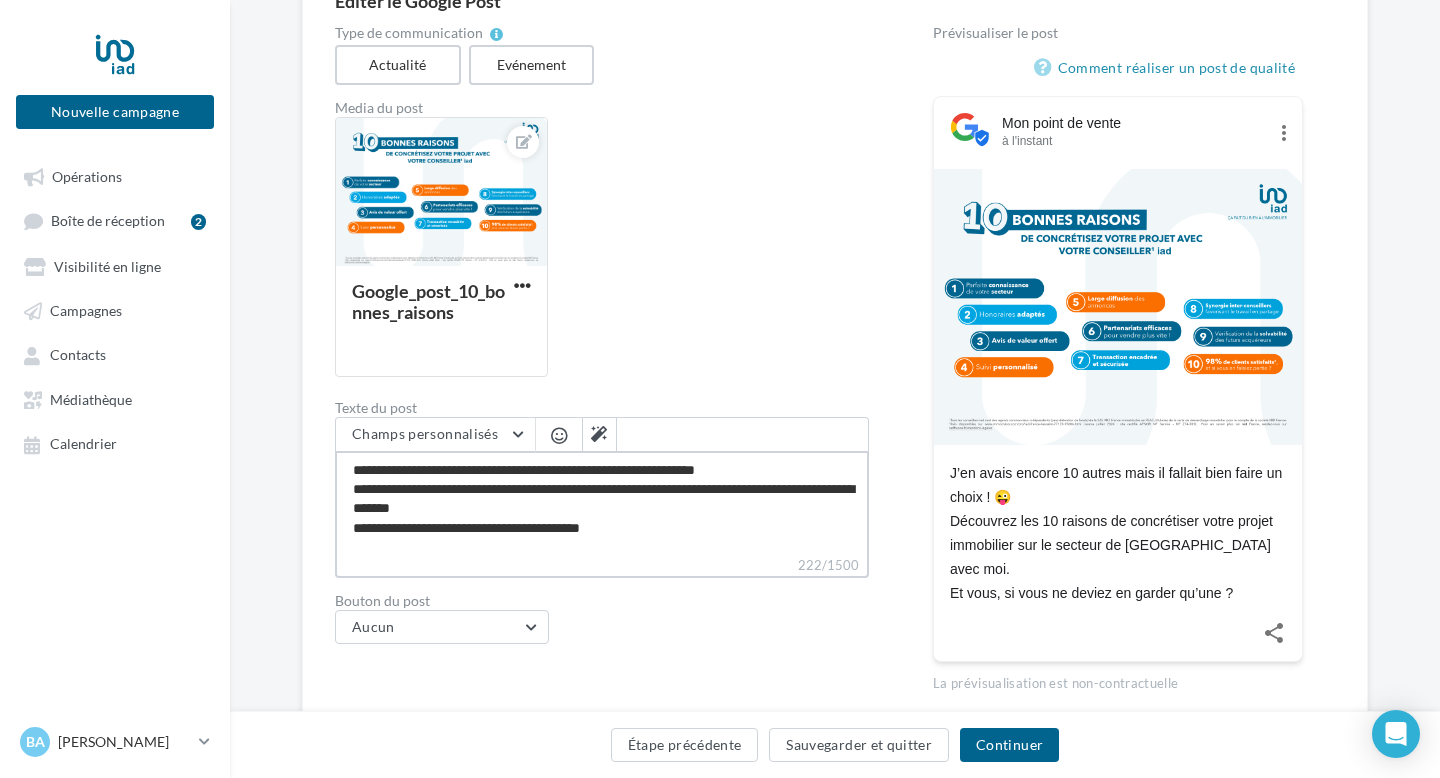 type on "**********" 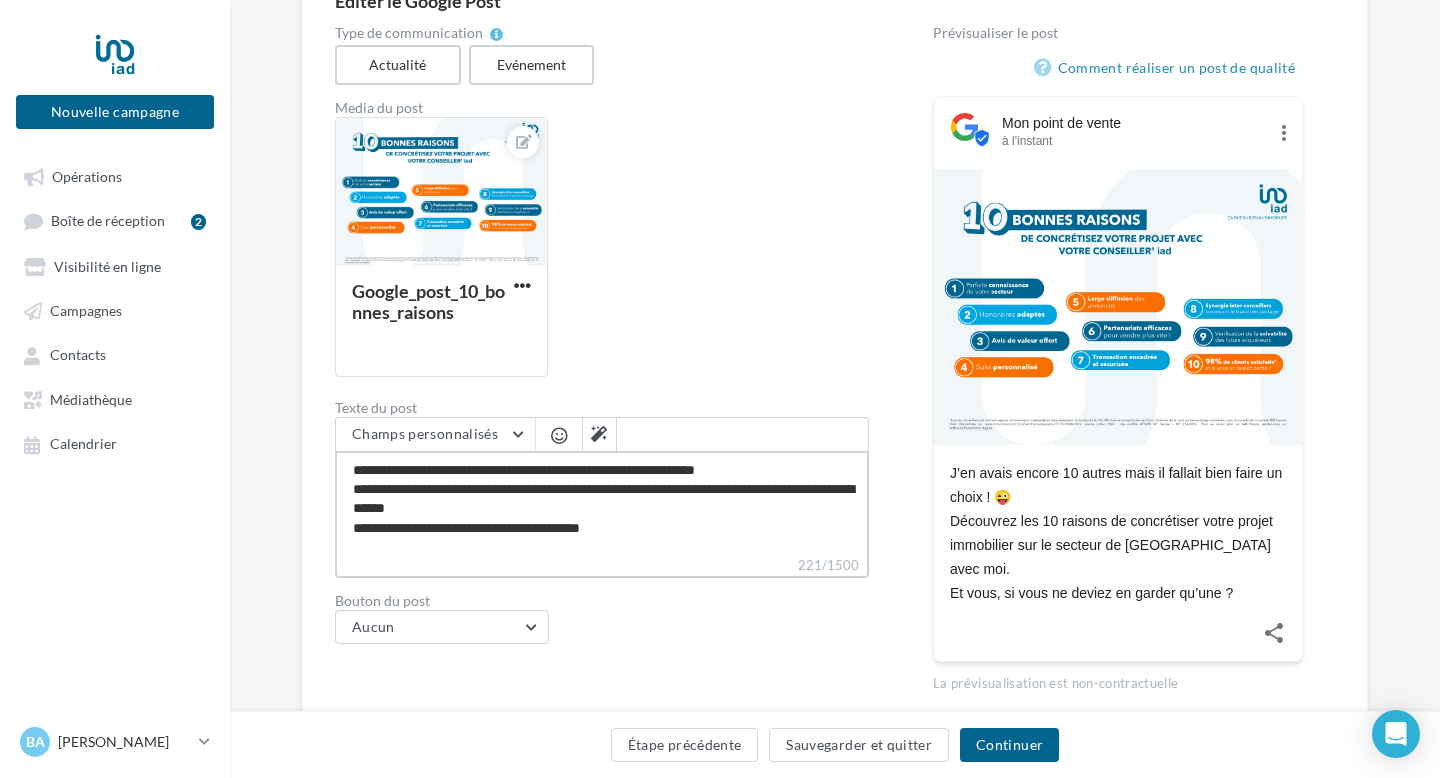 click on "**********" at bounding box center (602, 503) 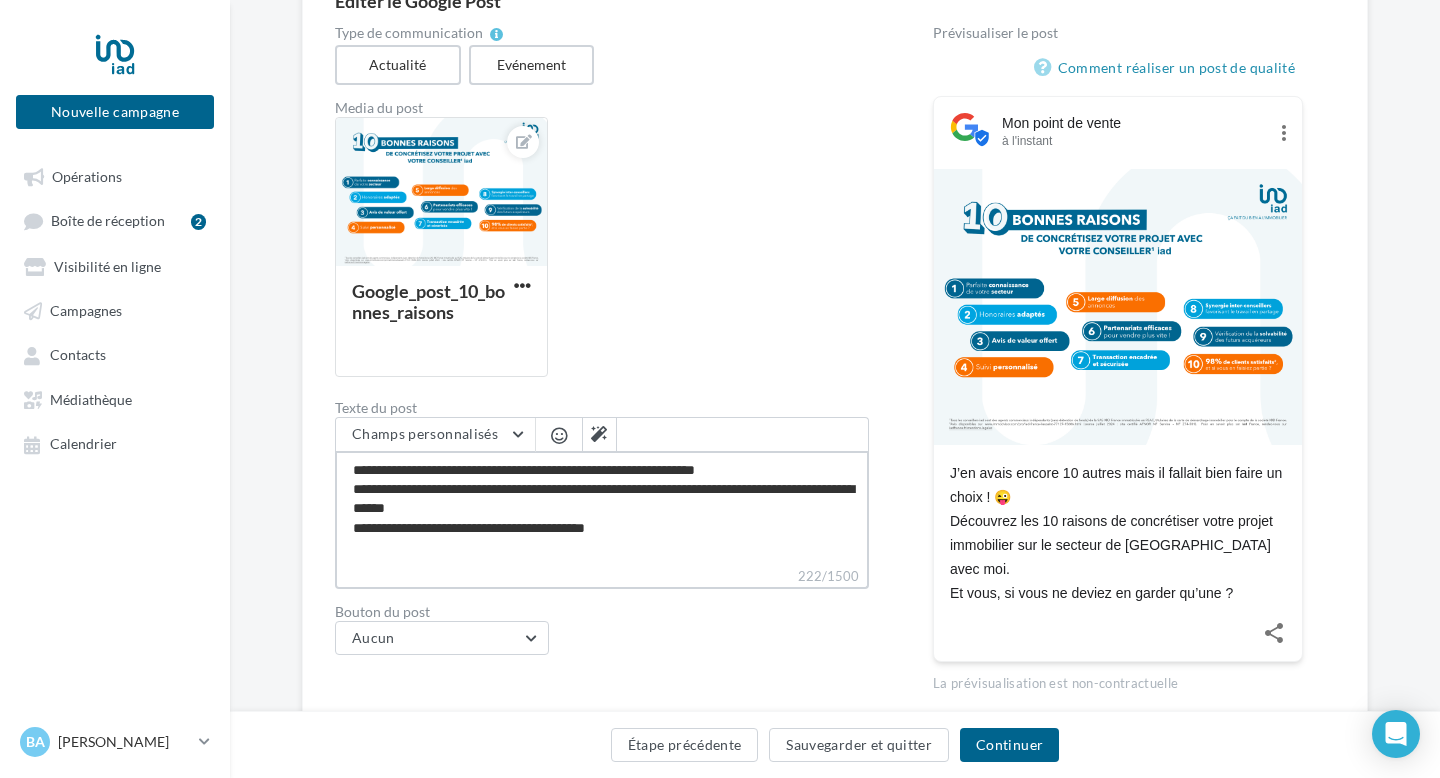 type on "**********" 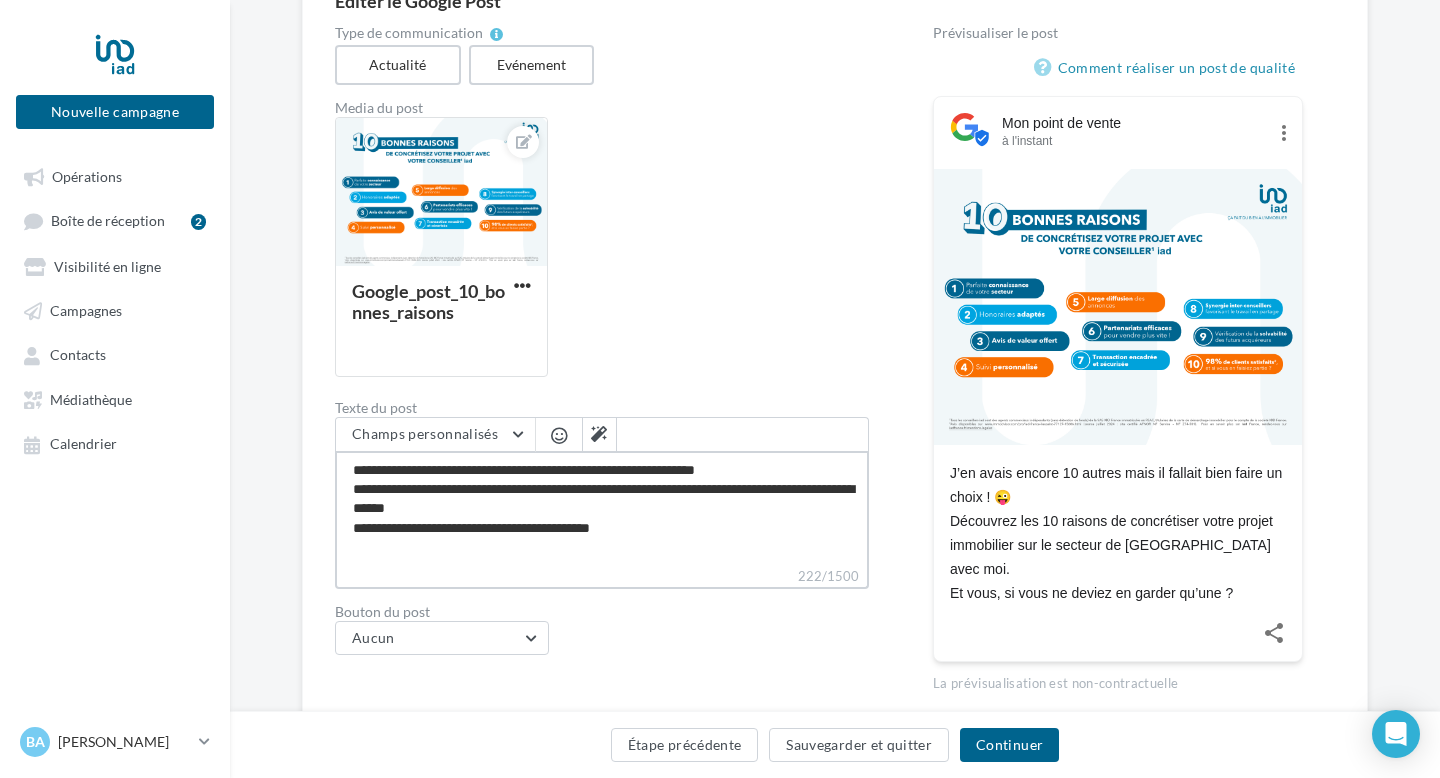 scroll, scrollTop: 9, scrollLeft: 0, axis: vertical 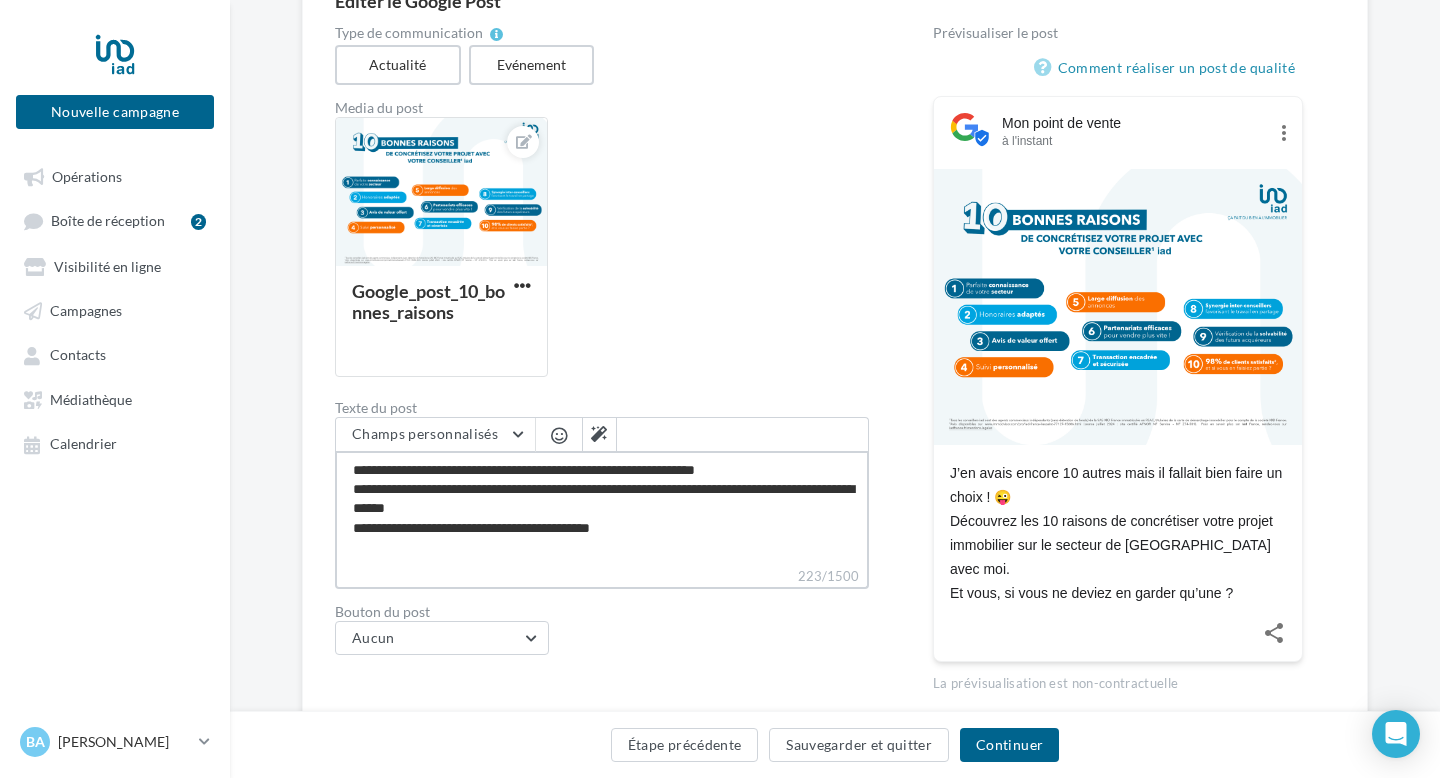 type on "**********" 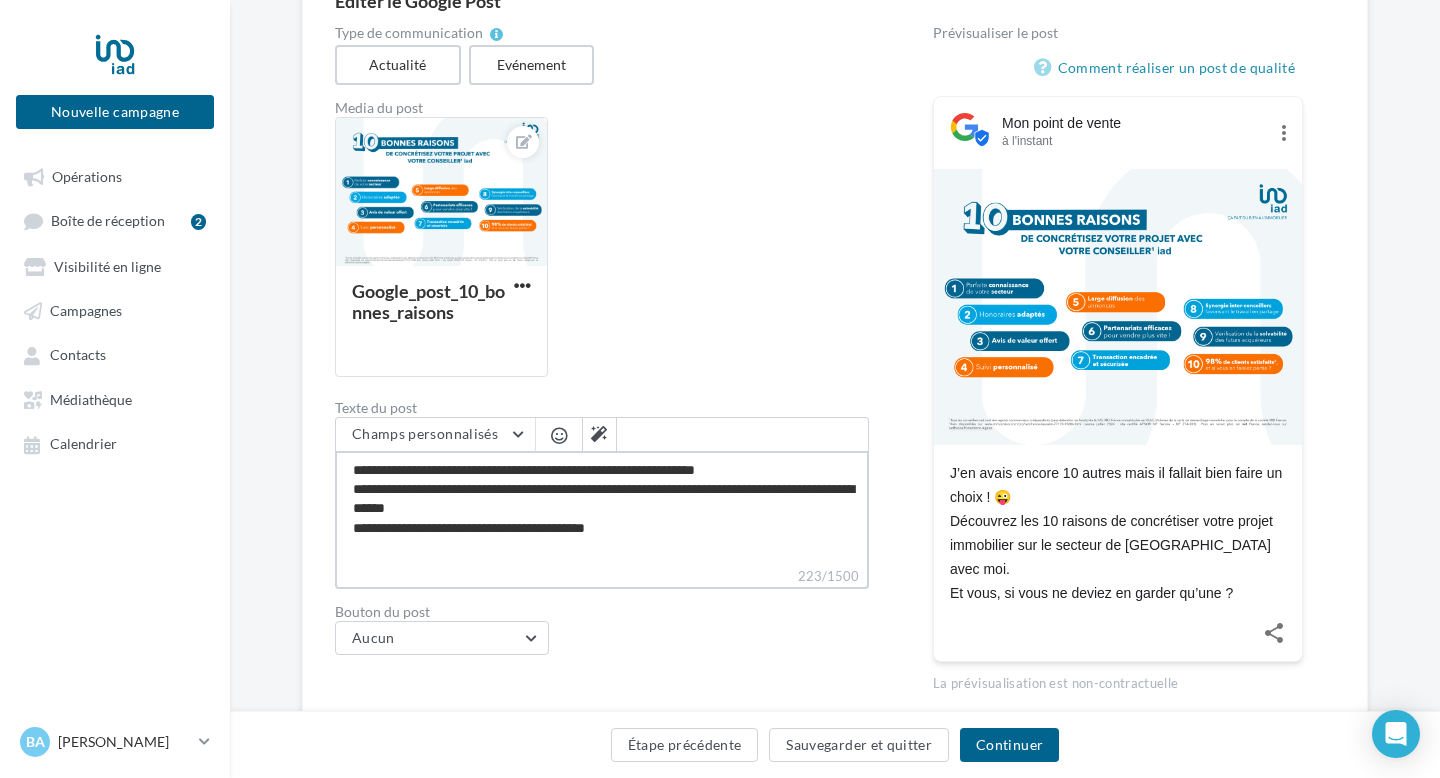 scroll, scrollTop: 0, scrollLeft: 0, axis: both 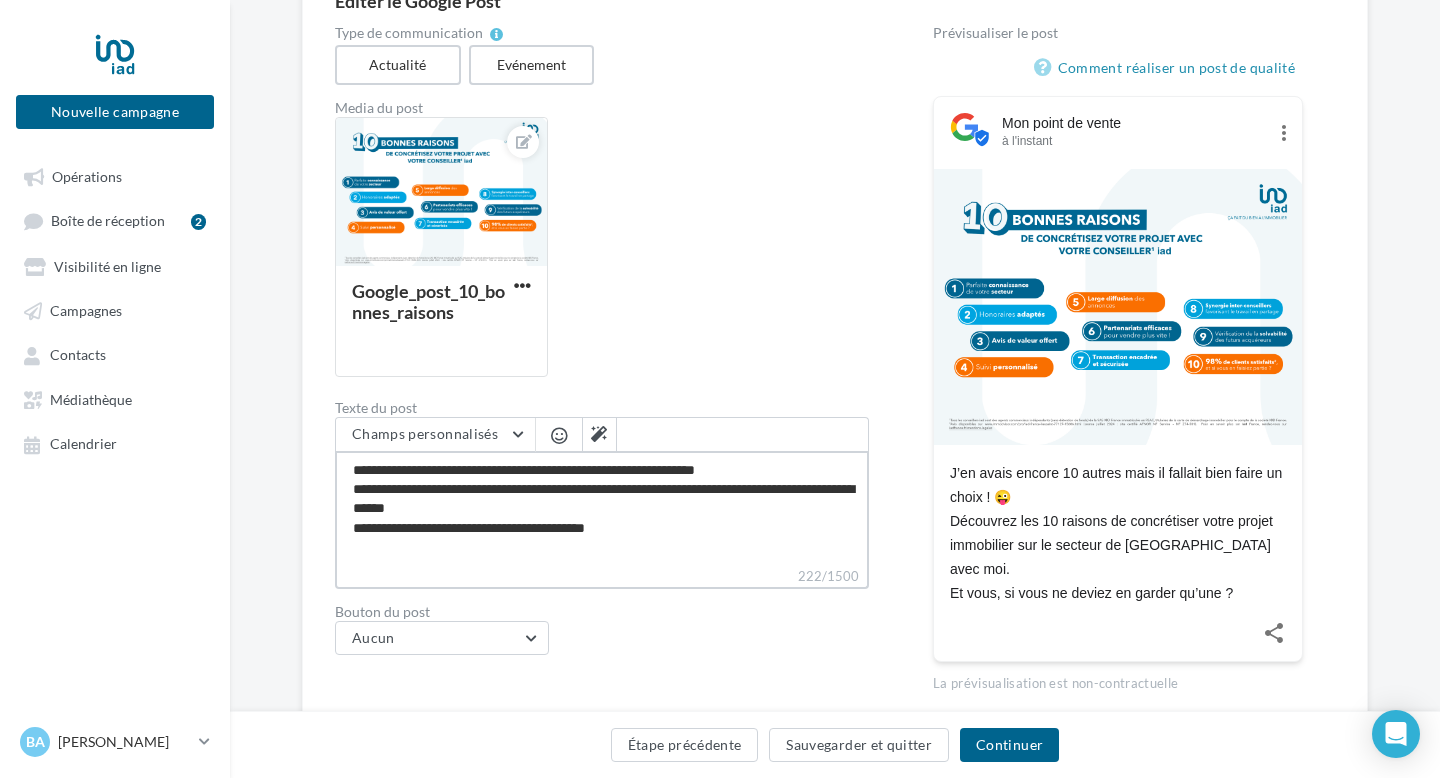 type on "**********" 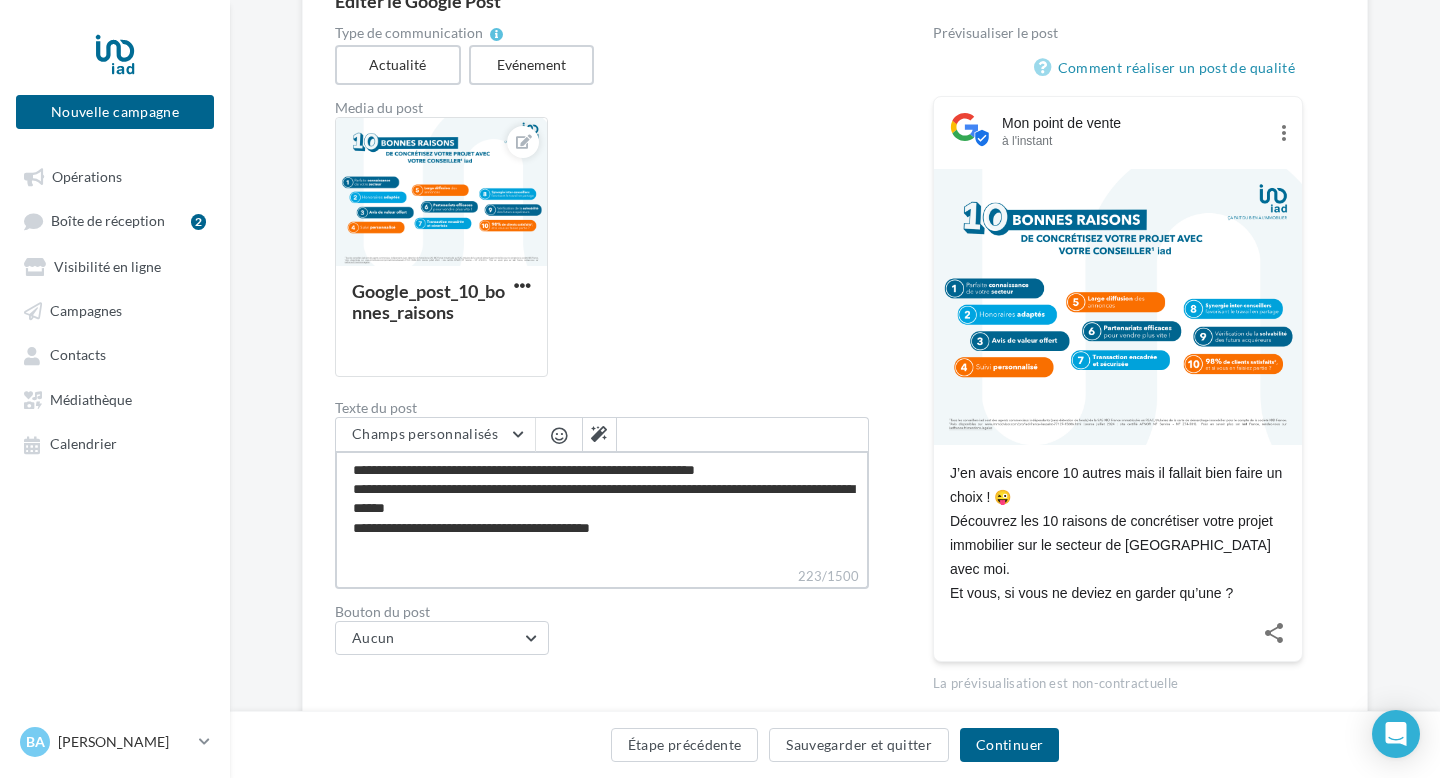scroll, scrollTop: 9, scrollLeft: 0, axis: vertical 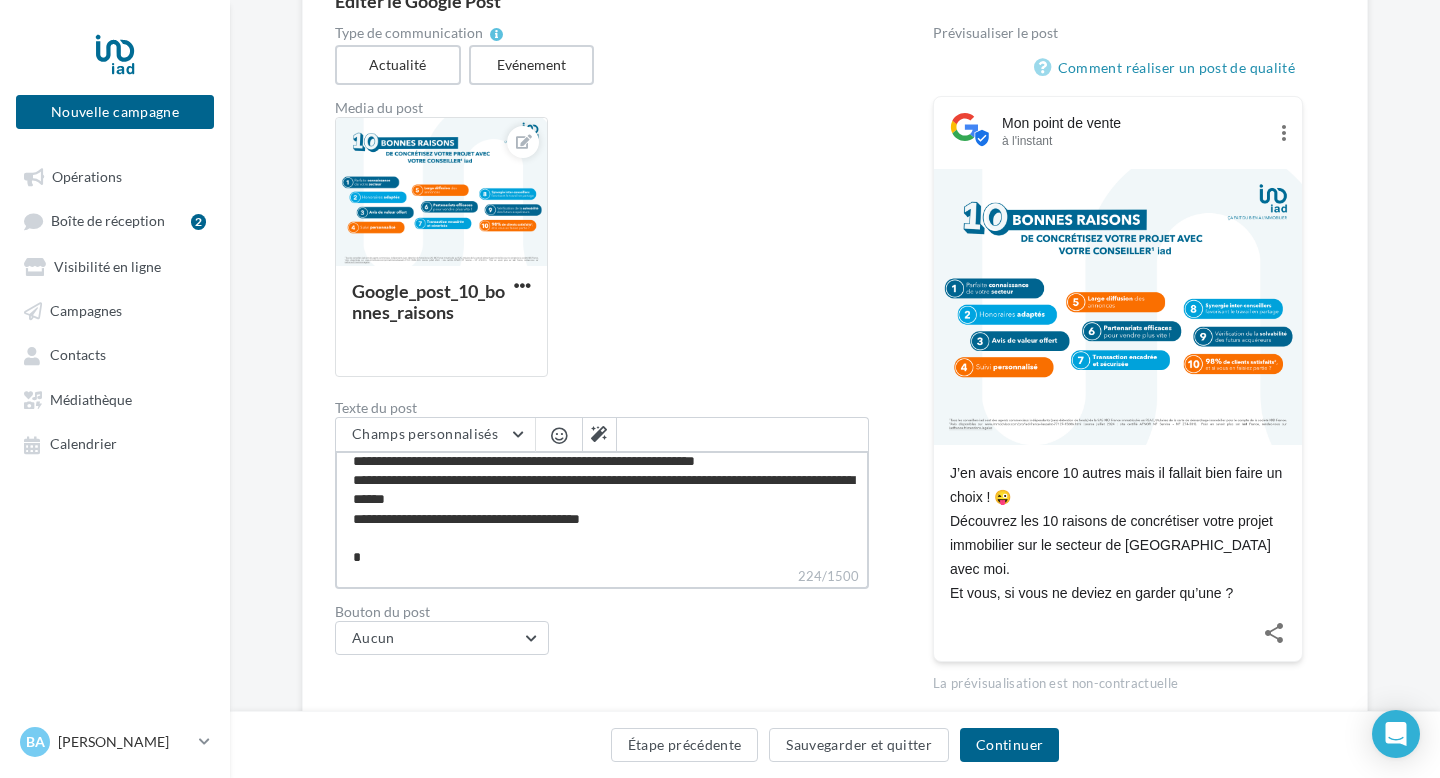 type on "**********" 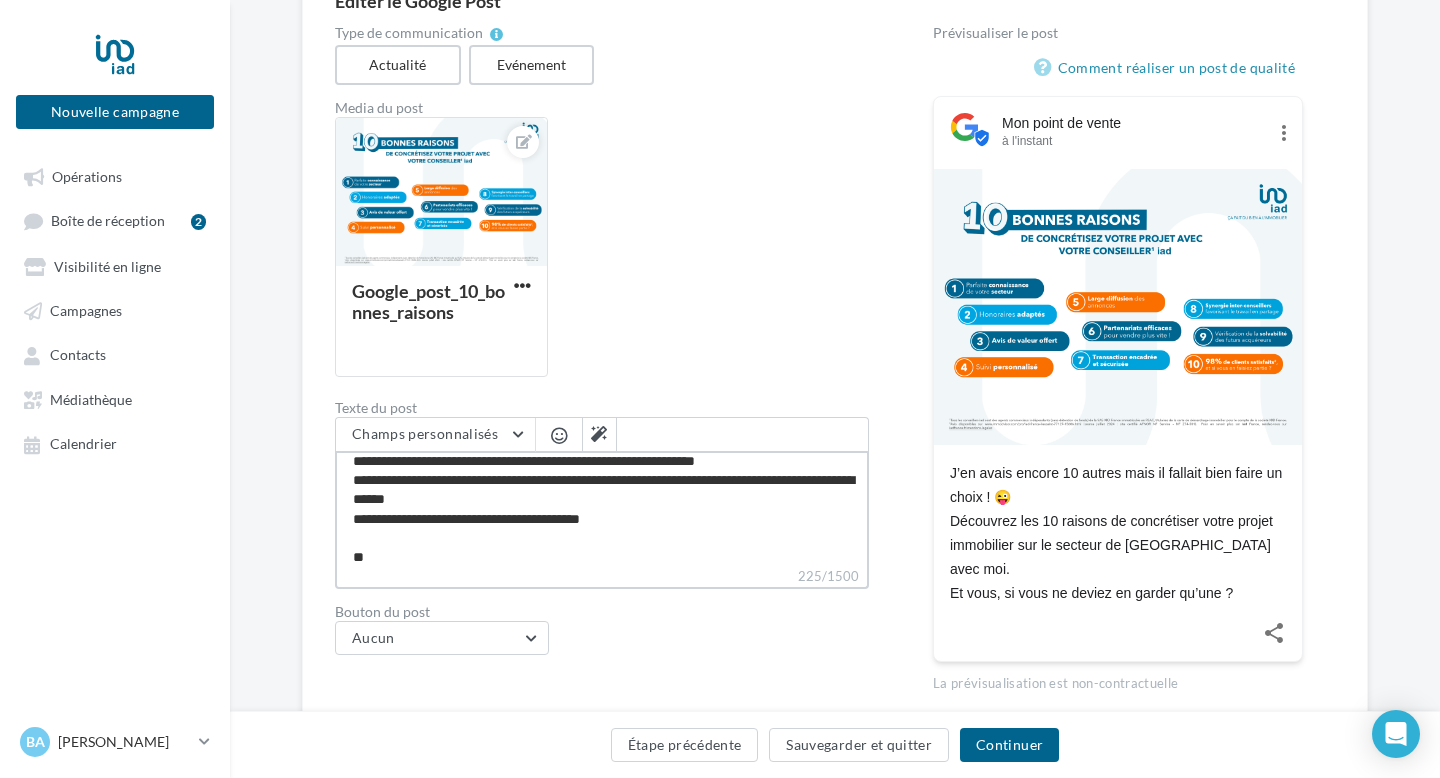type on "**********" 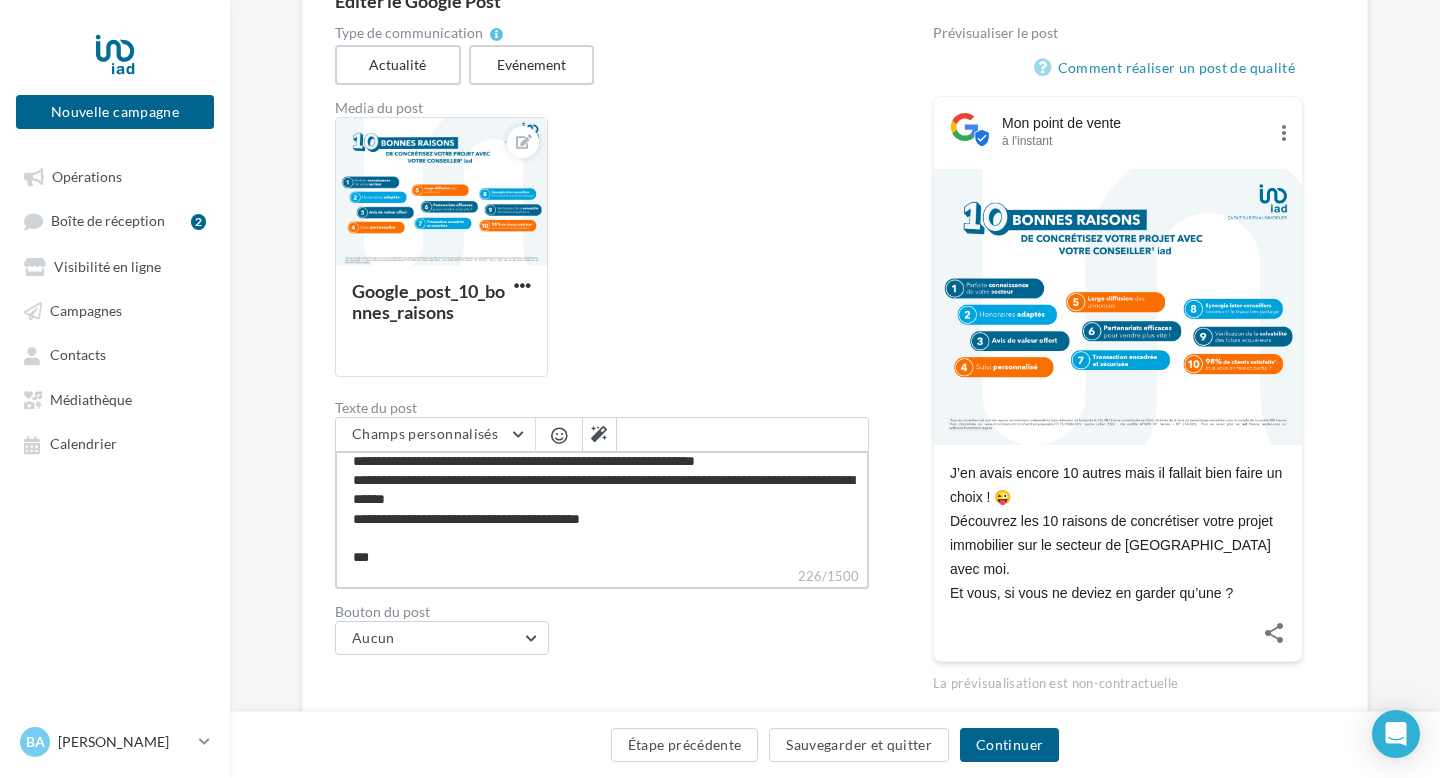 type on "**********" 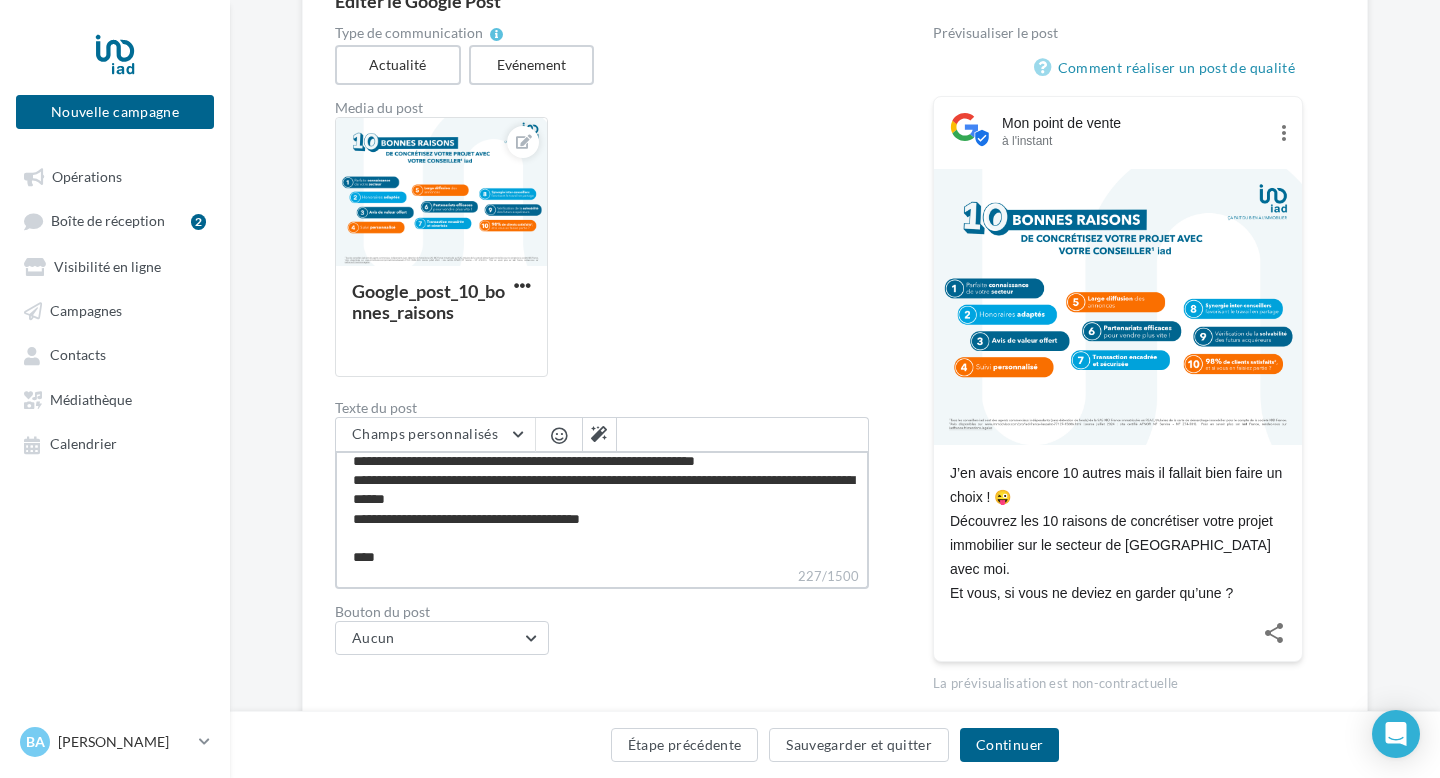 type on "**********" 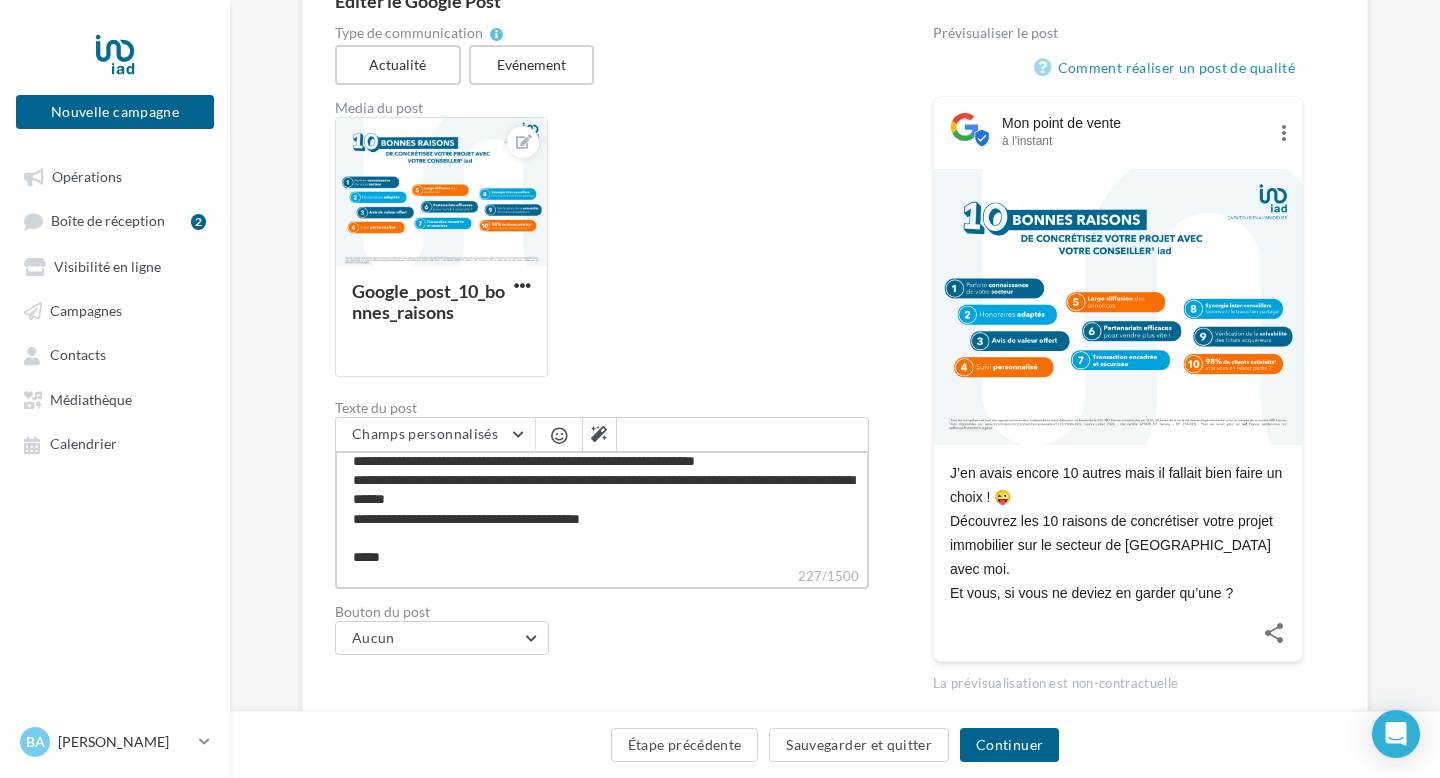 type on "**********" 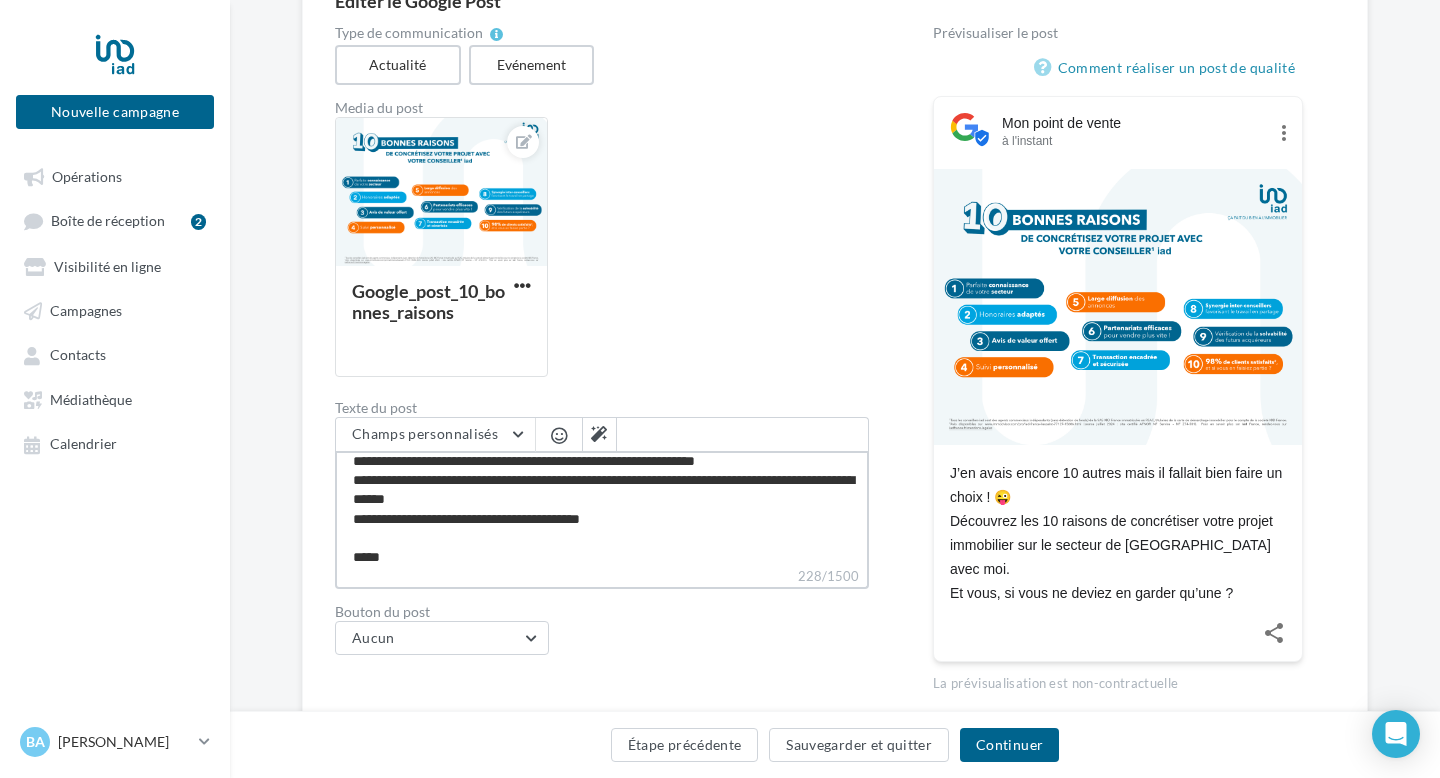 type on "**********" 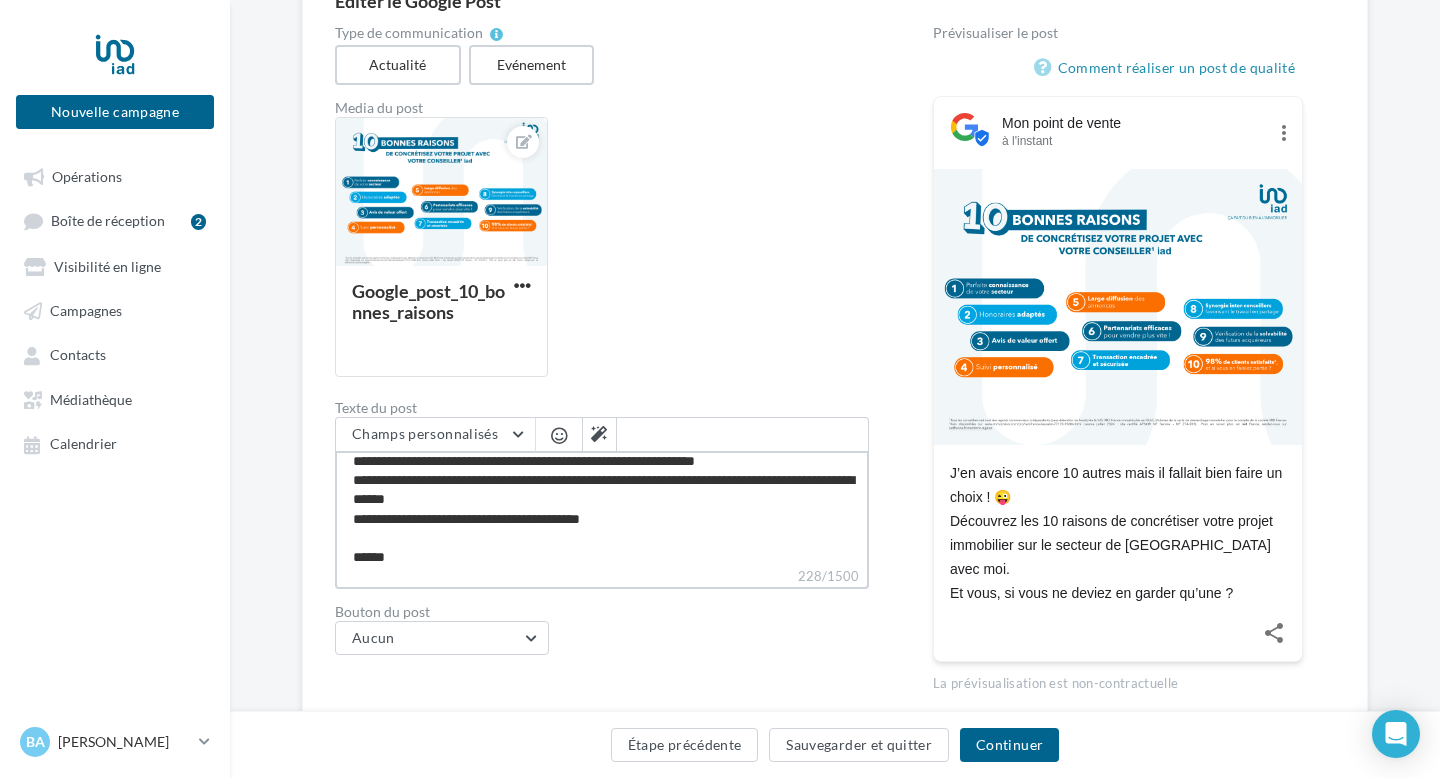 type on "**********" 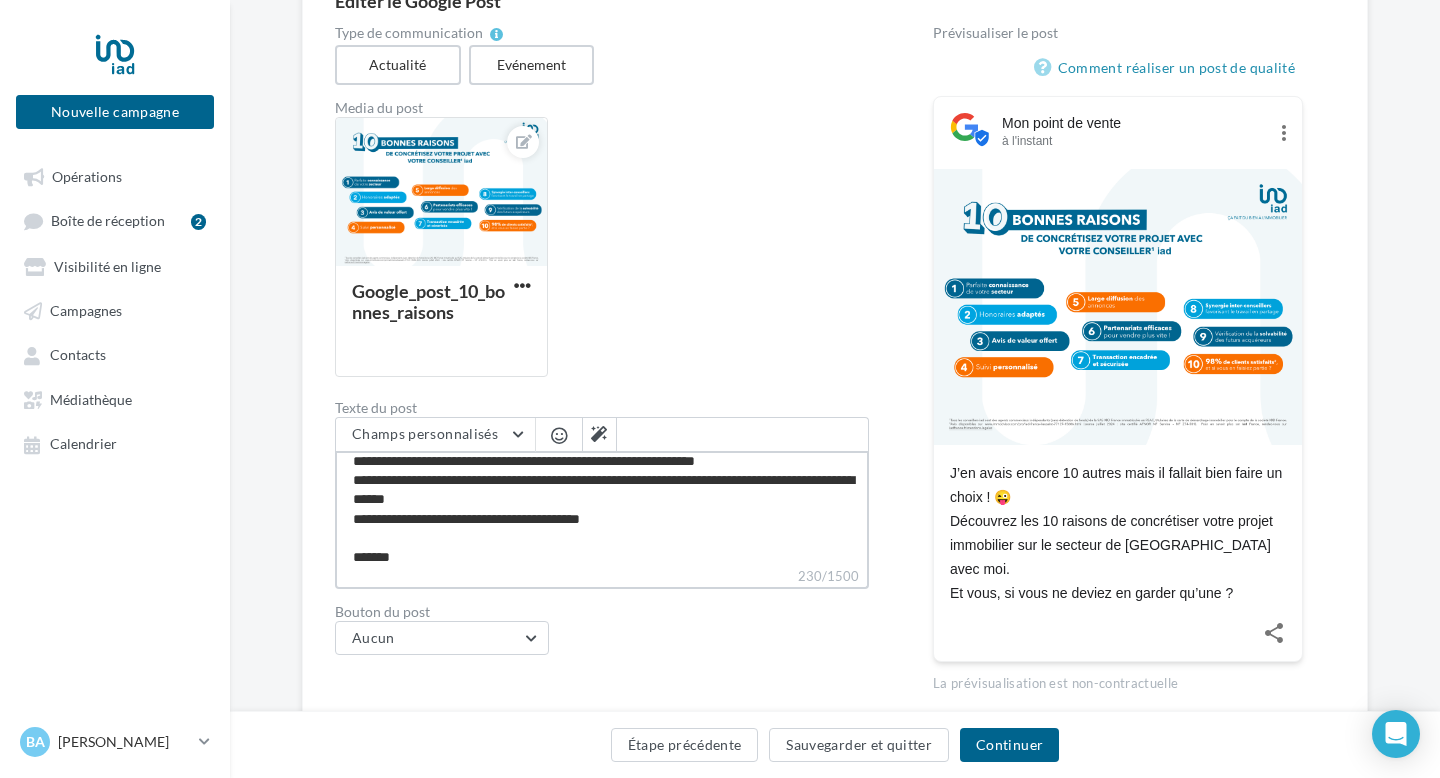 type on "**********" 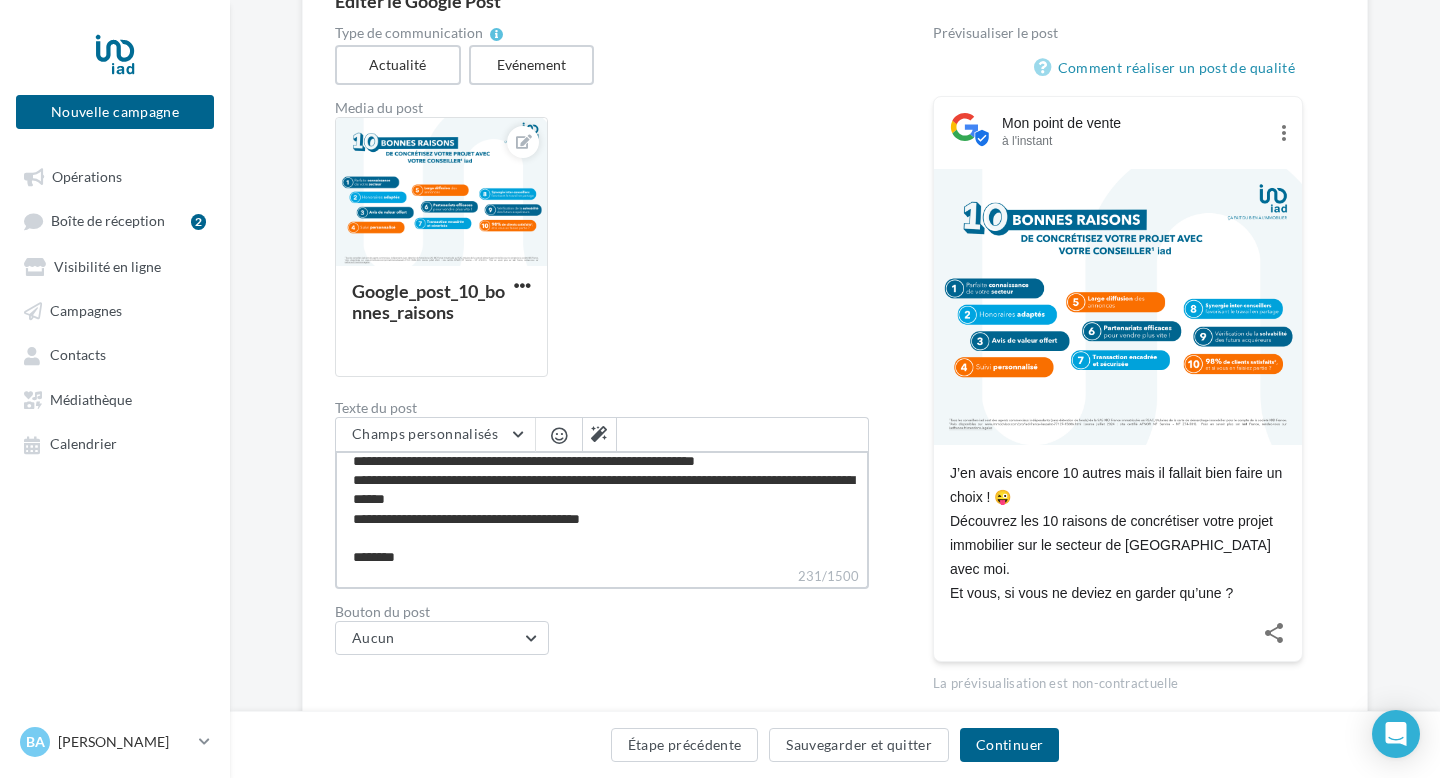 type on "**********" 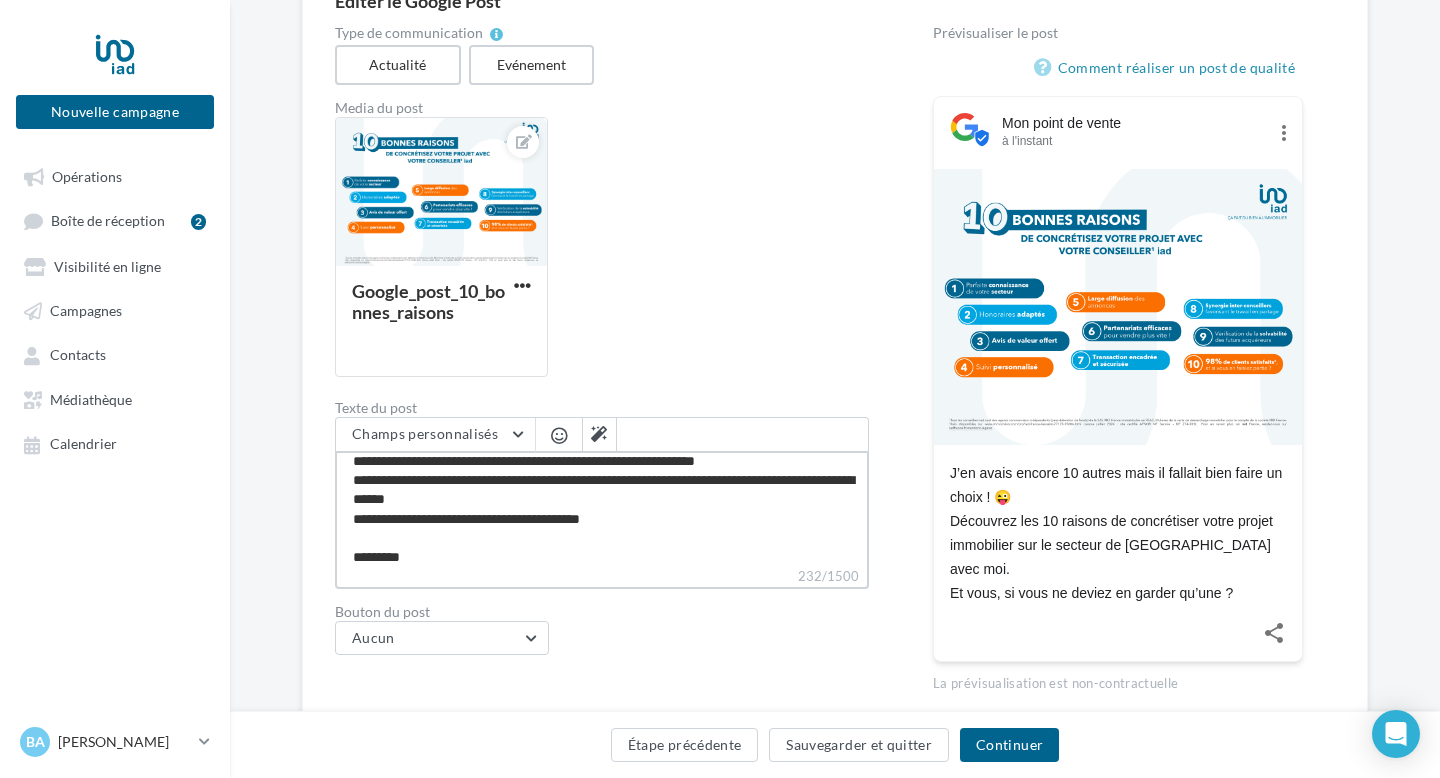 type on "**********" 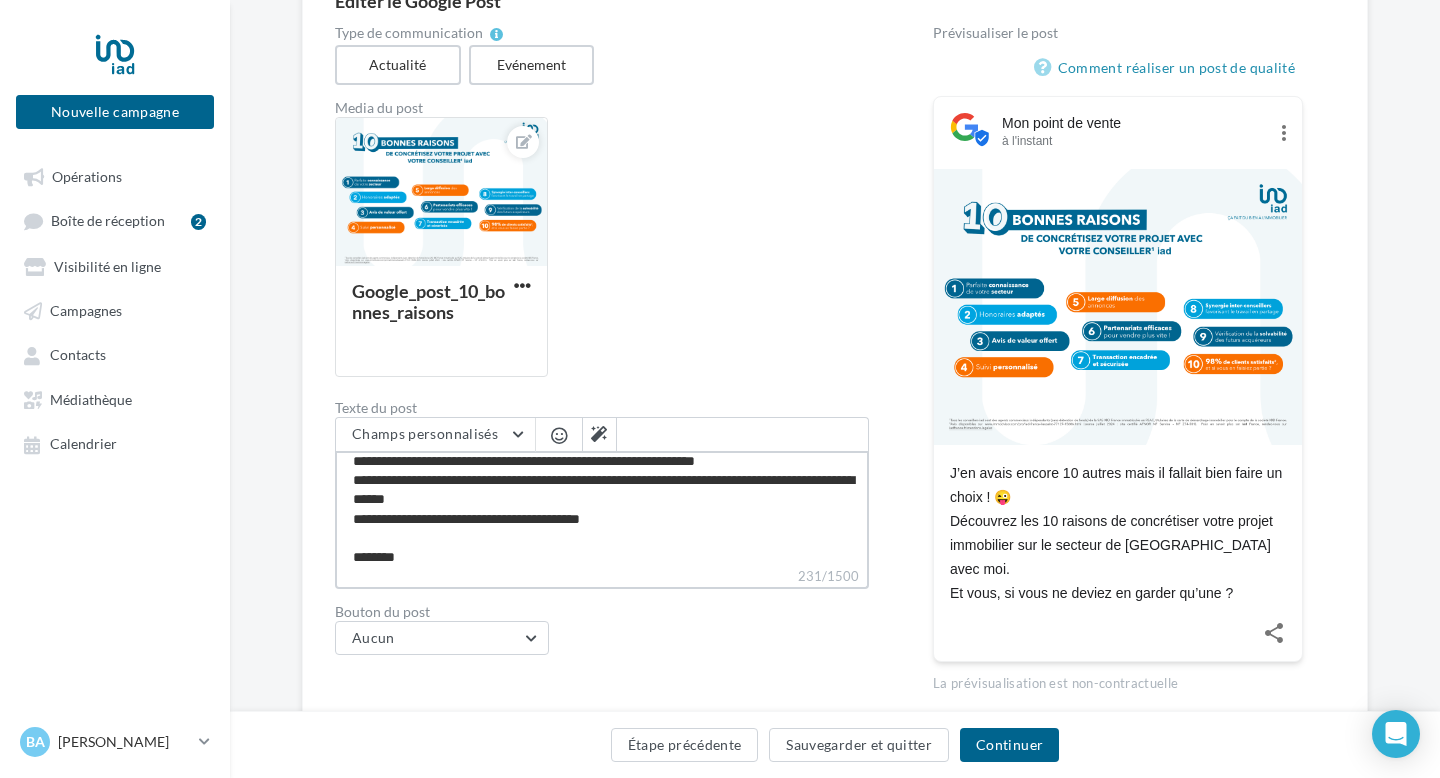 type on "**********" 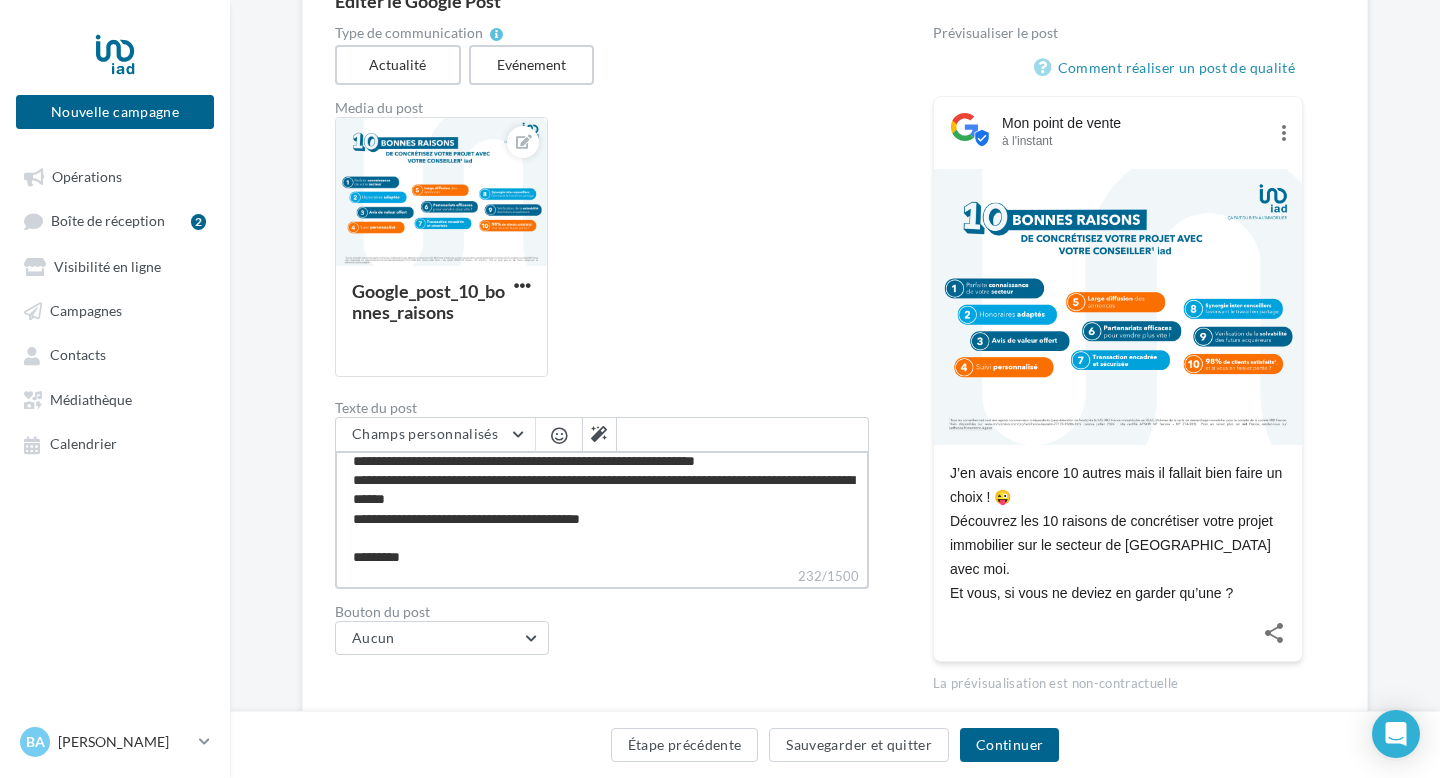 type on "**********" 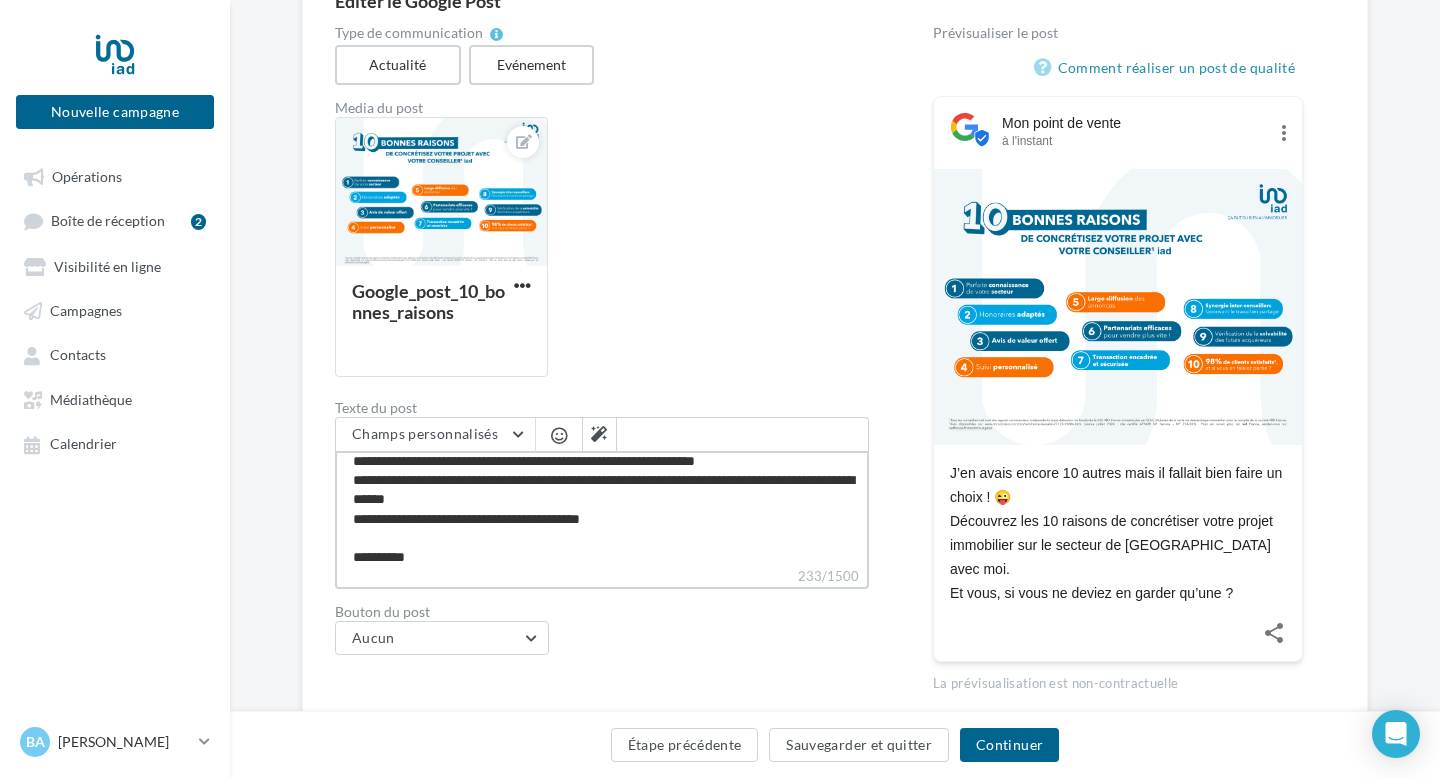 type on "**********" 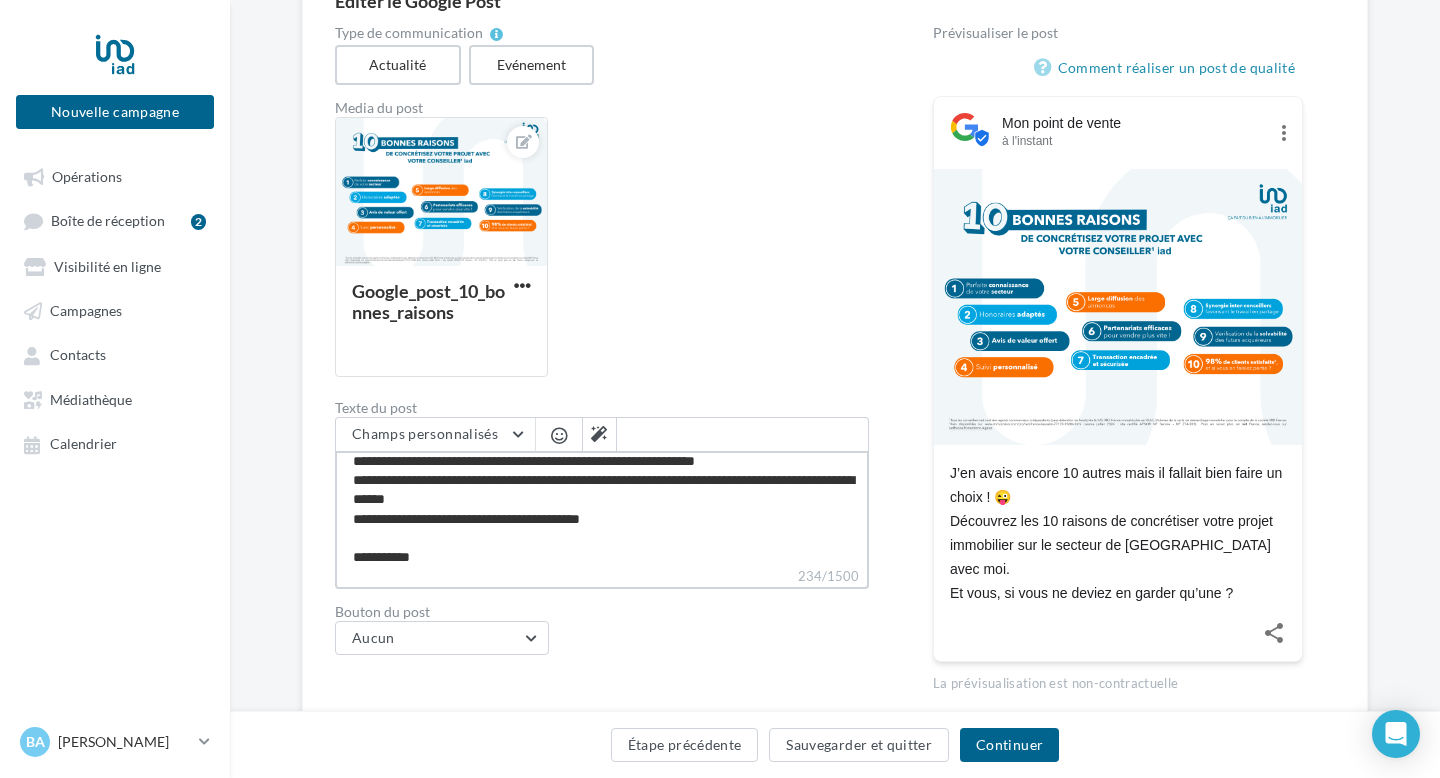 type on "**********" 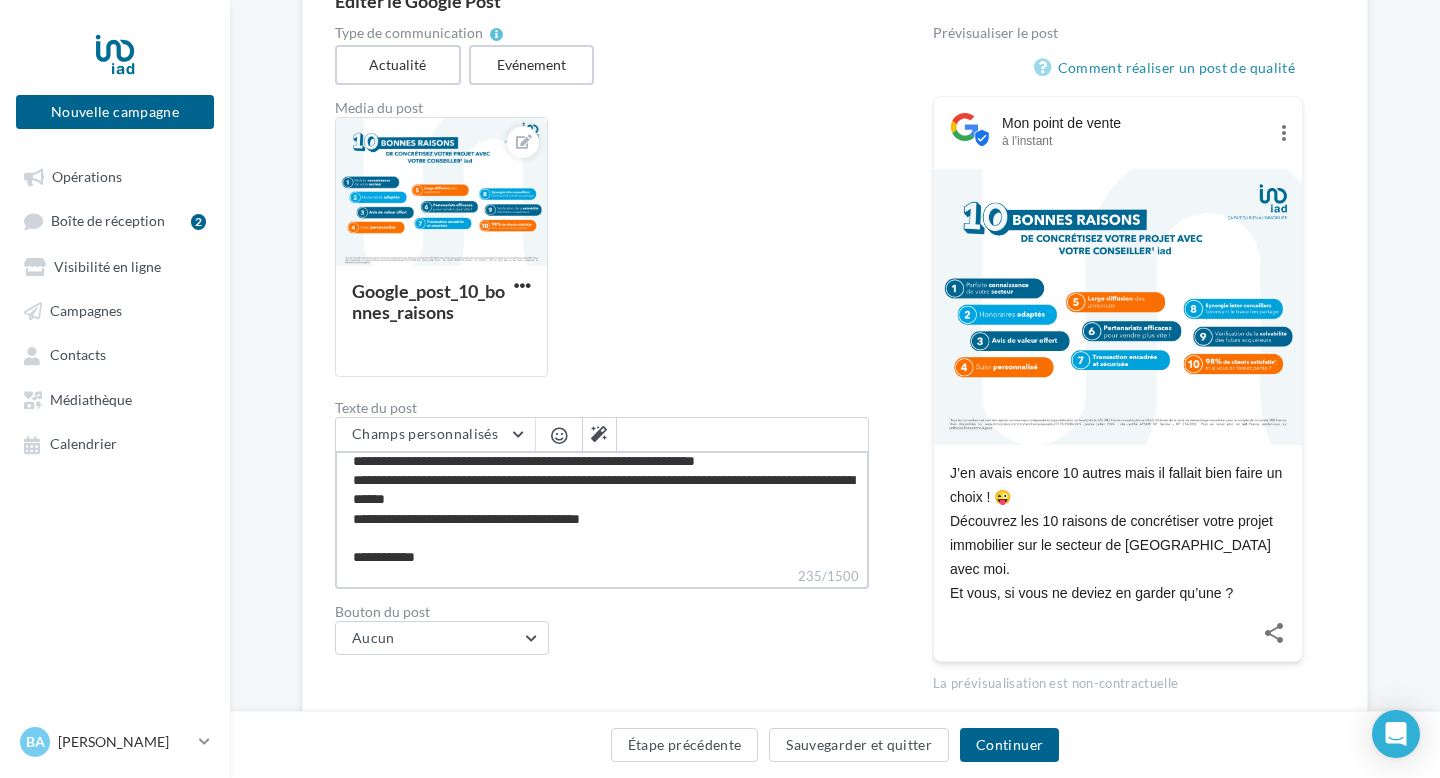 type on "**********" 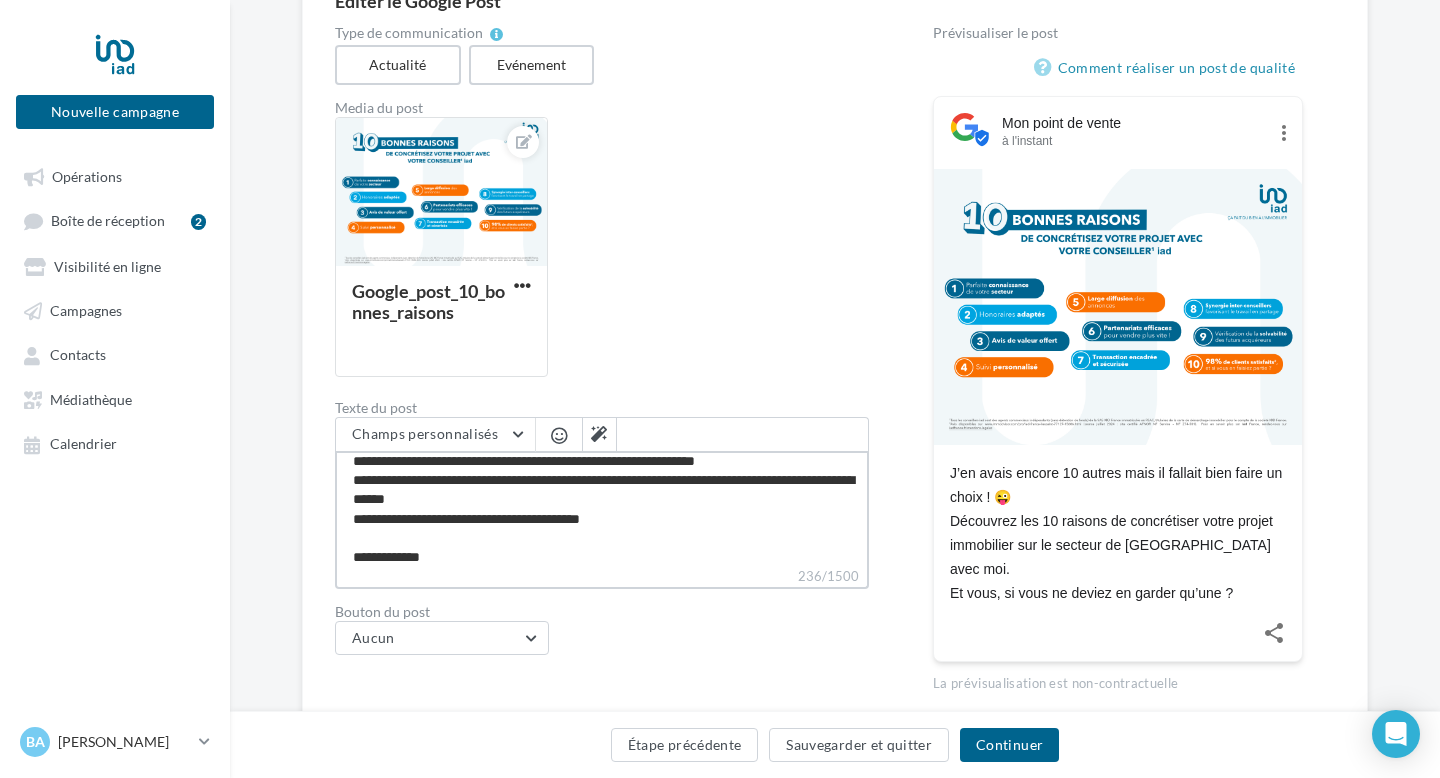 type on "**********" 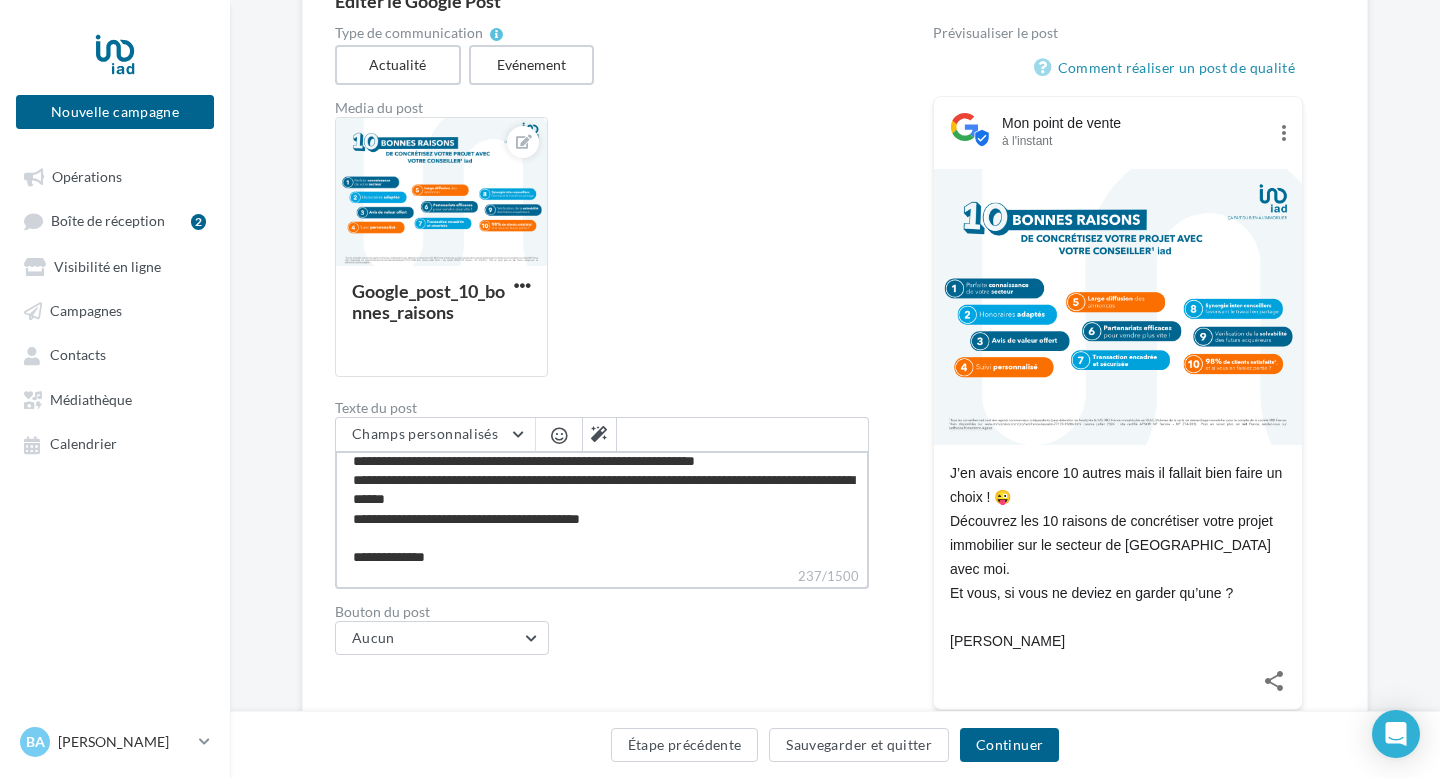 type on "**********" 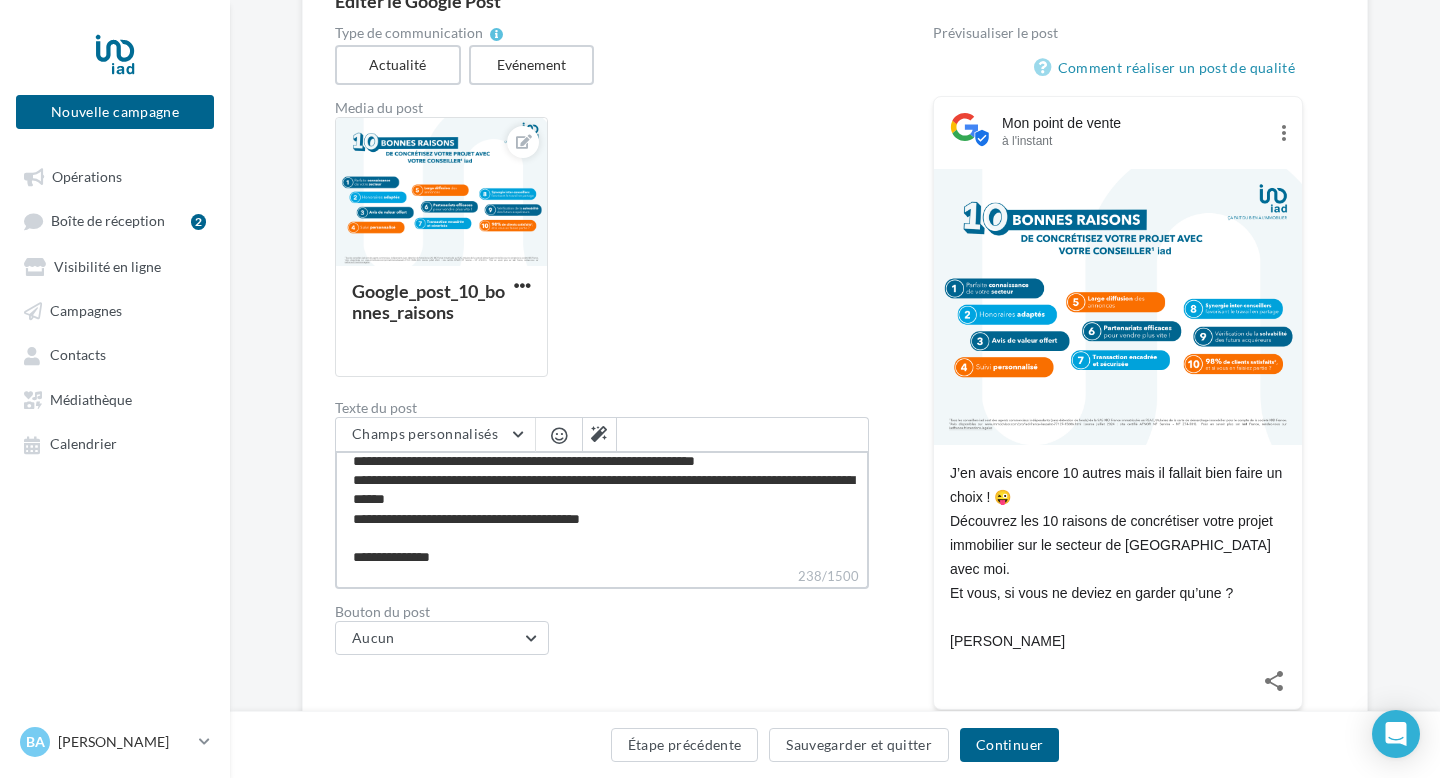 type on "**********" 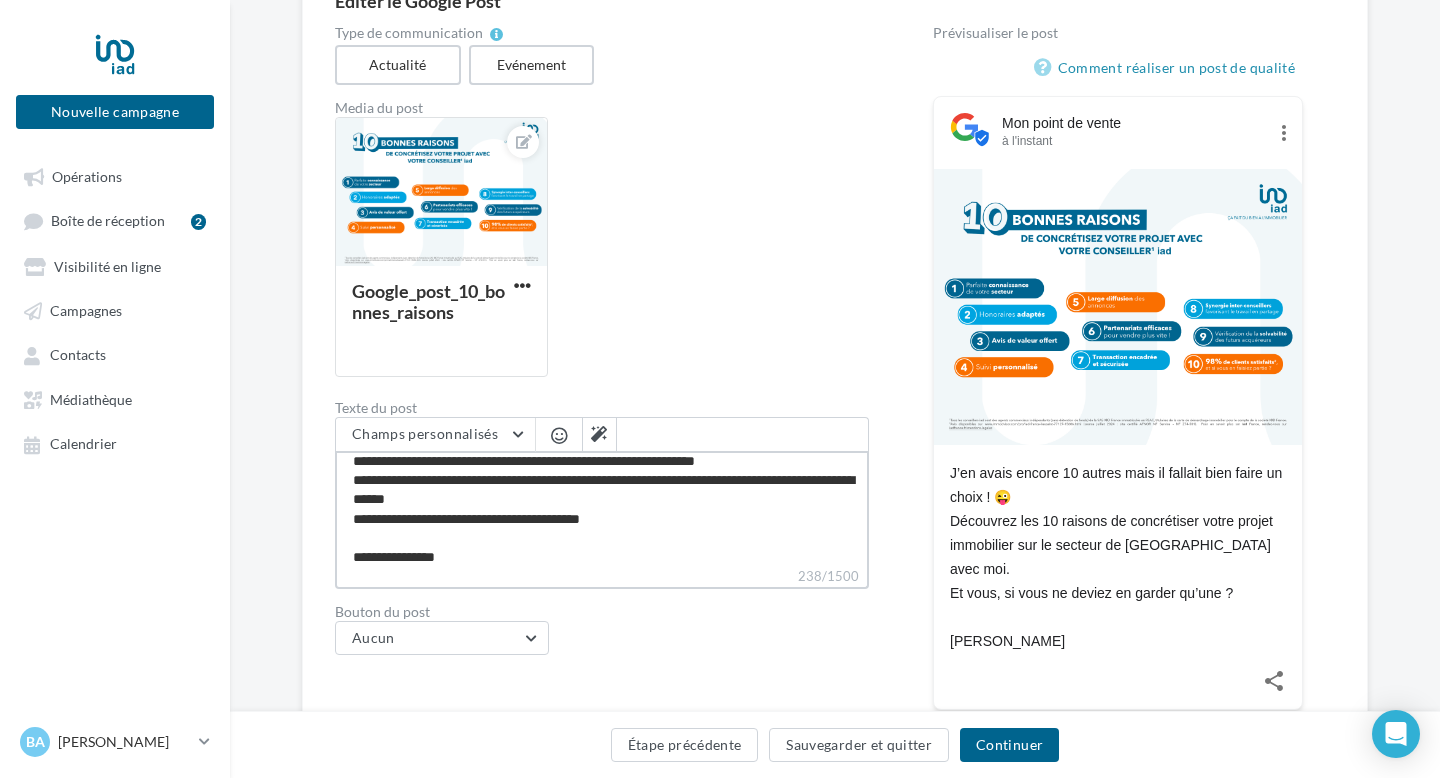 type on "**********" 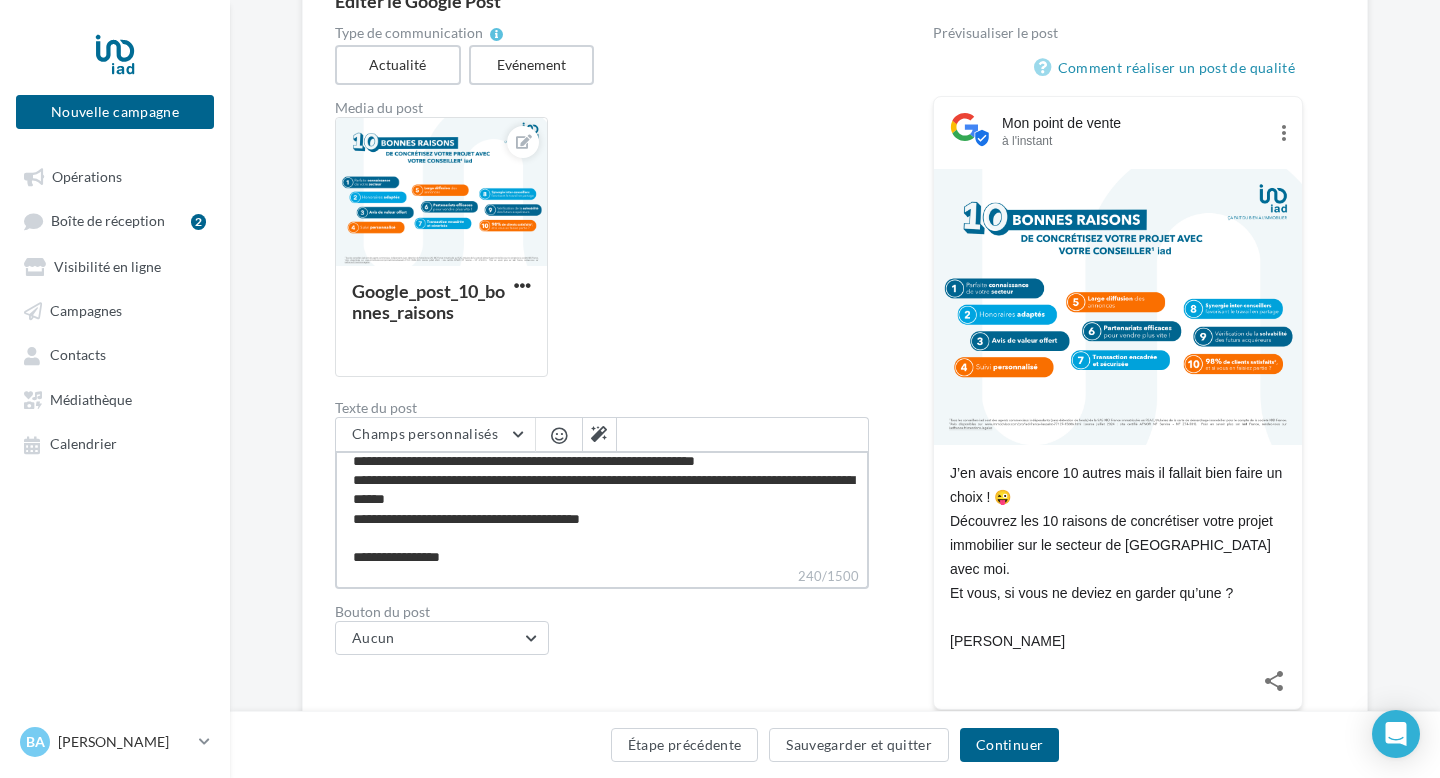type on "**********" 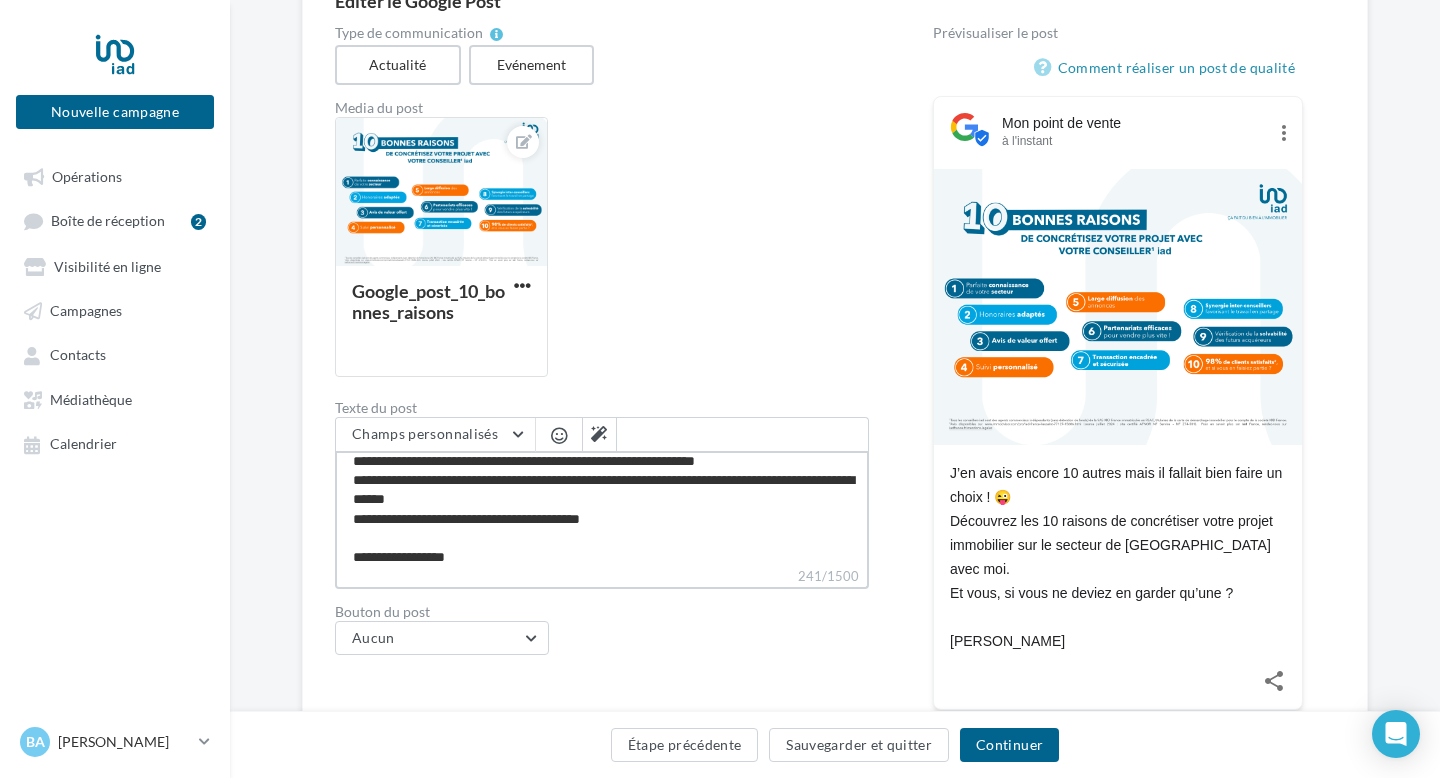 type on "**********" 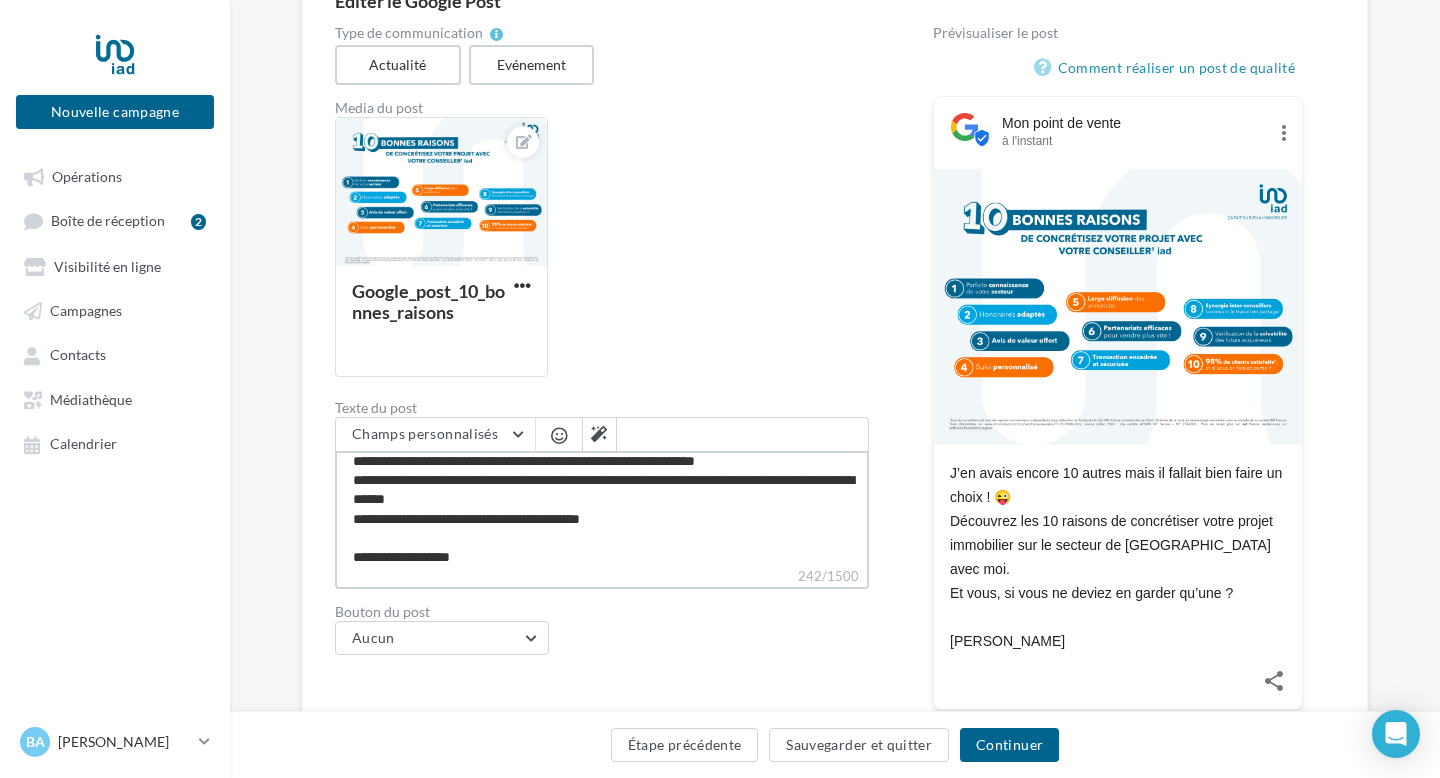type on "**********" 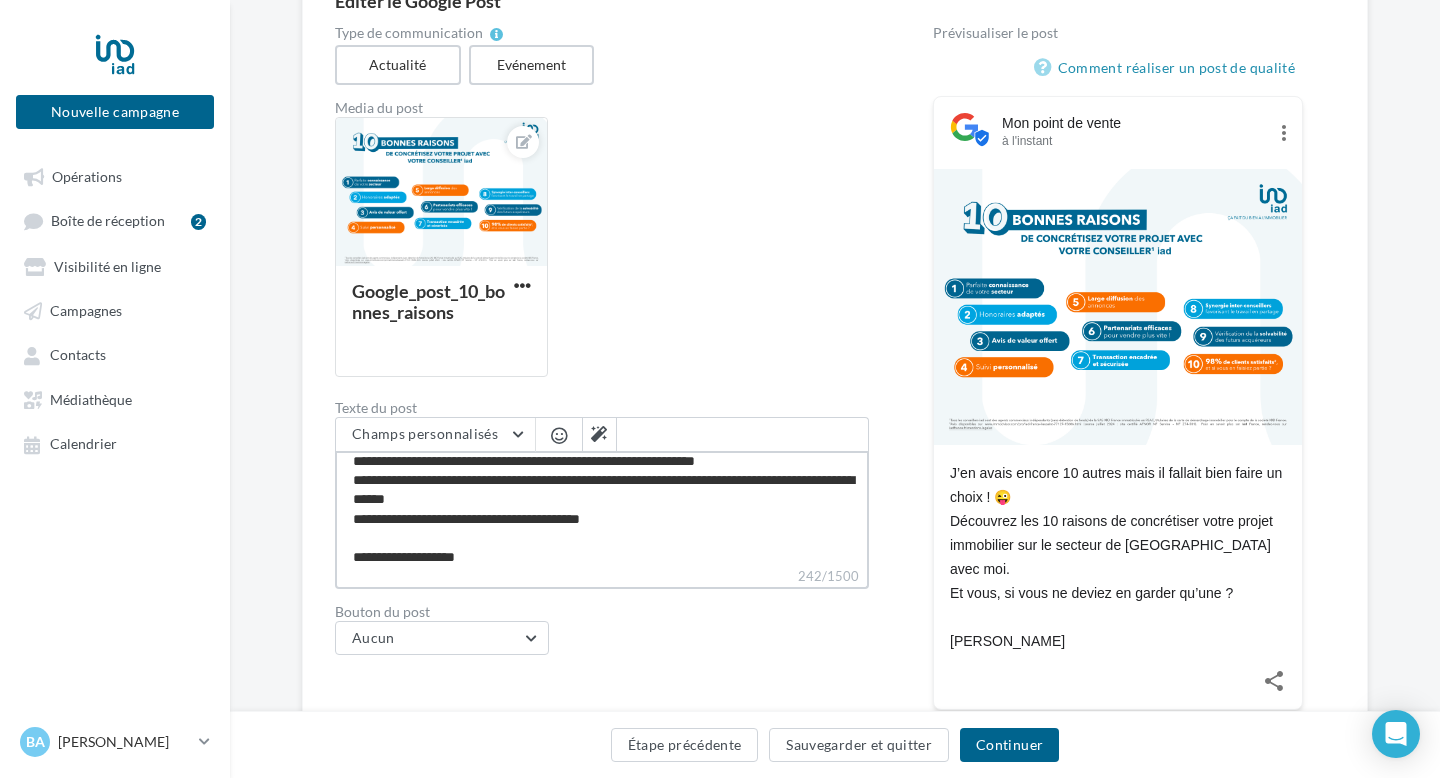 type on "**********" 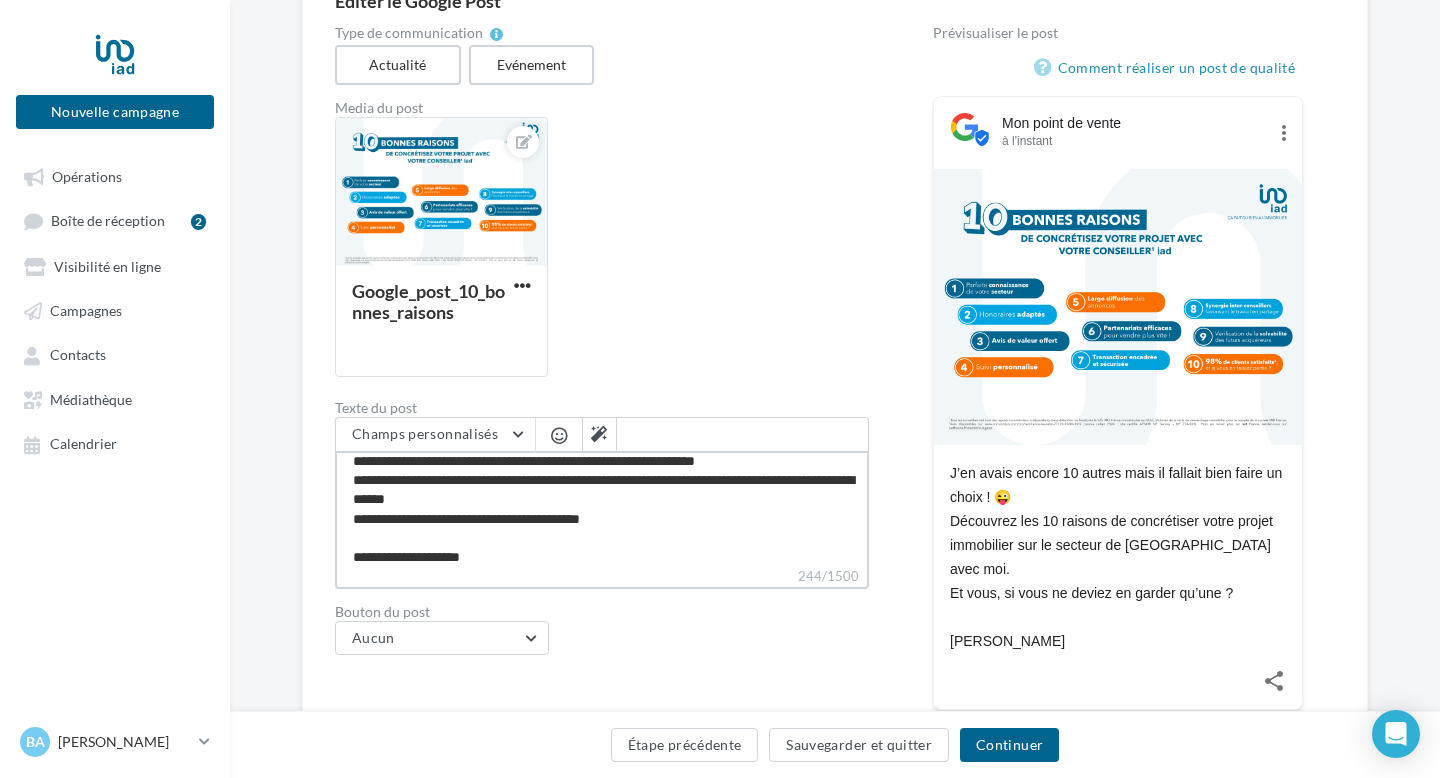 type on "**********" 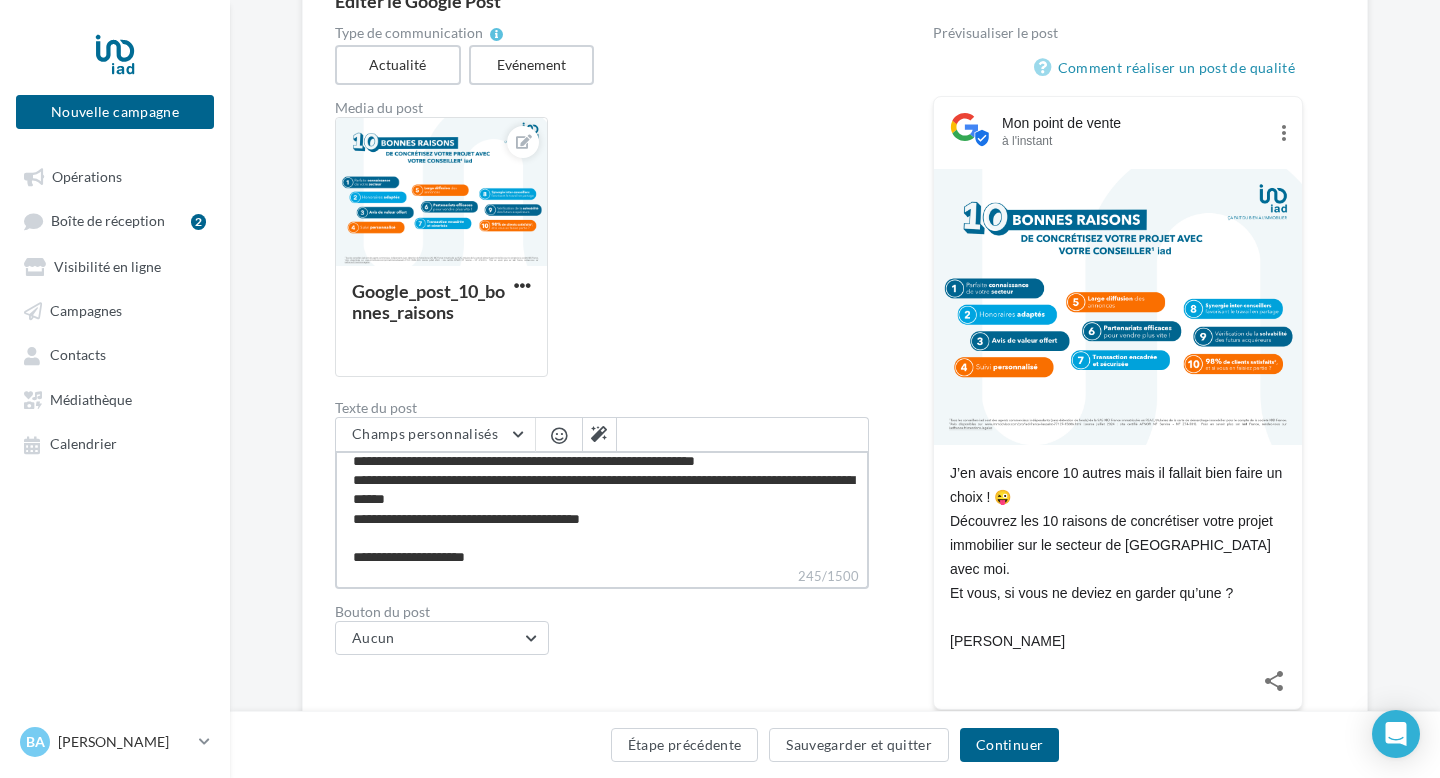 type on "**********" 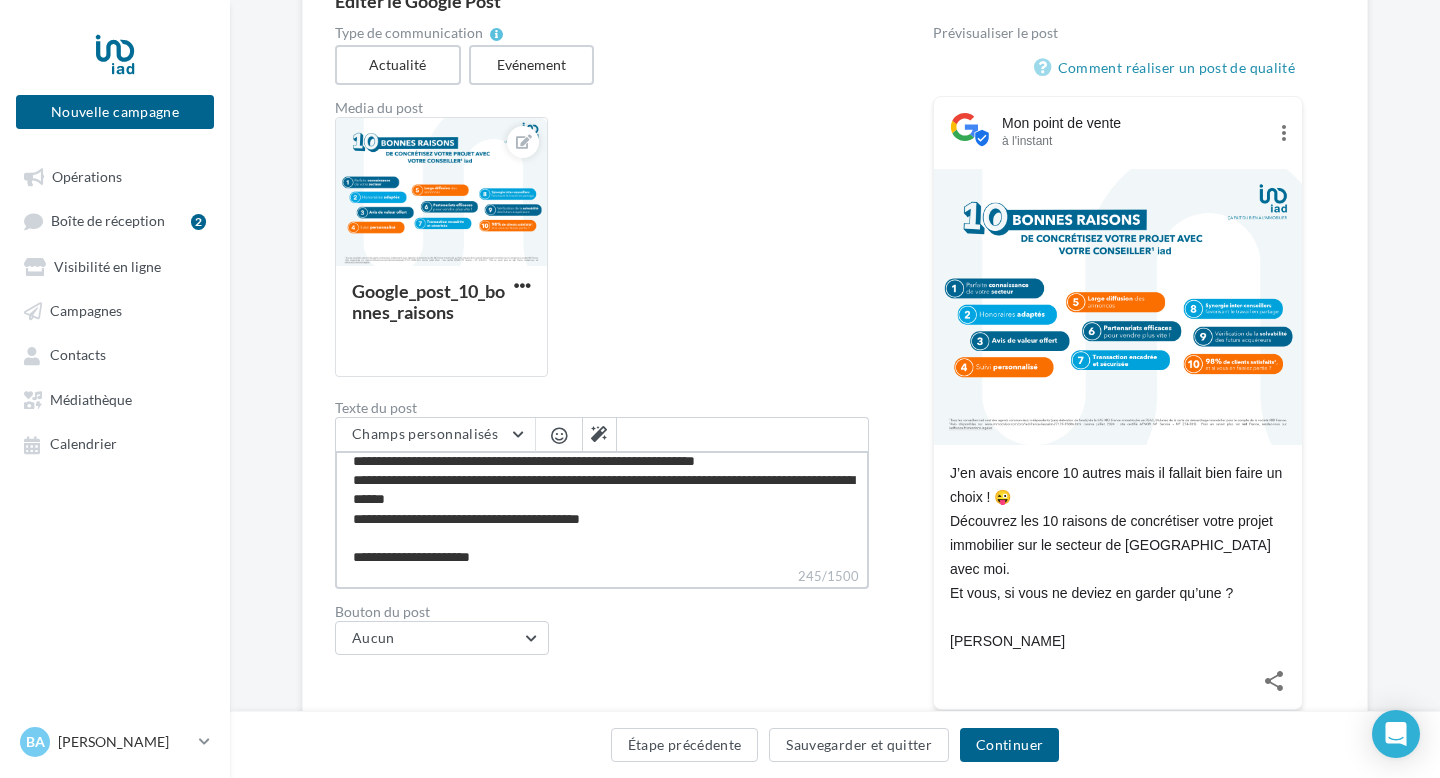 type on "**********" 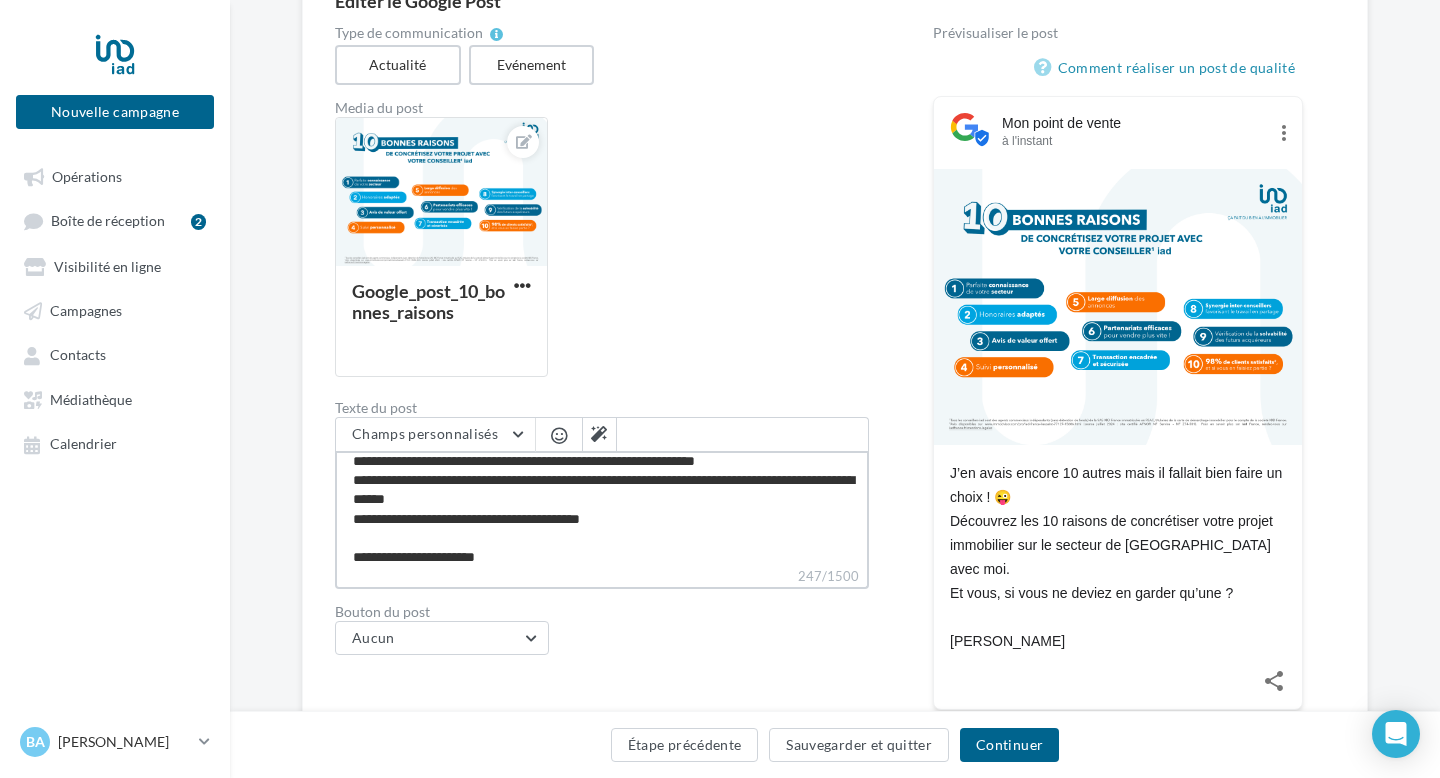 type on "**********" 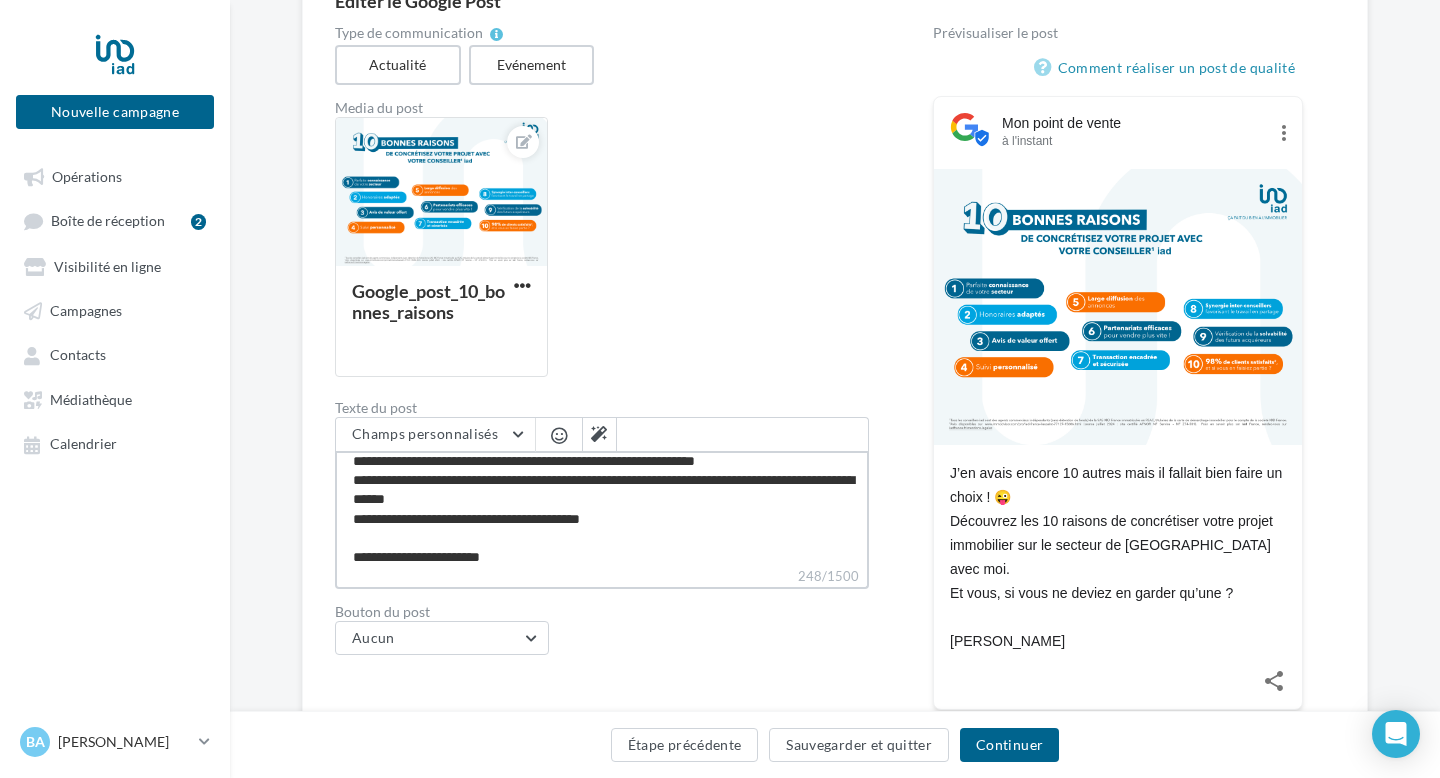 type on "**********" 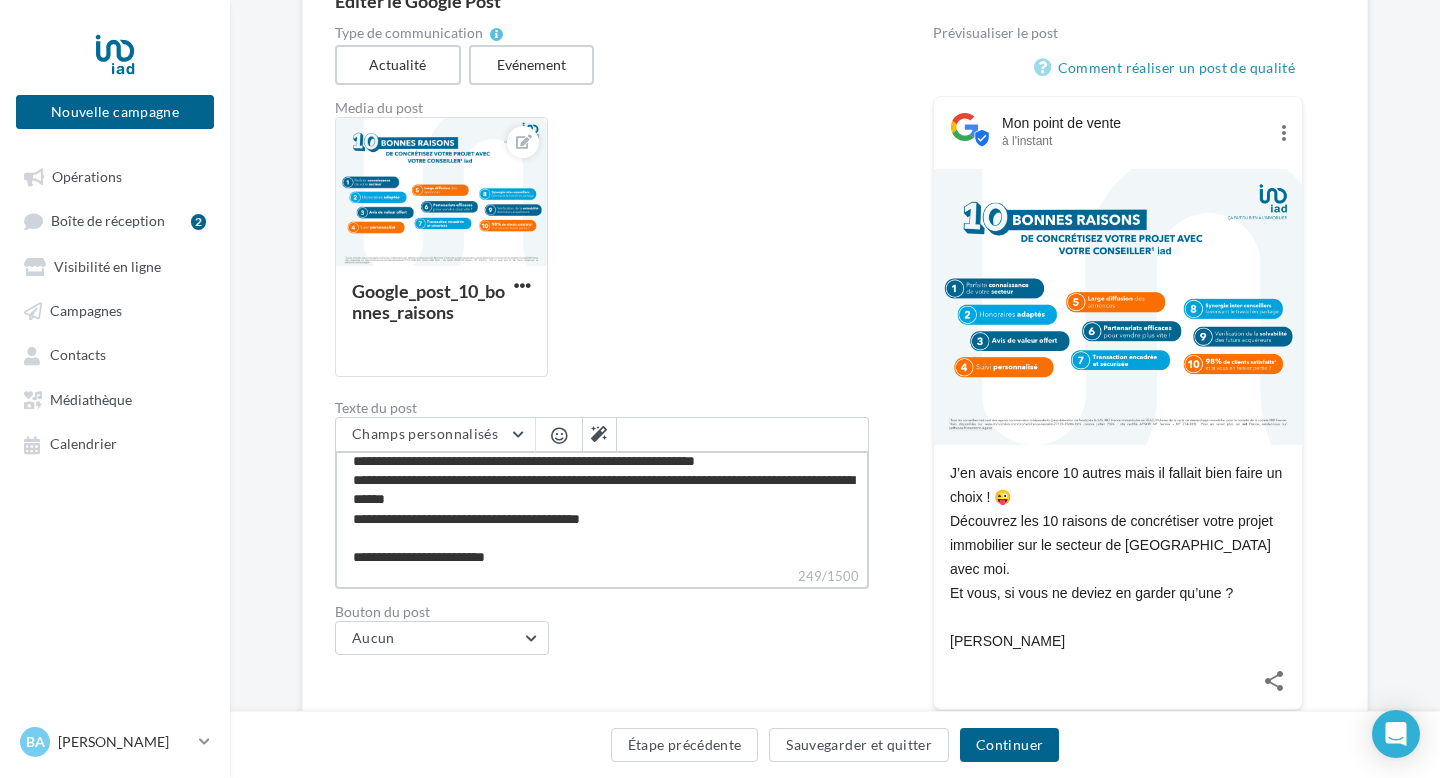 type on "**********" 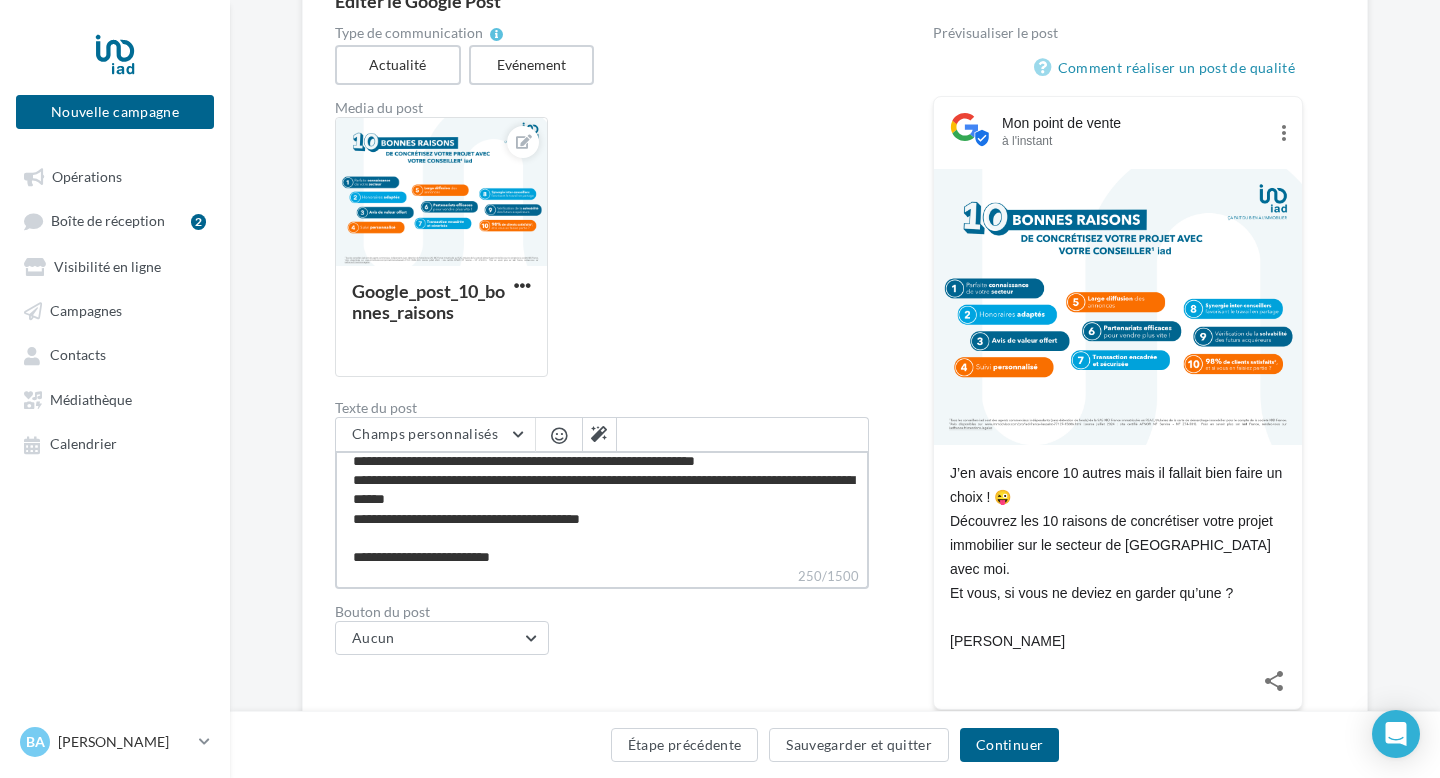 type on "**********" 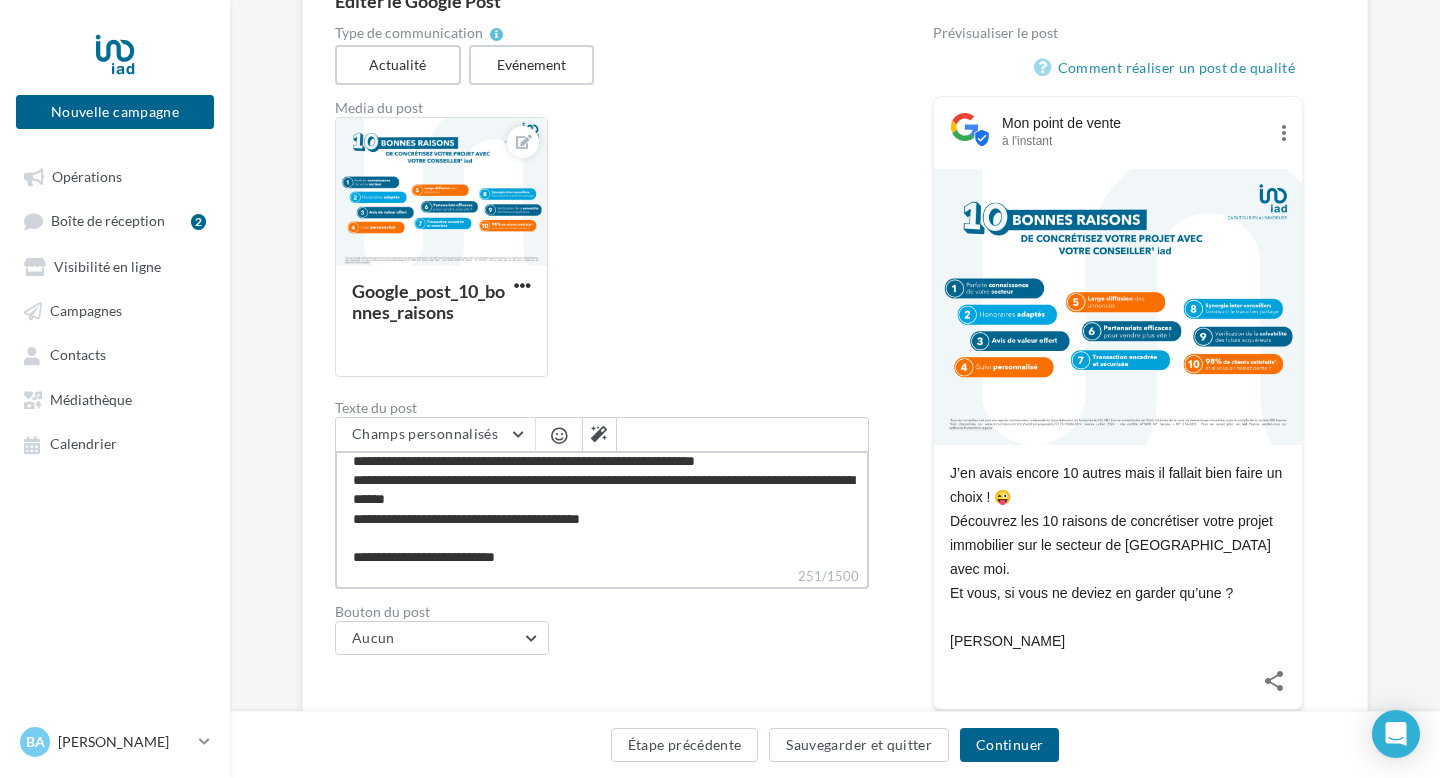 type on "**********" 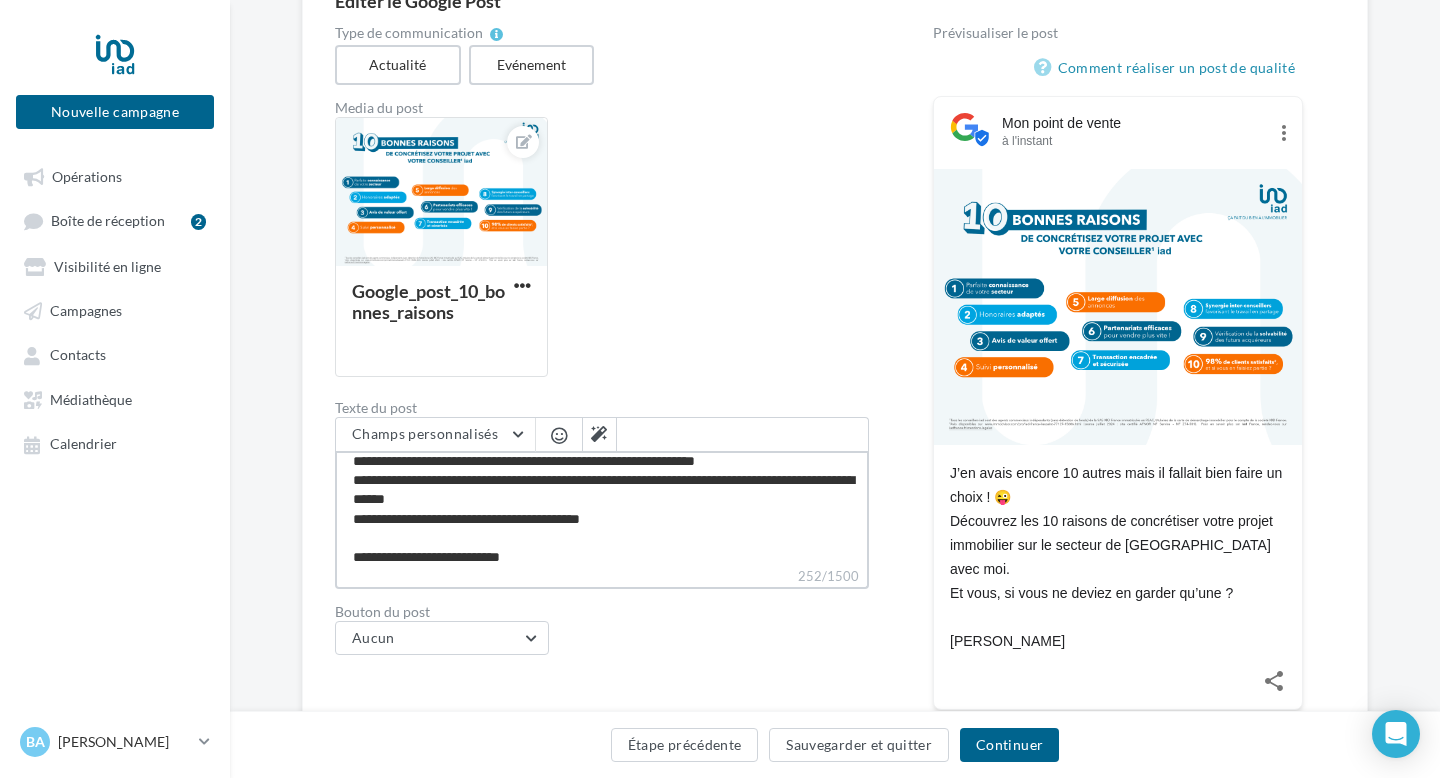 type on "**********" 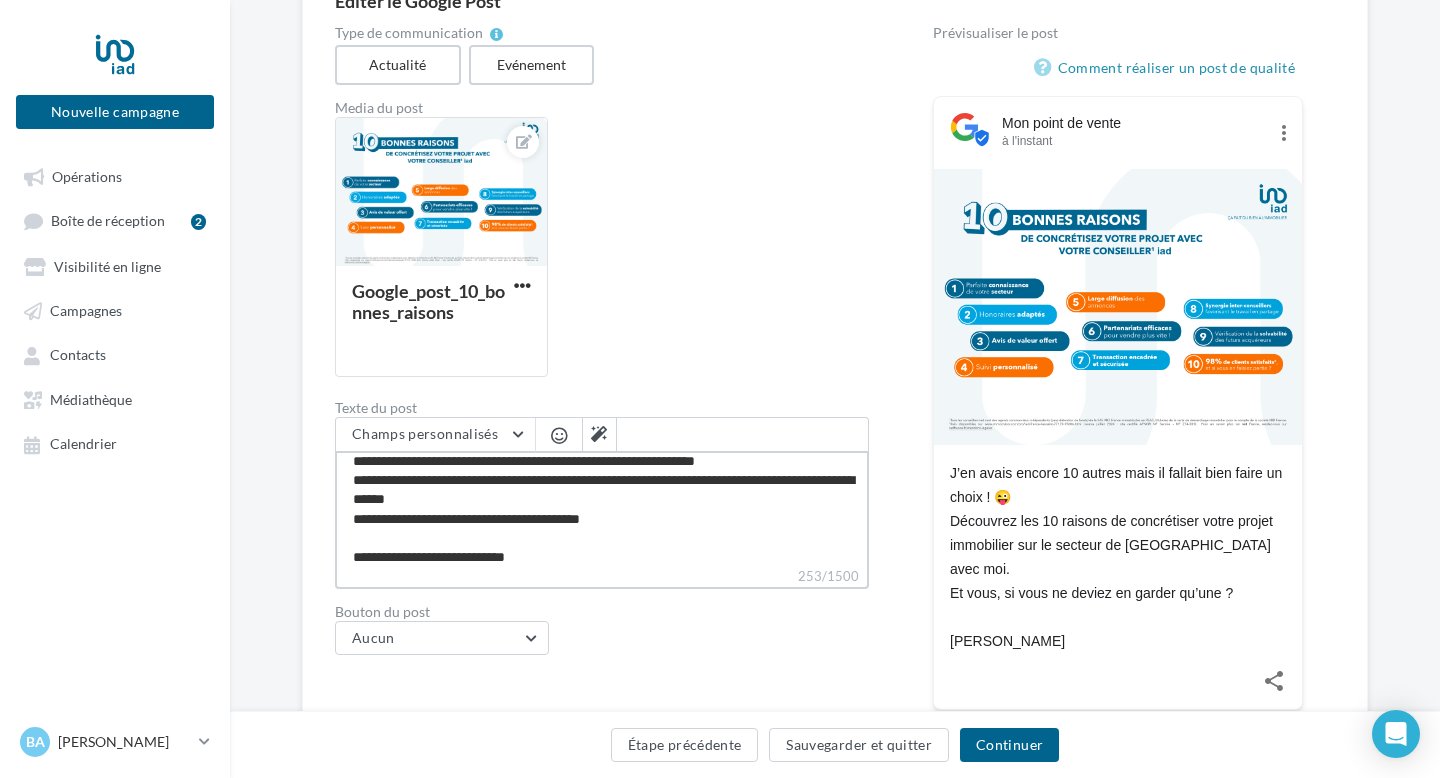 type on "**********" 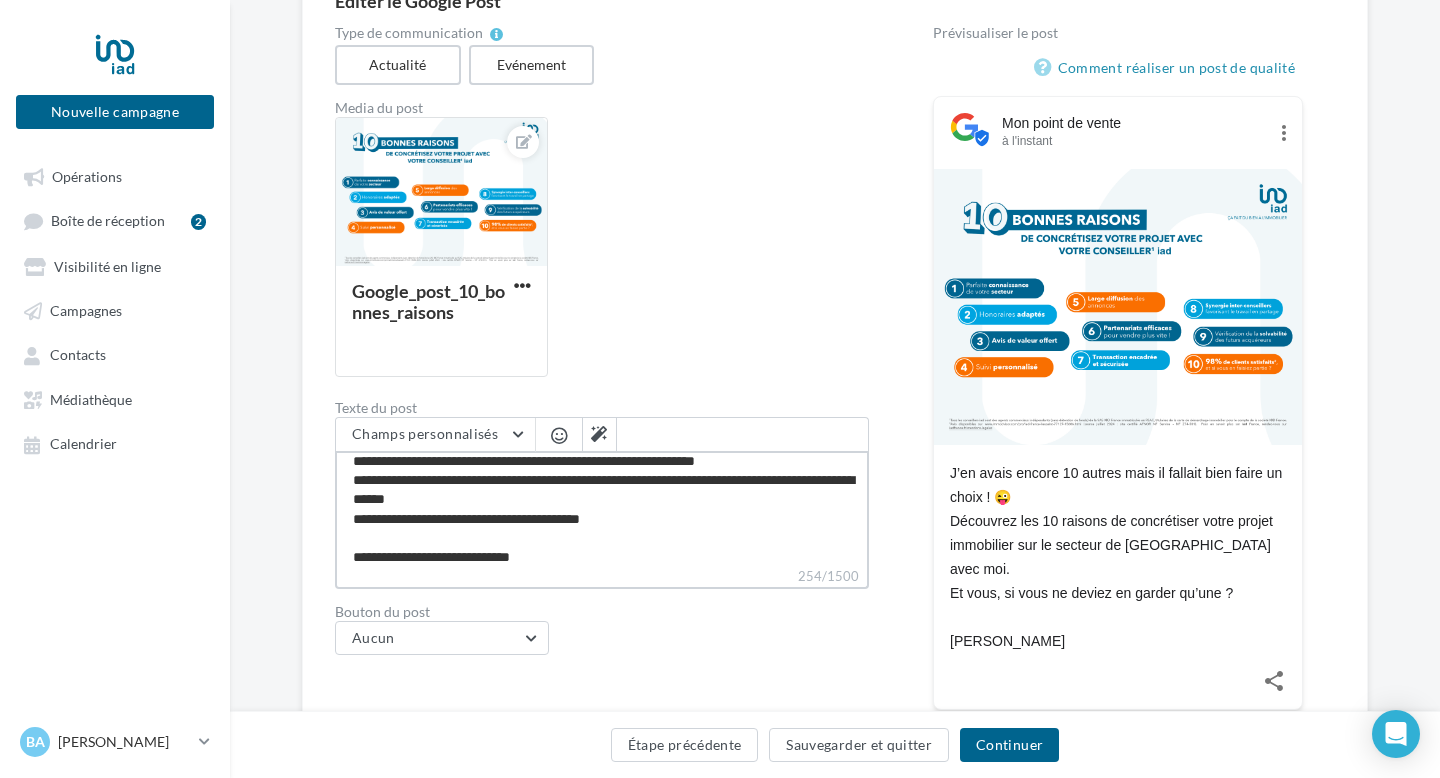 type on "**********" 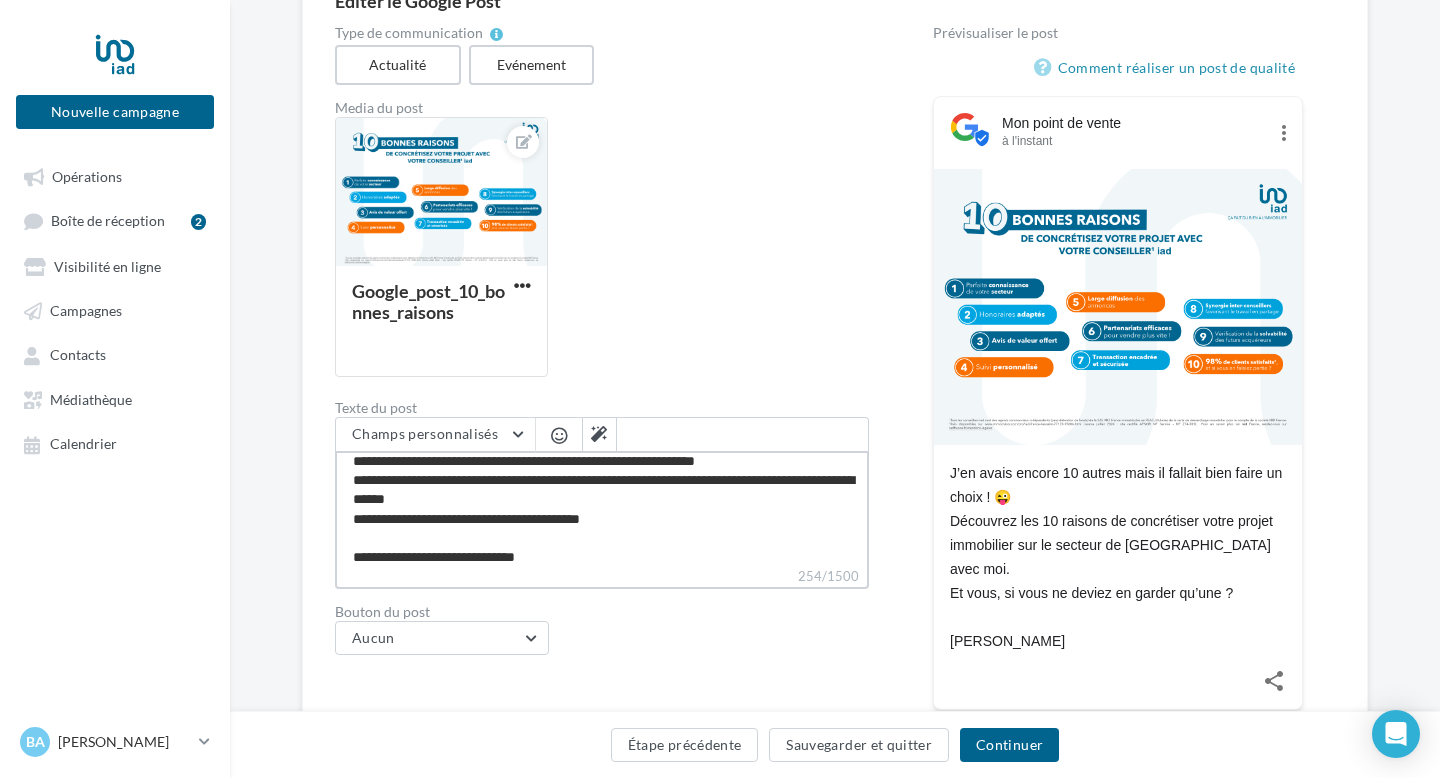 type on "**********" 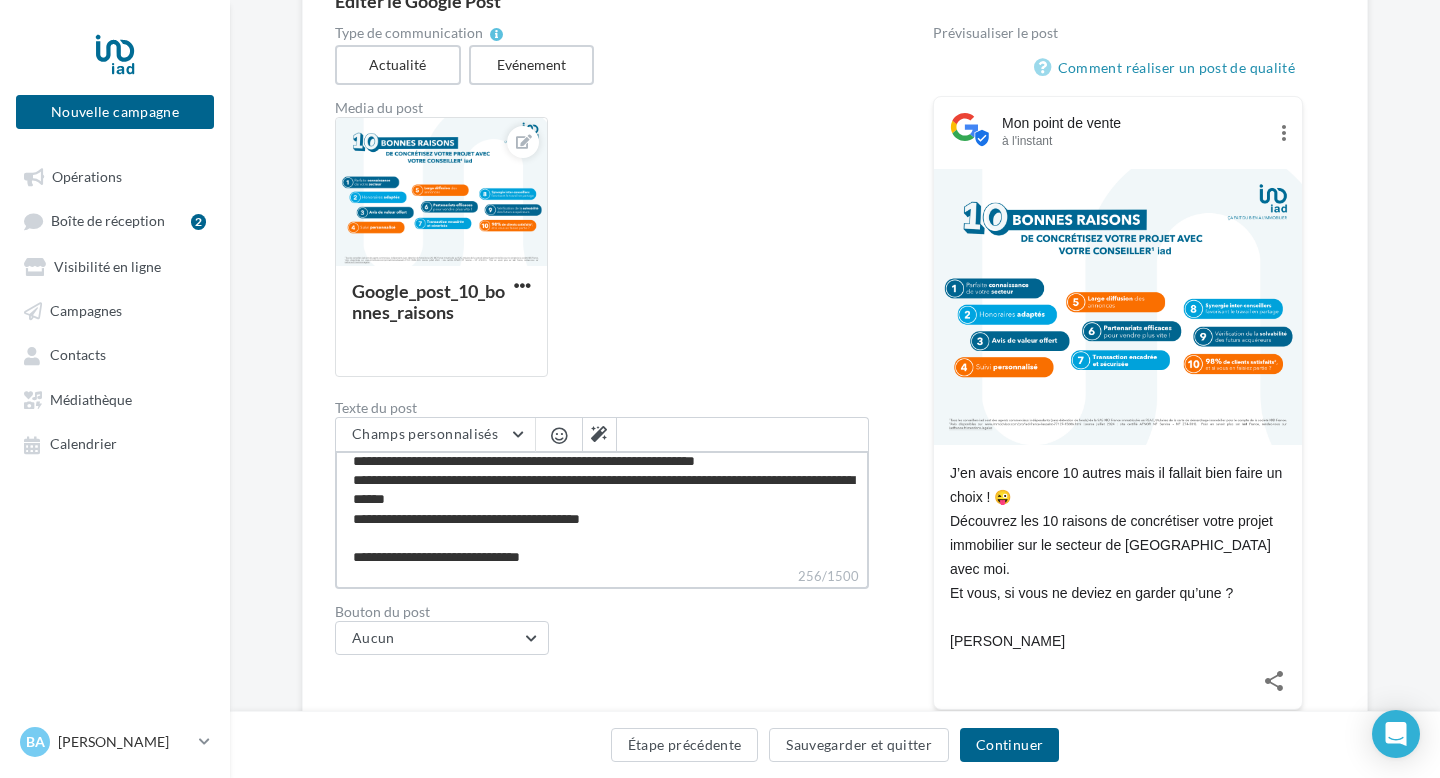 type on "**********" 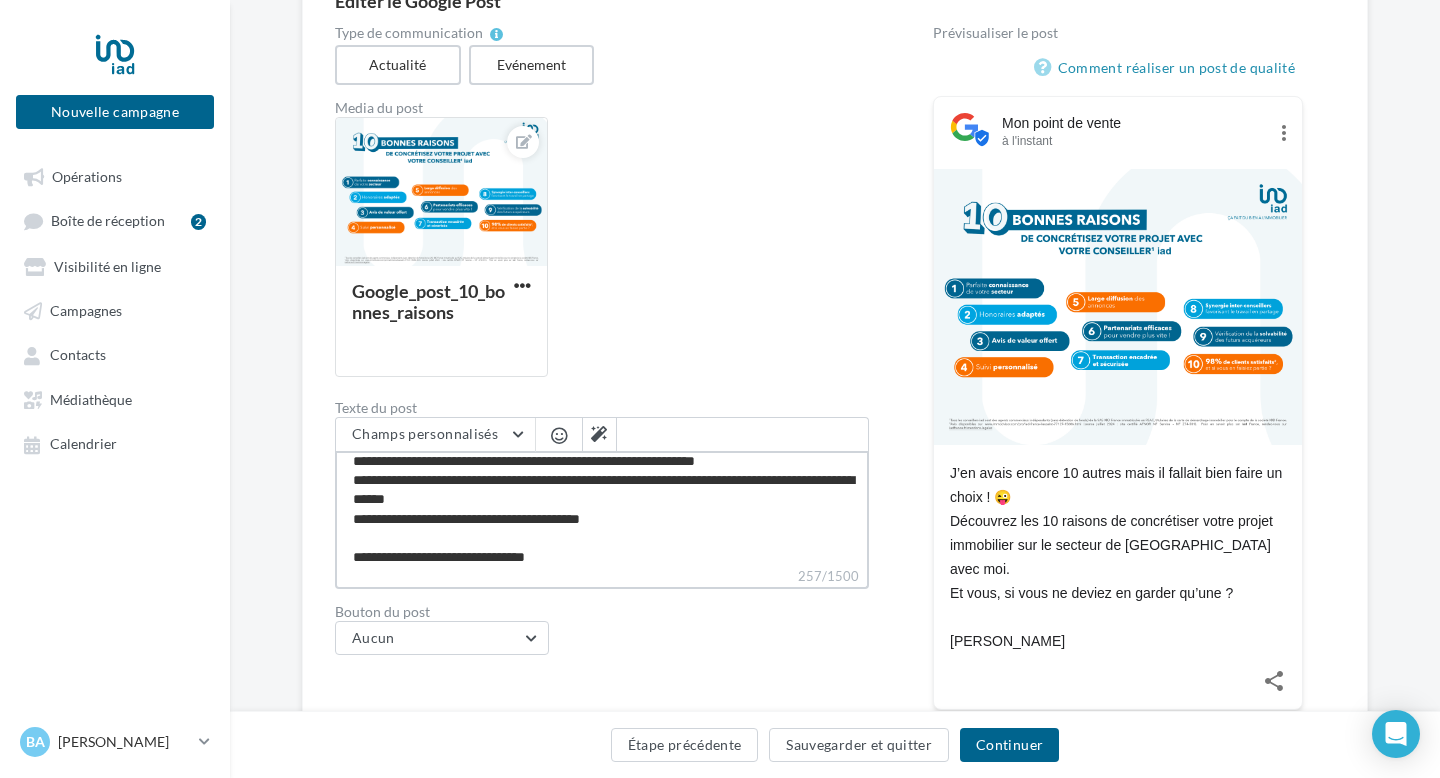 type on "**********" 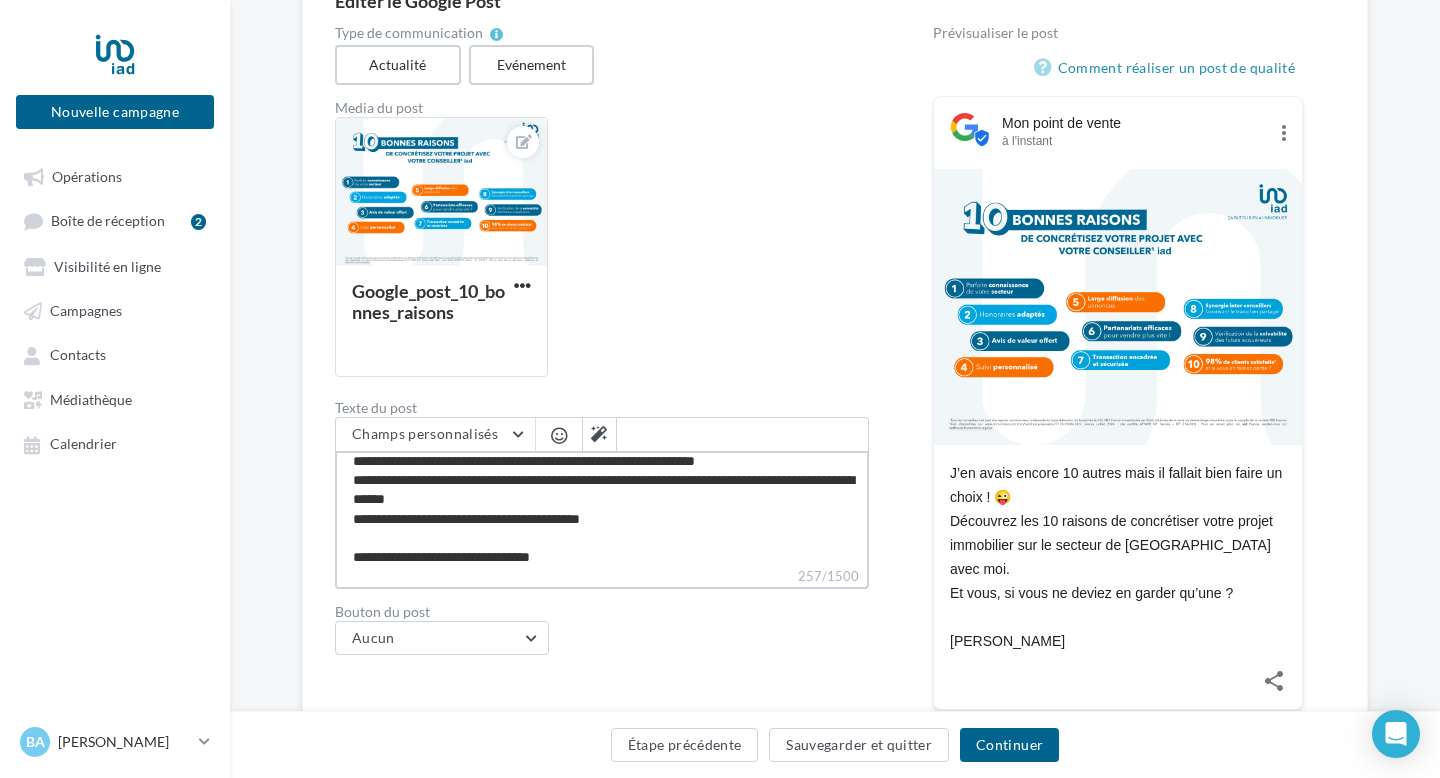 type on "**********" 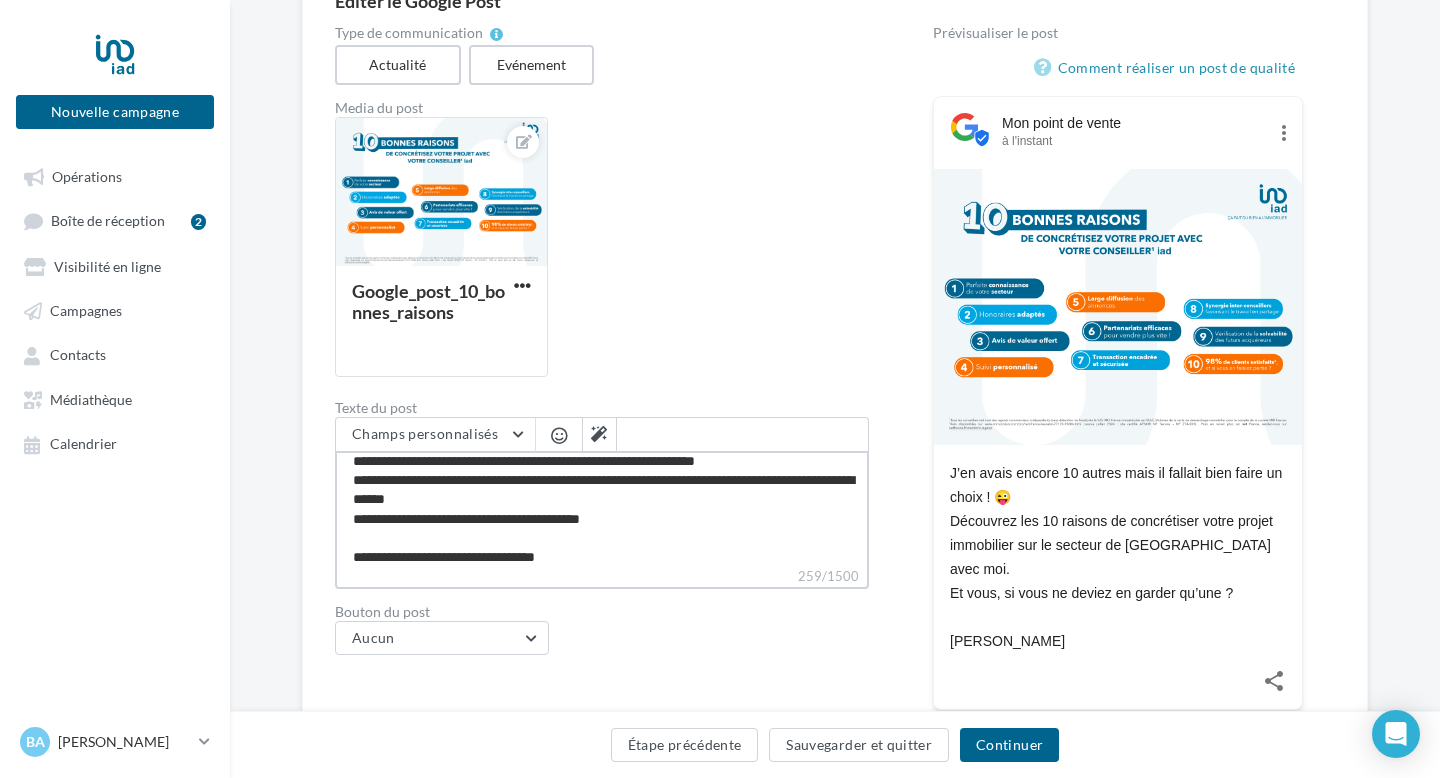 type on "**********" 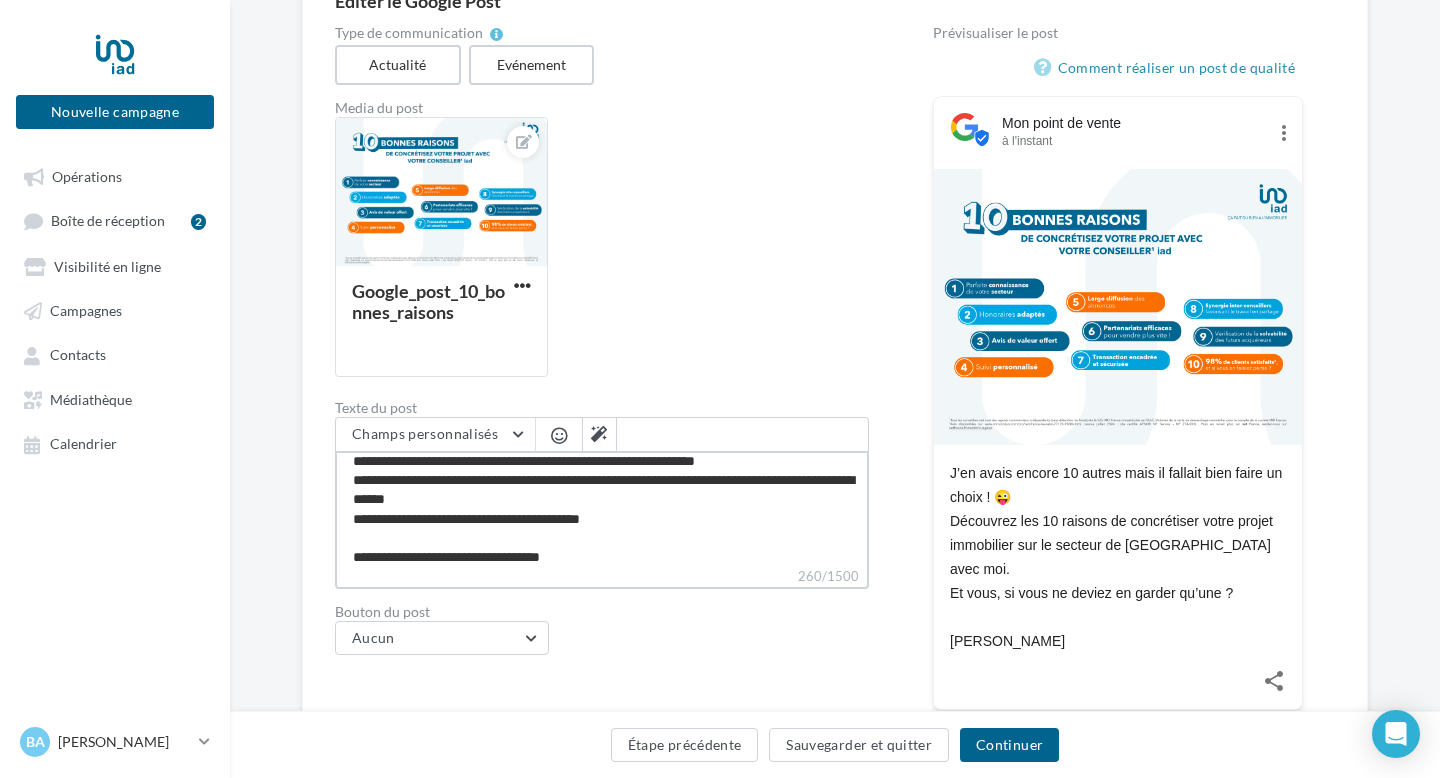 type on "**********" 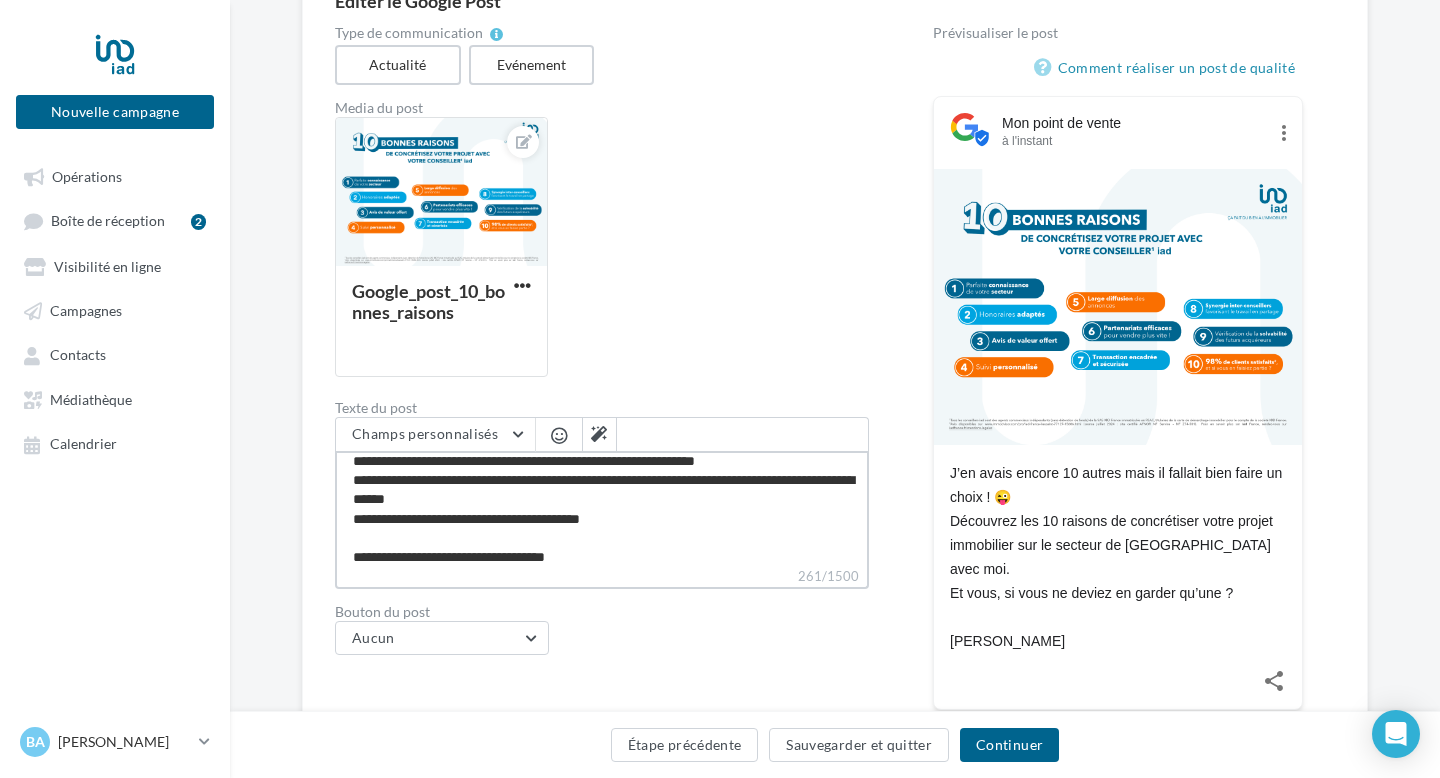 type on "**********" 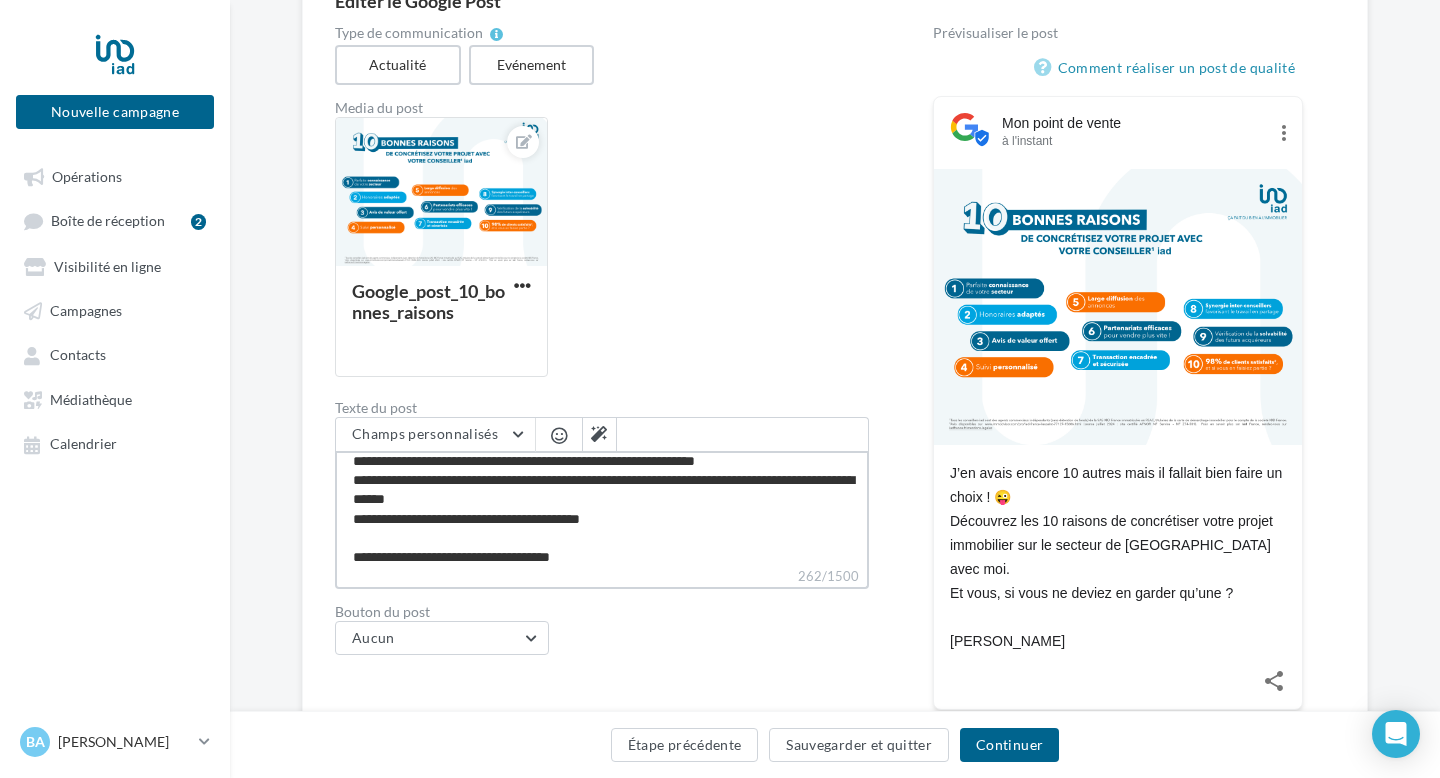 type on "**********" 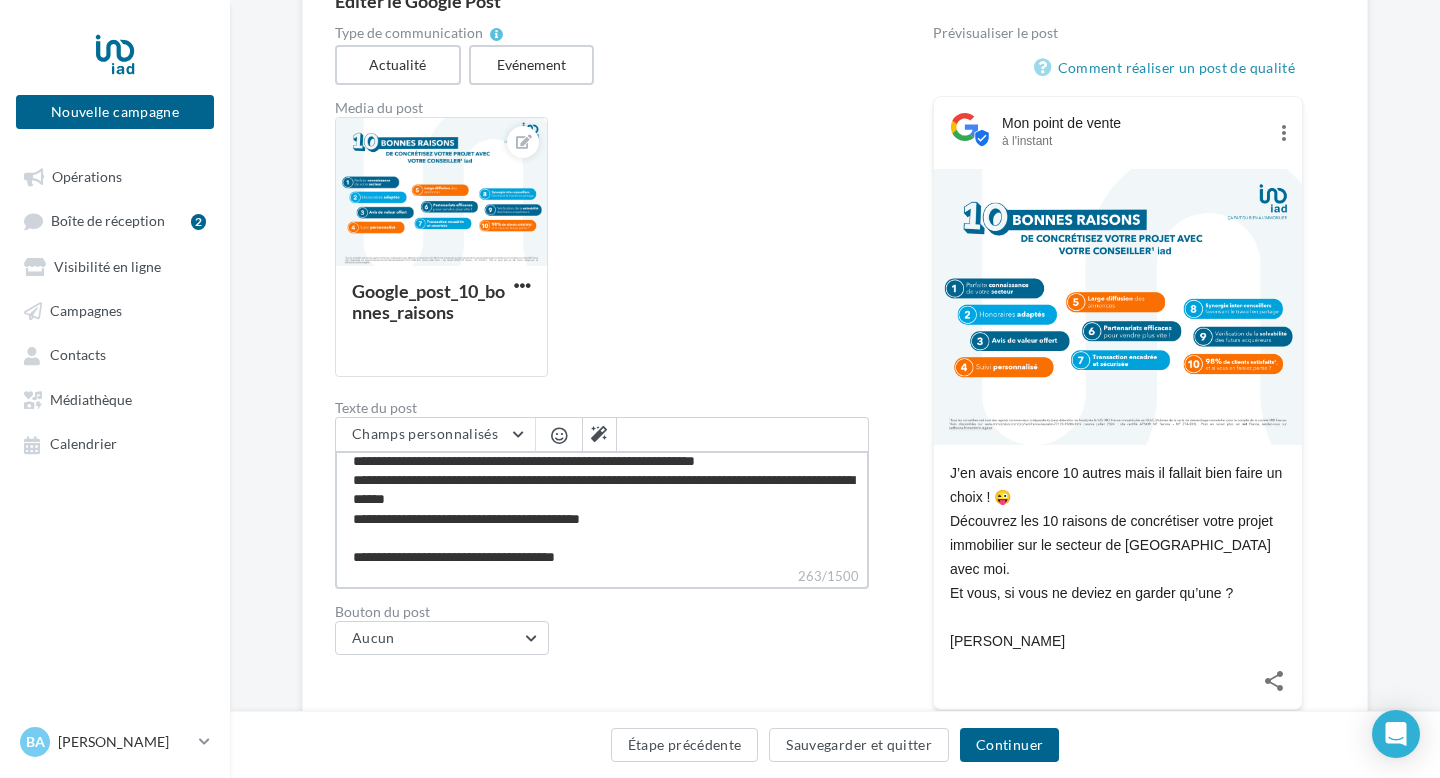 type on "**********" 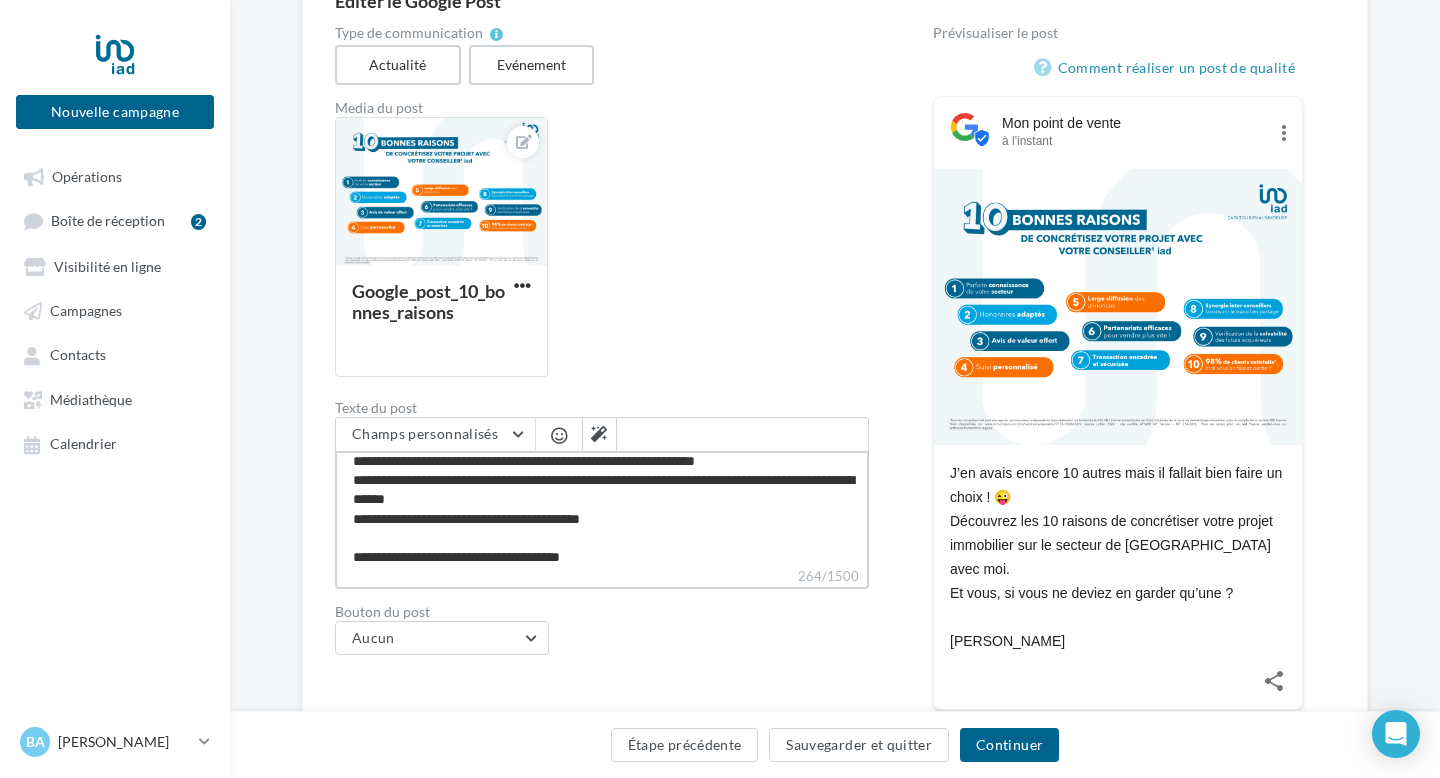 type on "**********" 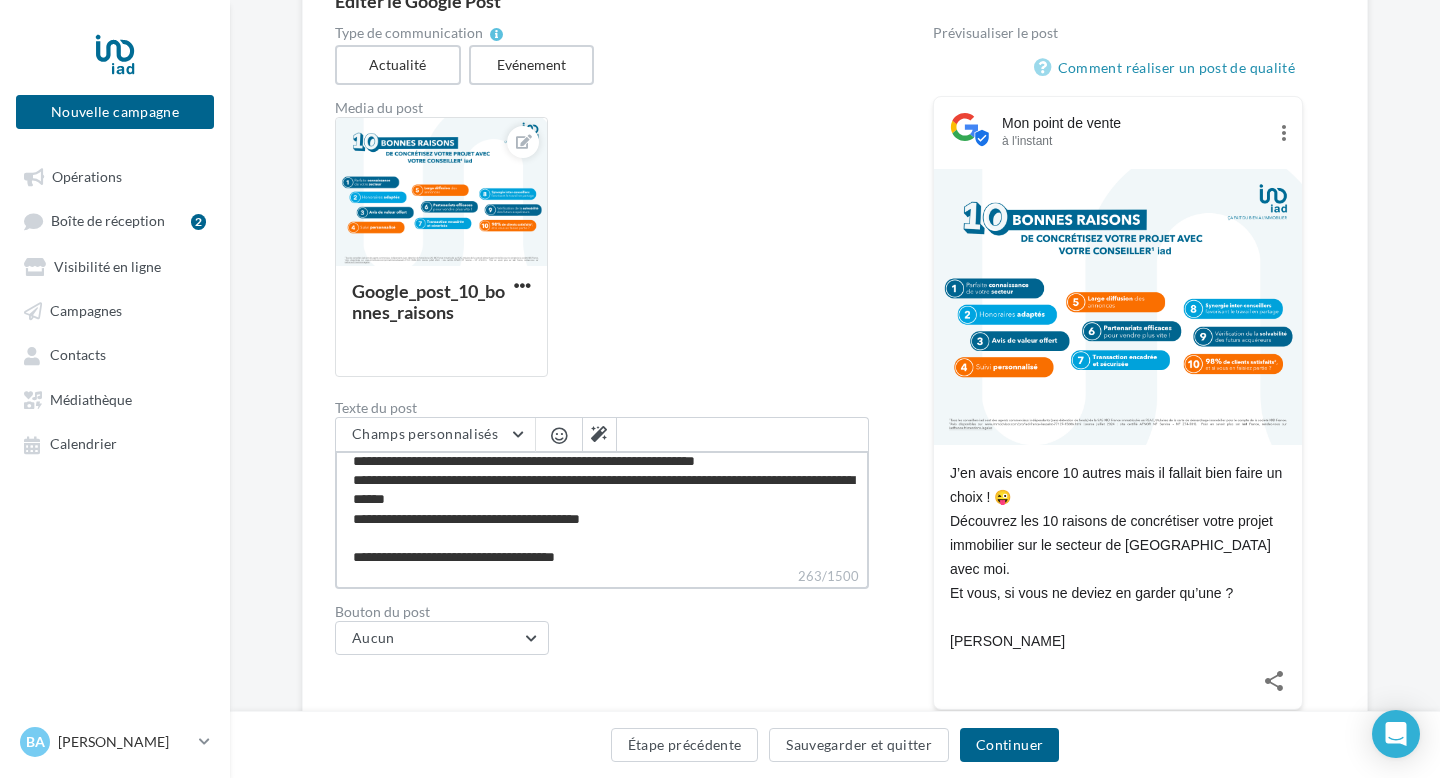 type on "**********" 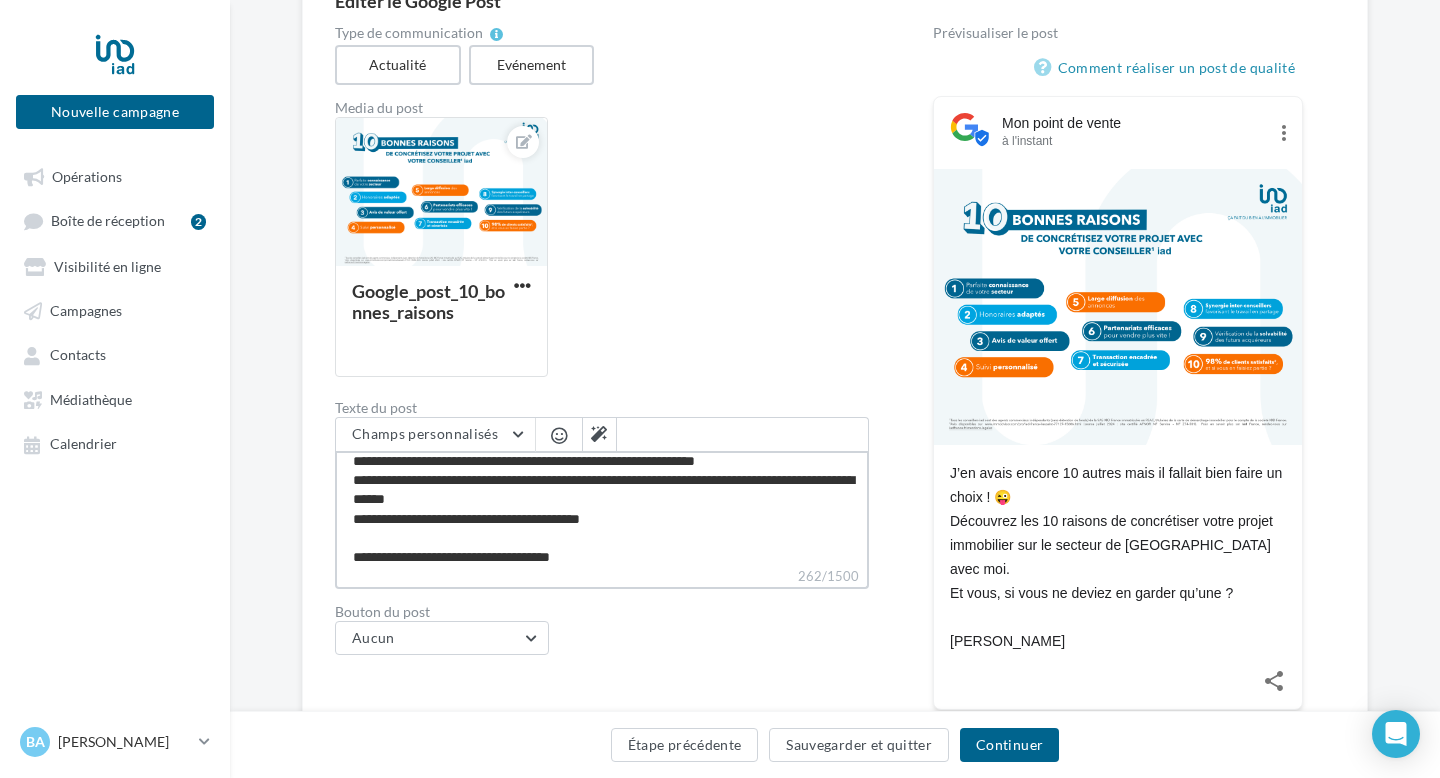 type on "**********" 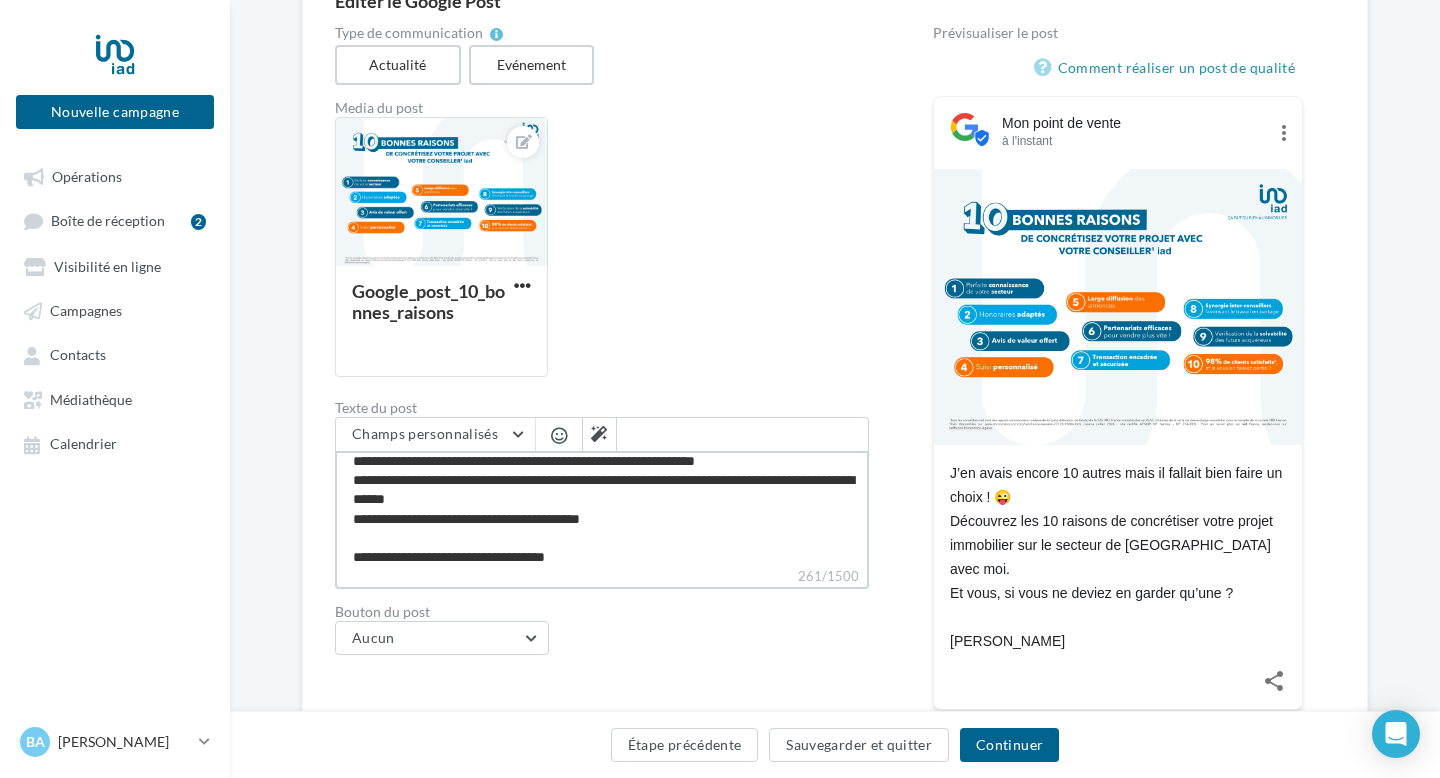 type on "**********" 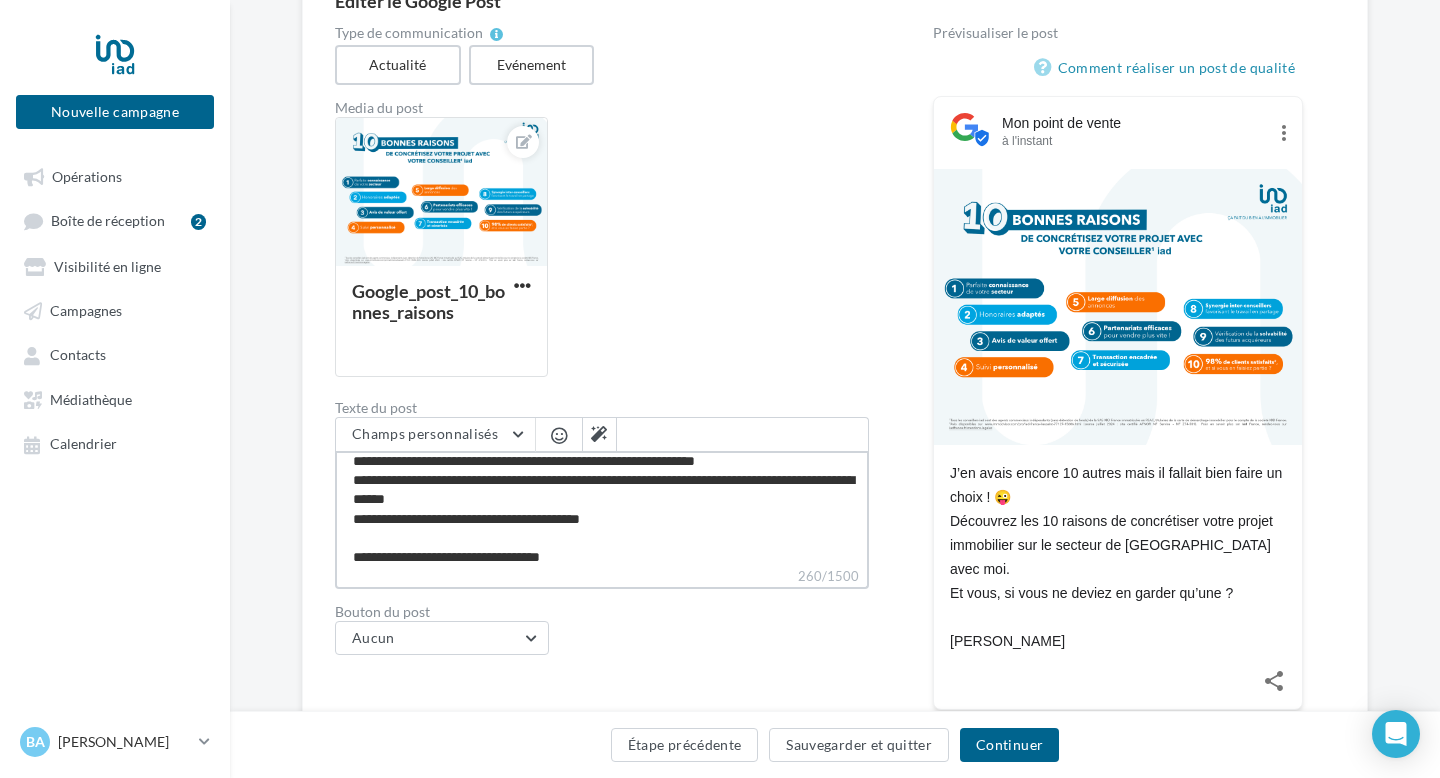 type 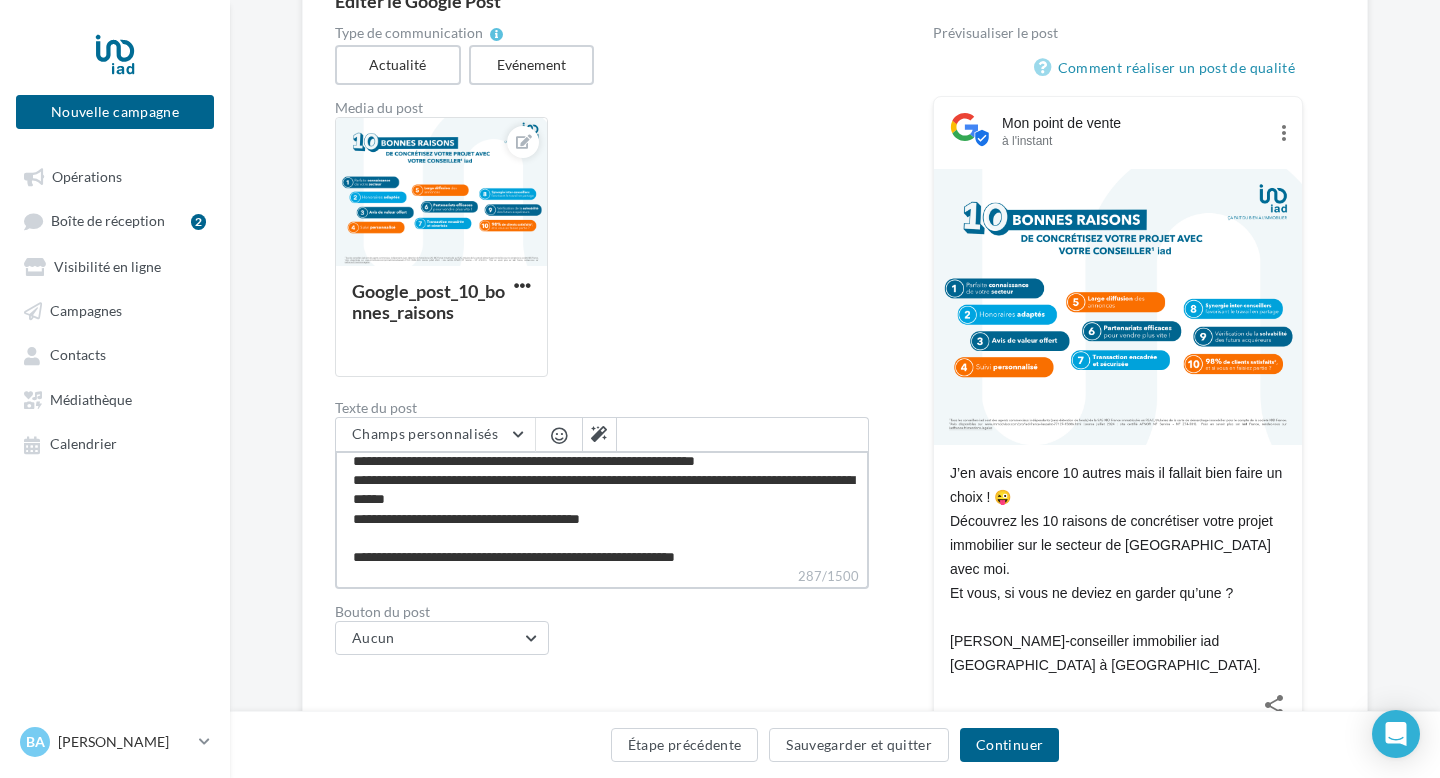 click on "**********" at bounding box center [602, 508] 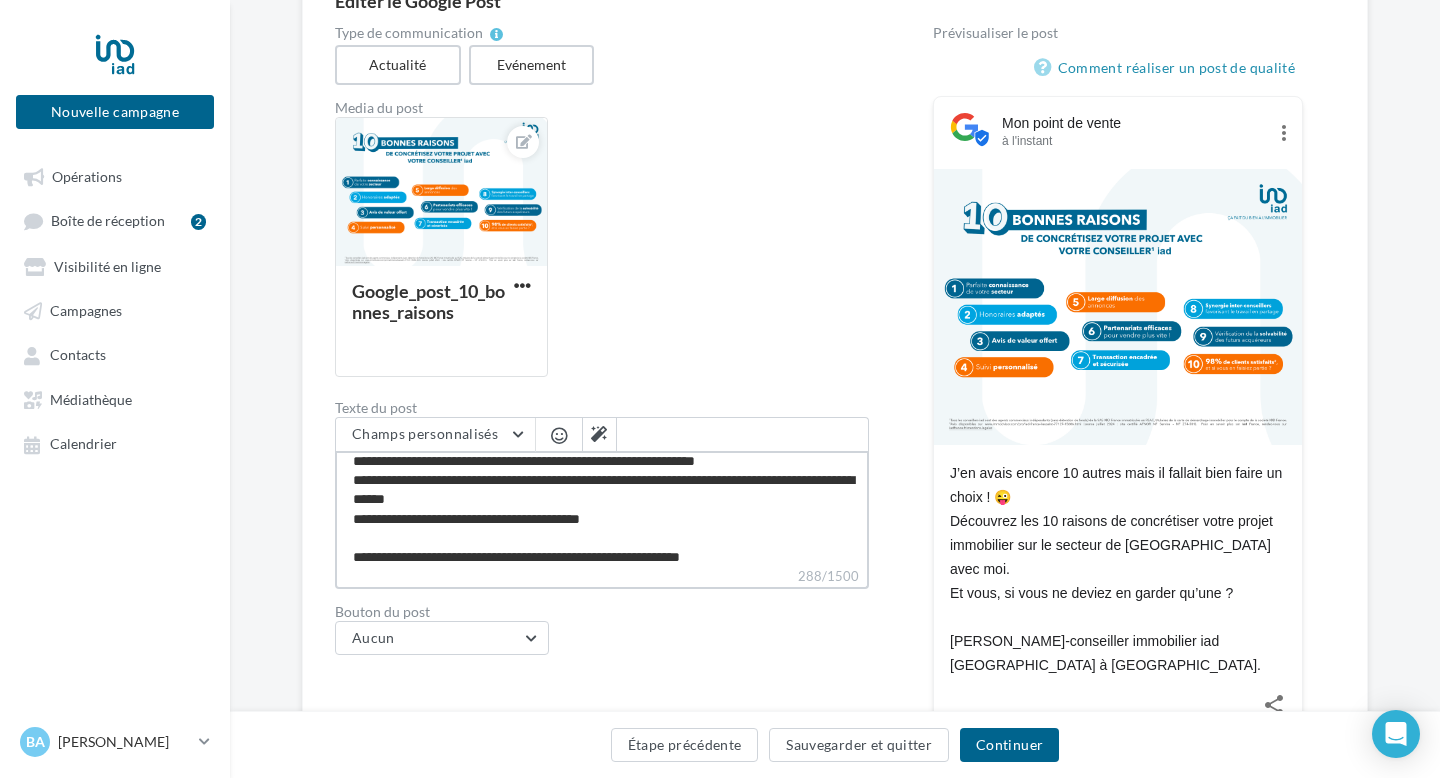 click on "**********" at bounding box center (602, 508) 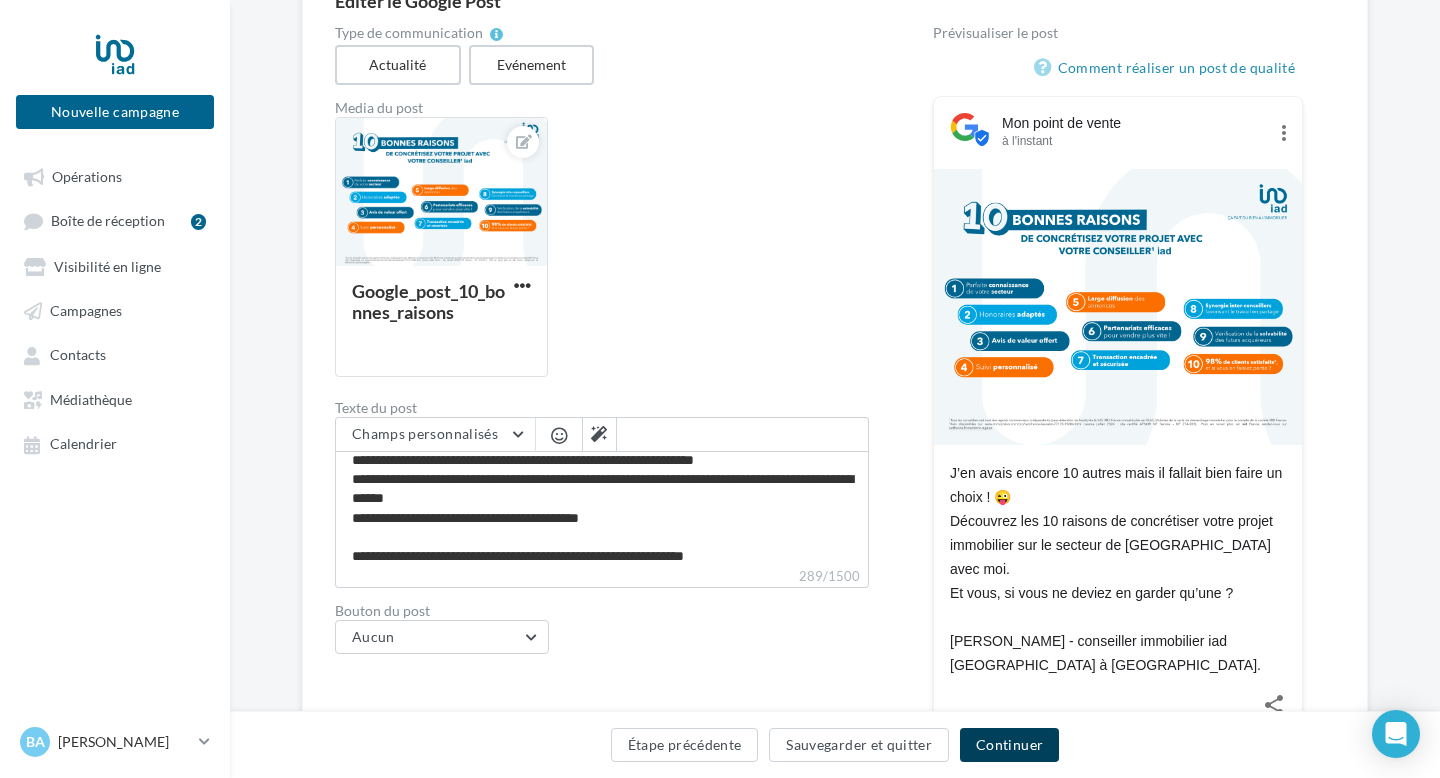 scroll, scrollTop: 8, scrollLeft: 0, axis: vertical 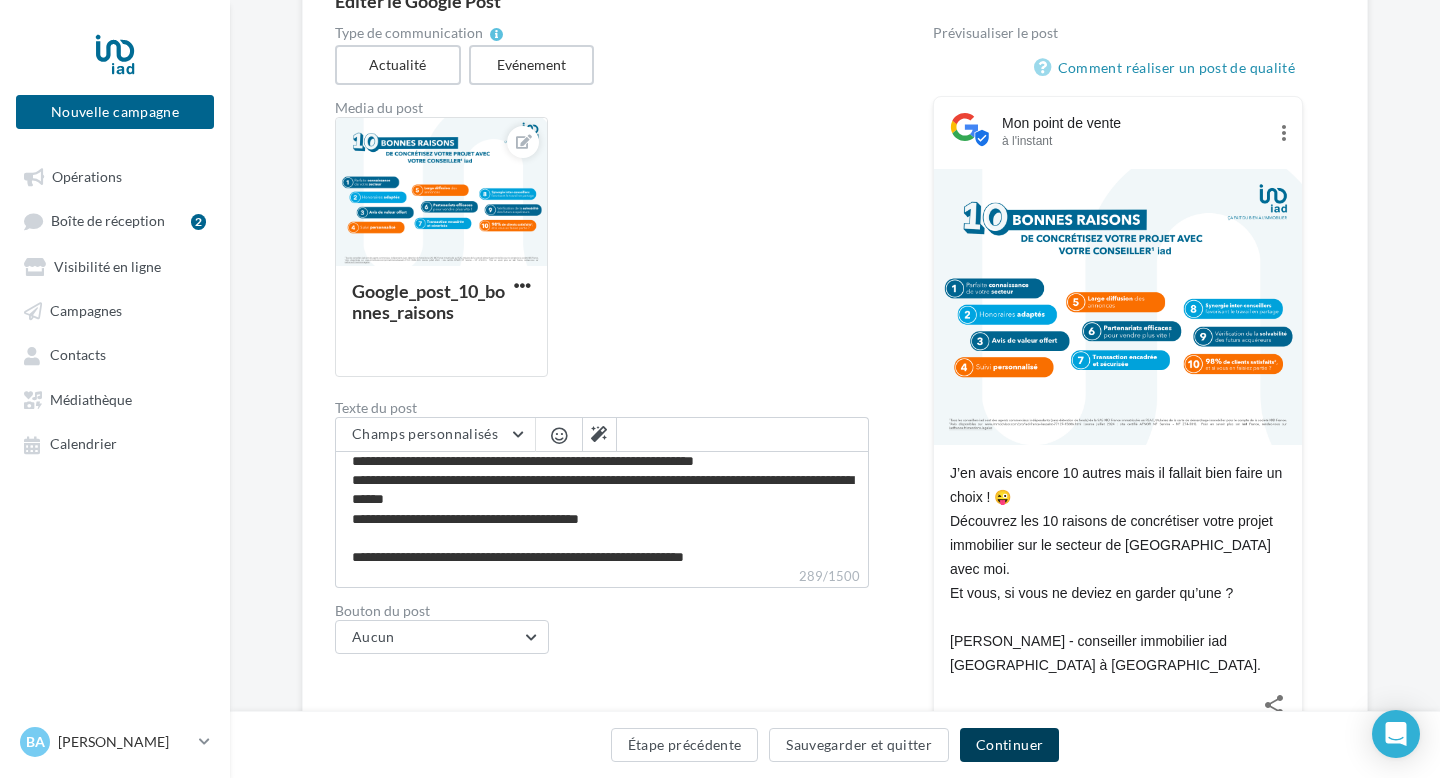 click on "Continuer" at bounding box center [1009, 745] 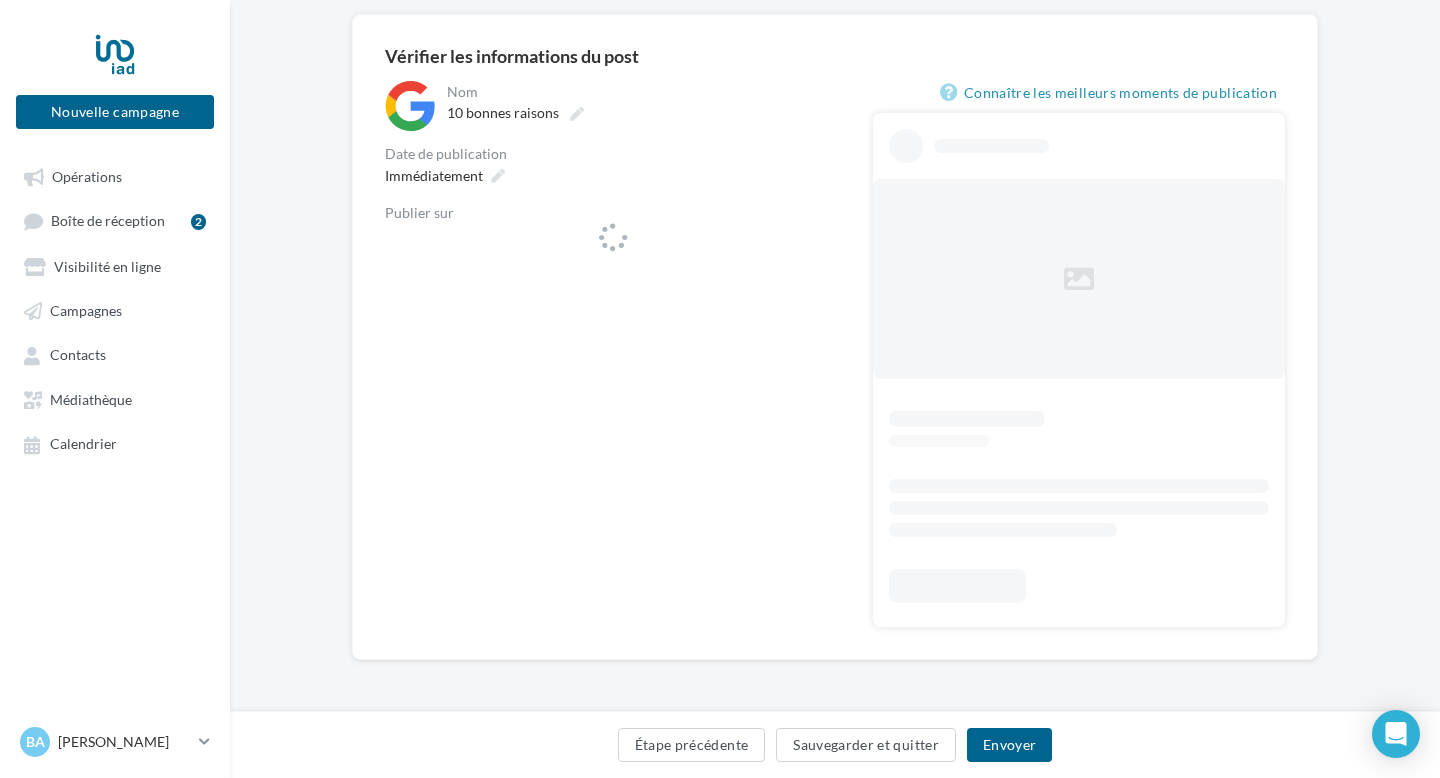 scroll, scrollTop: 0, scrollLeft: 0, axis: both 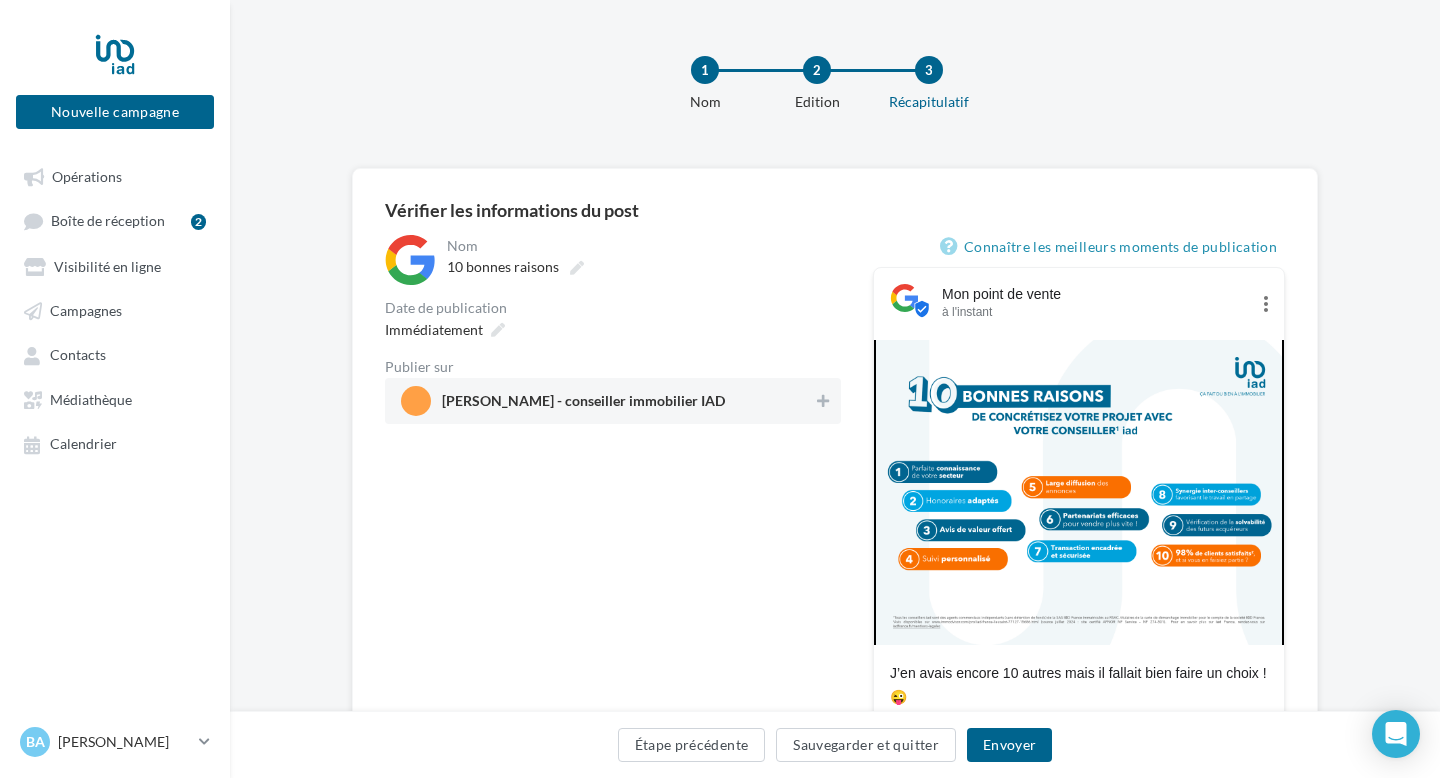 click on "[PERSON_NAME] - conseiller immobilier IAD" at bounding box center (583, 405) 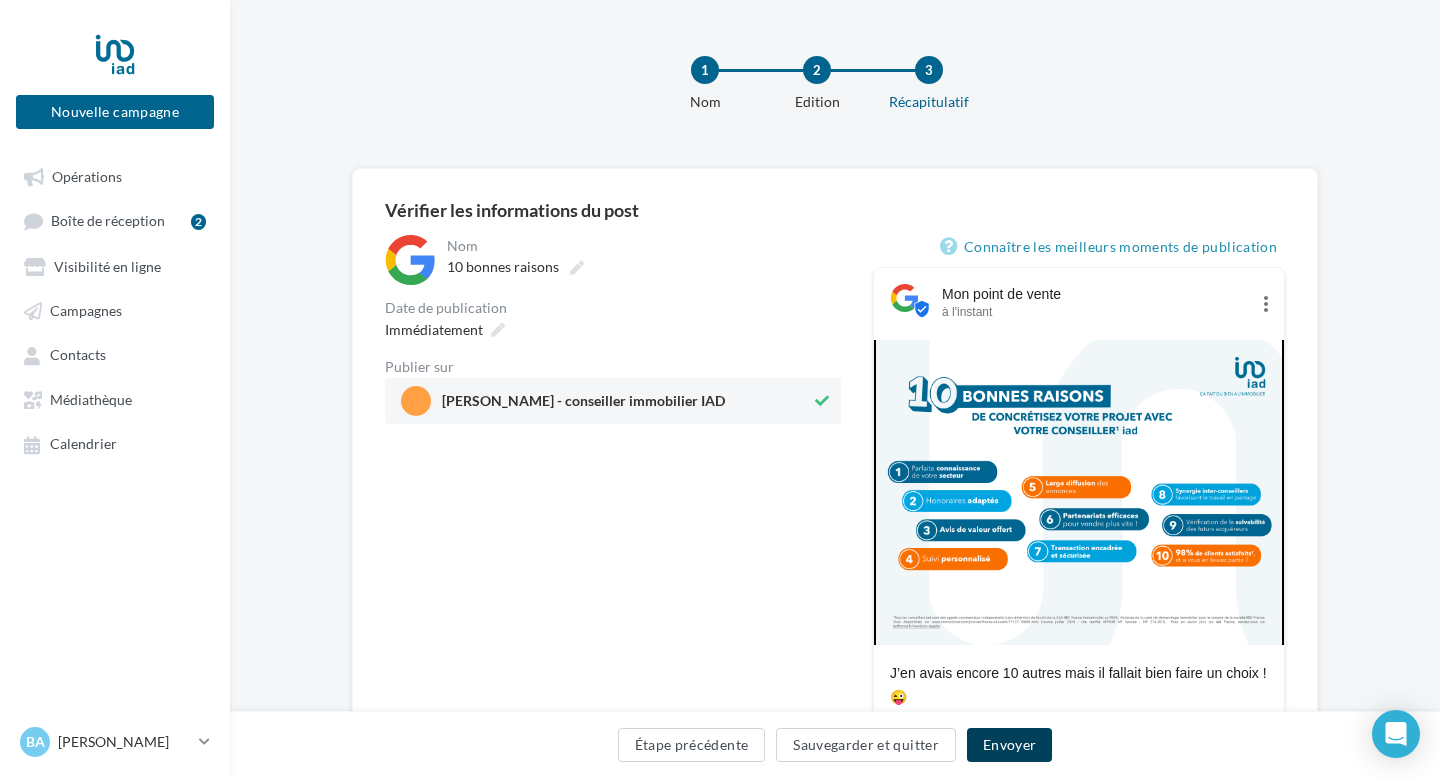 click on "Envoyer" at bounding box center [1009, 745] 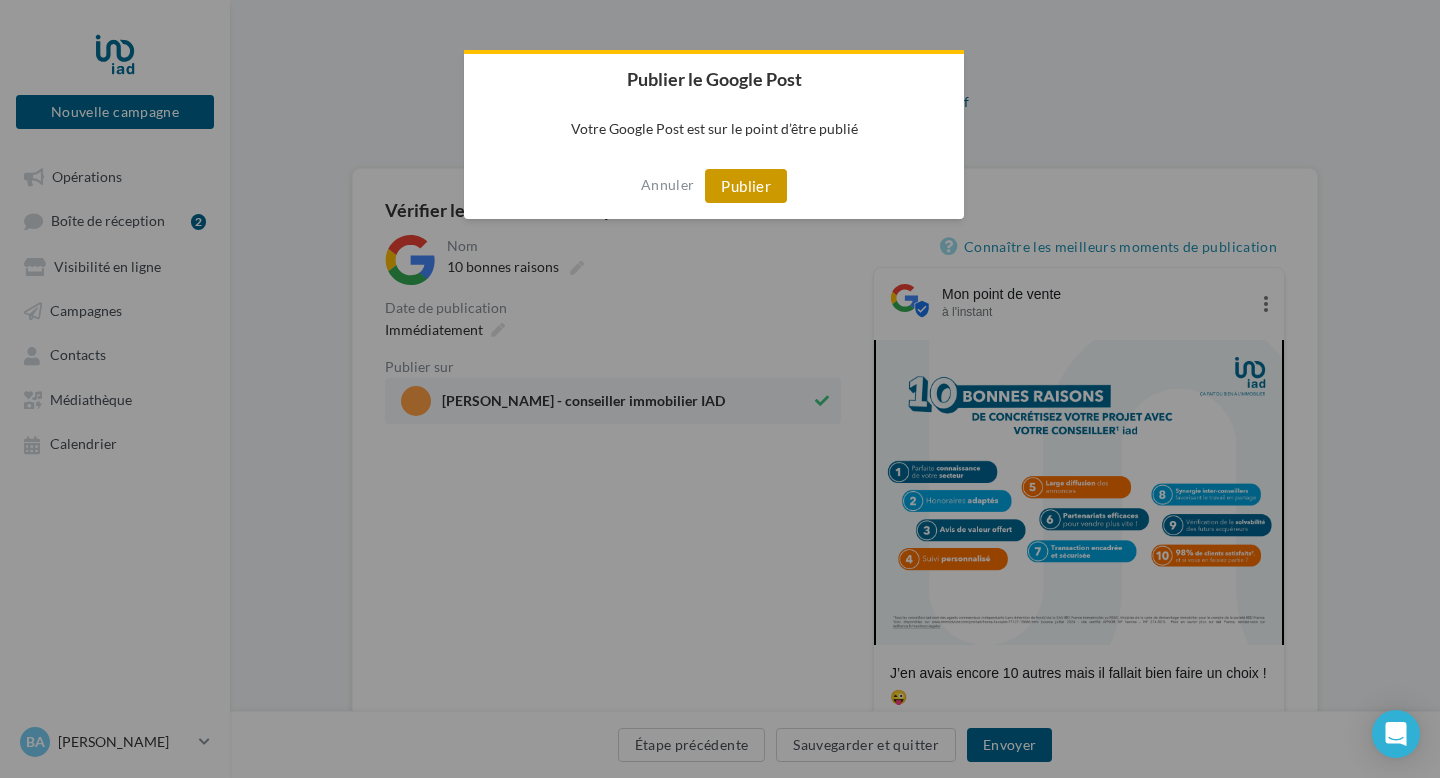 click on "Publier" at bounding box center [746, 186] 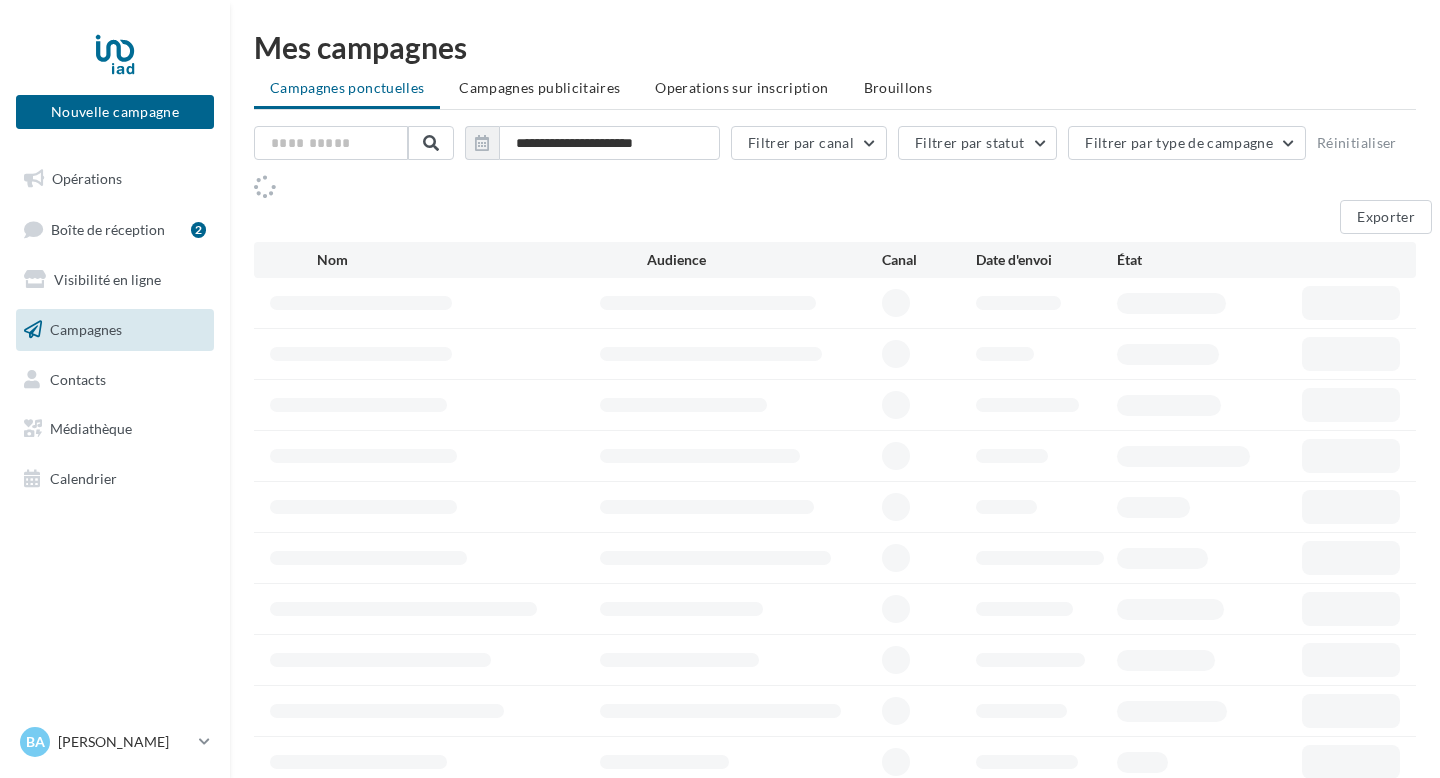 scroll, scrollTop: 0, scrollLeft: 0, axis: both 